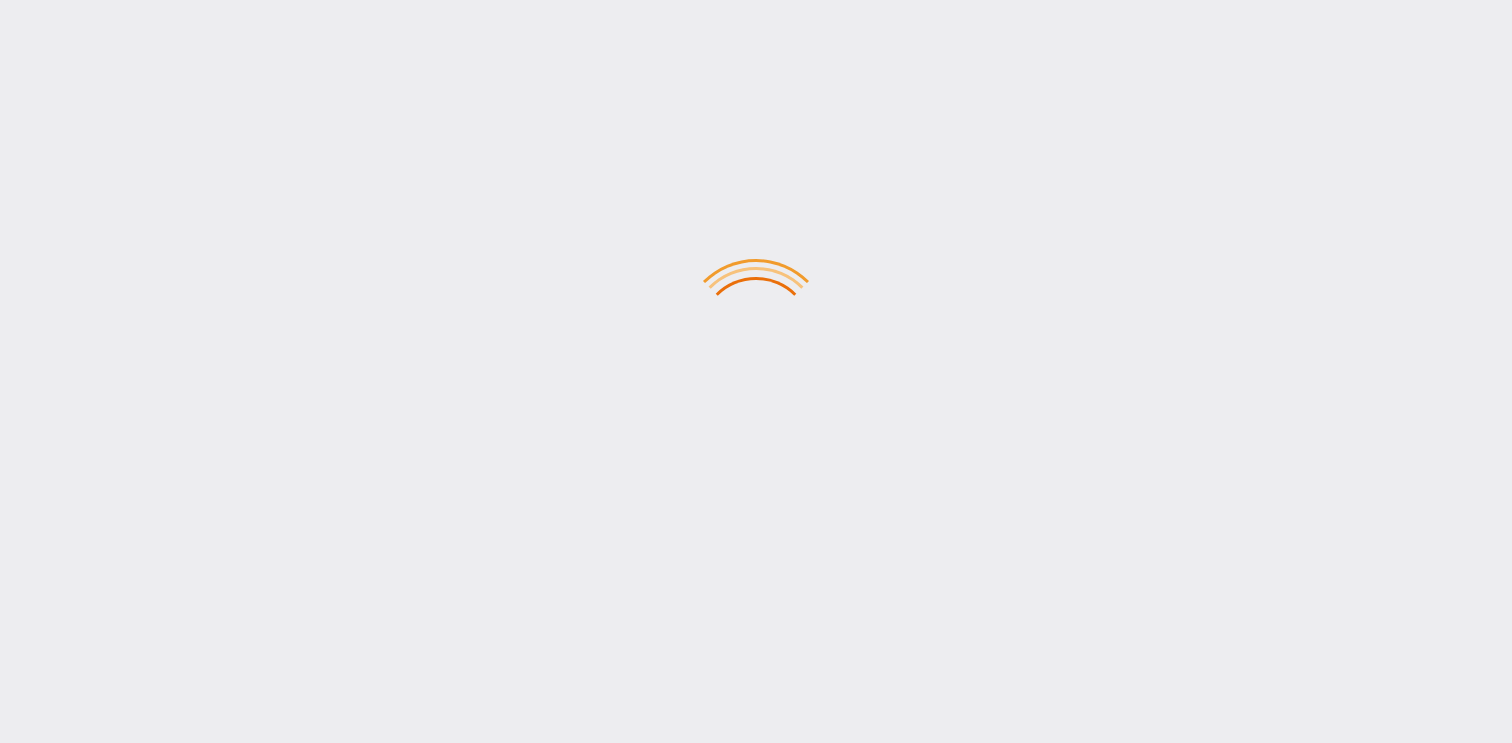 scroll, scrollTop: 0, scrollLeft: 0, axis: both 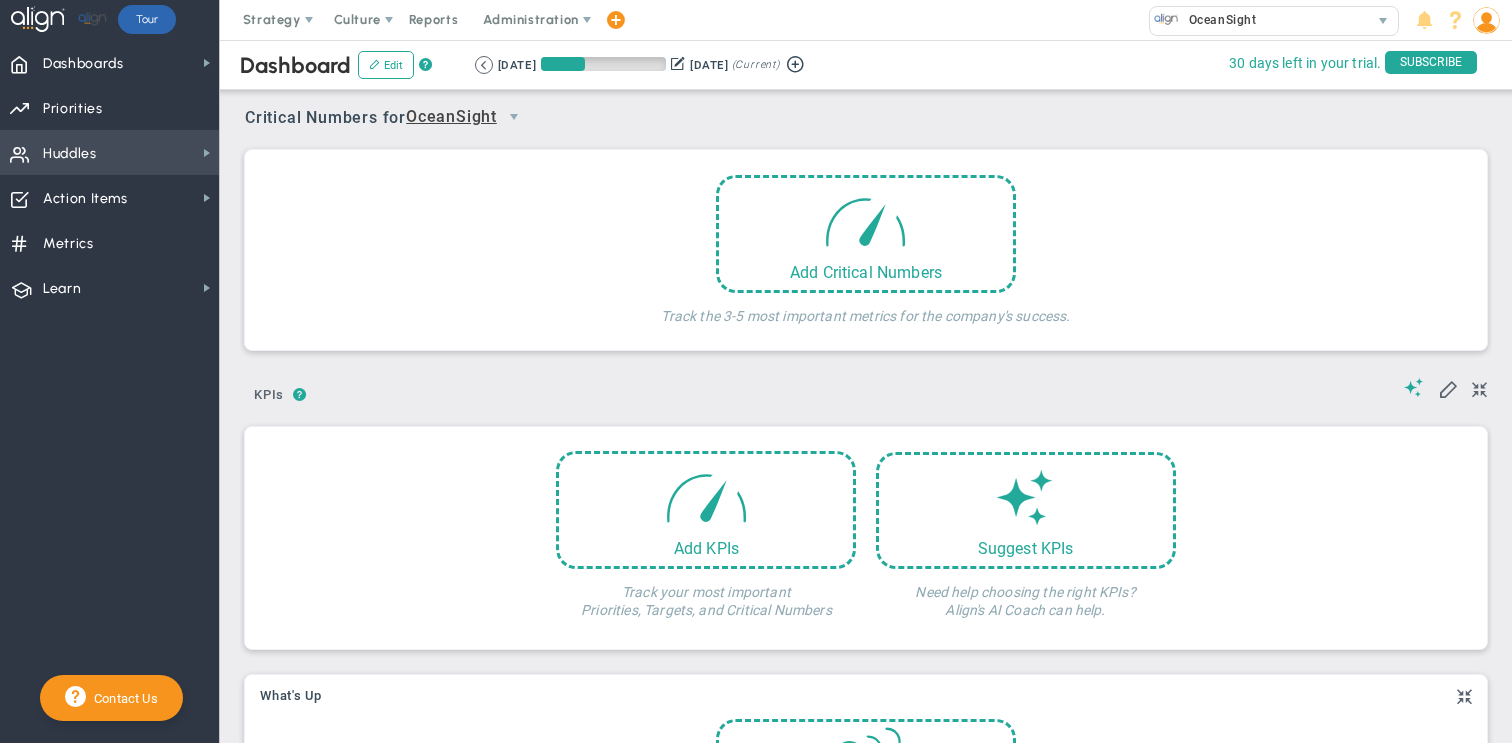 click on "Huddles" at bounding box center (70, 154) 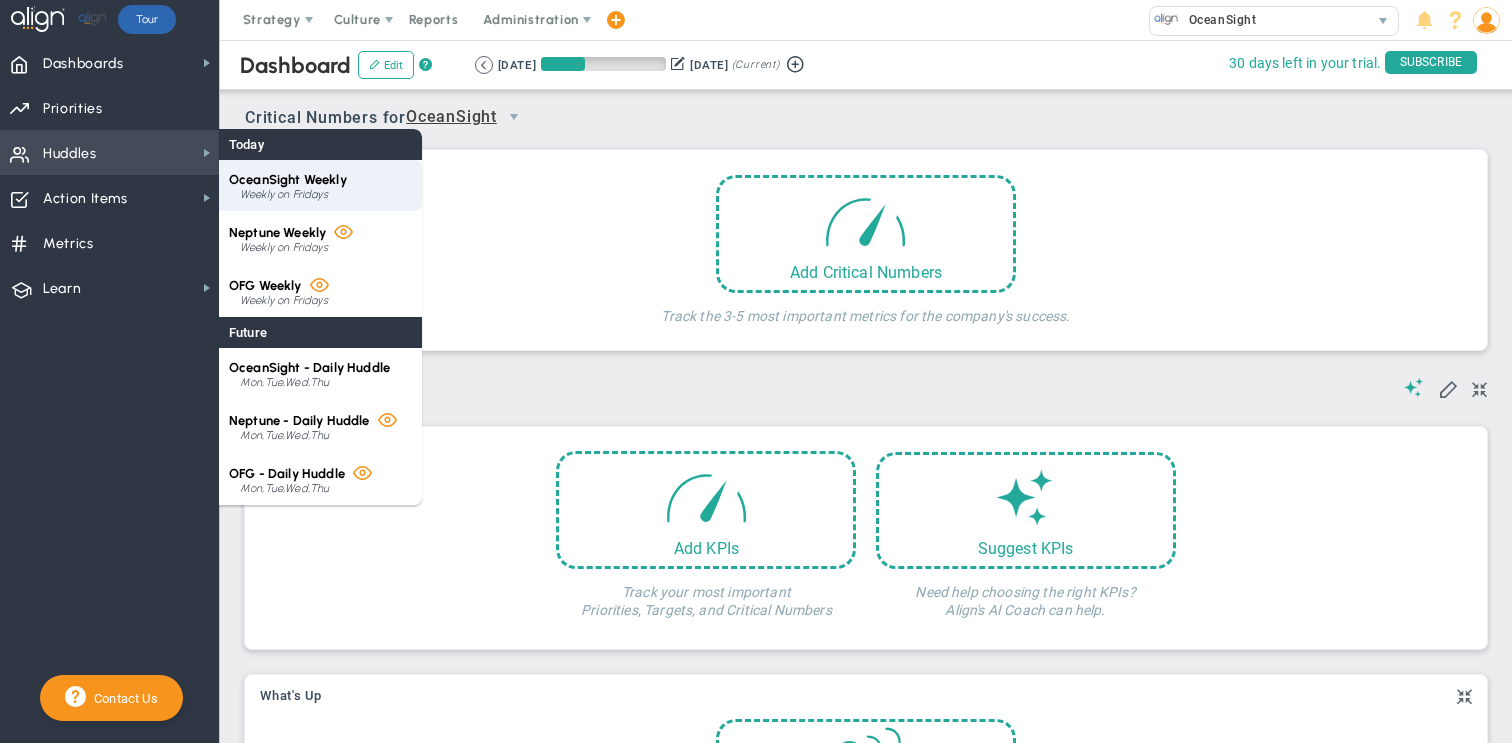 click on "Weekly on Fridays" at bounding box center [326, 195] 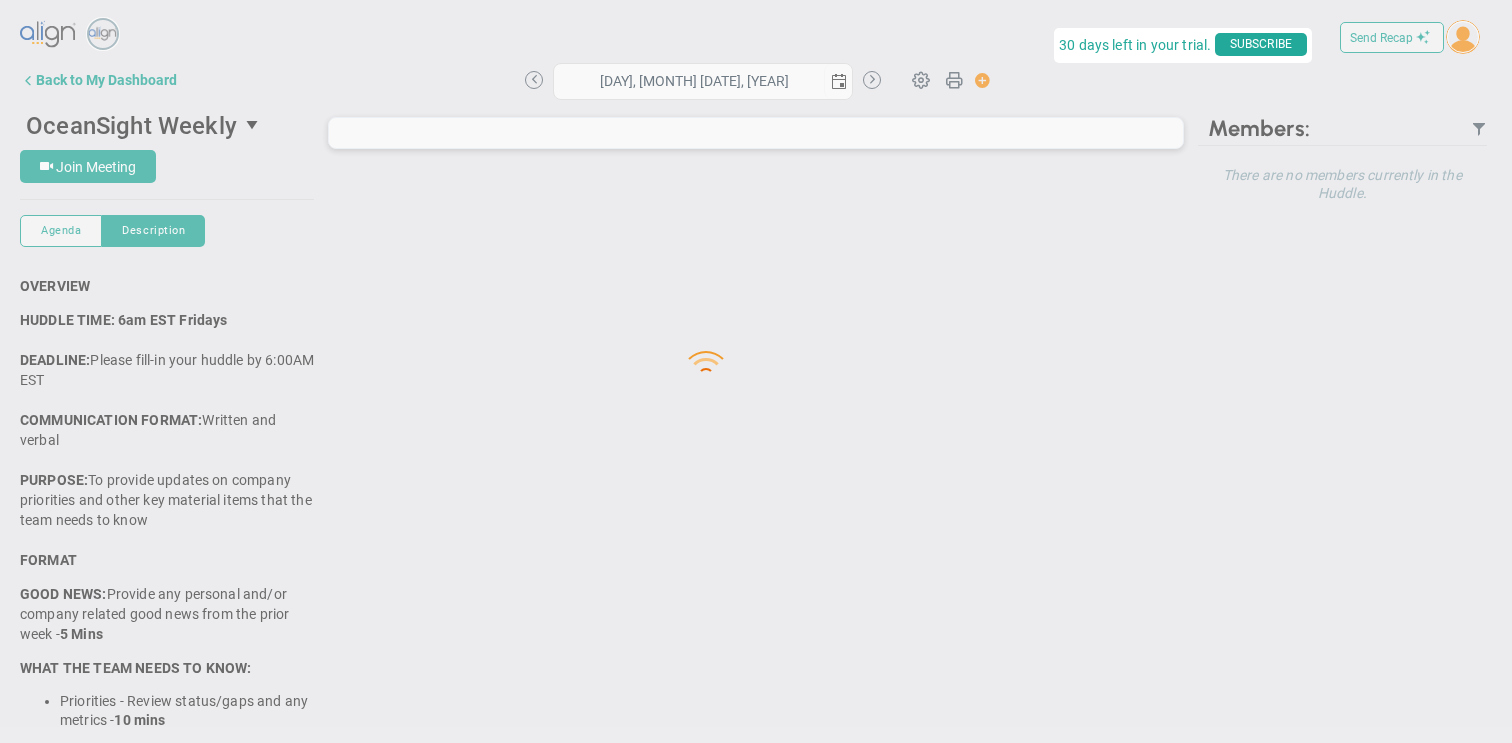 type on "[DAY], [MONTH] [DD], [YYYY]" 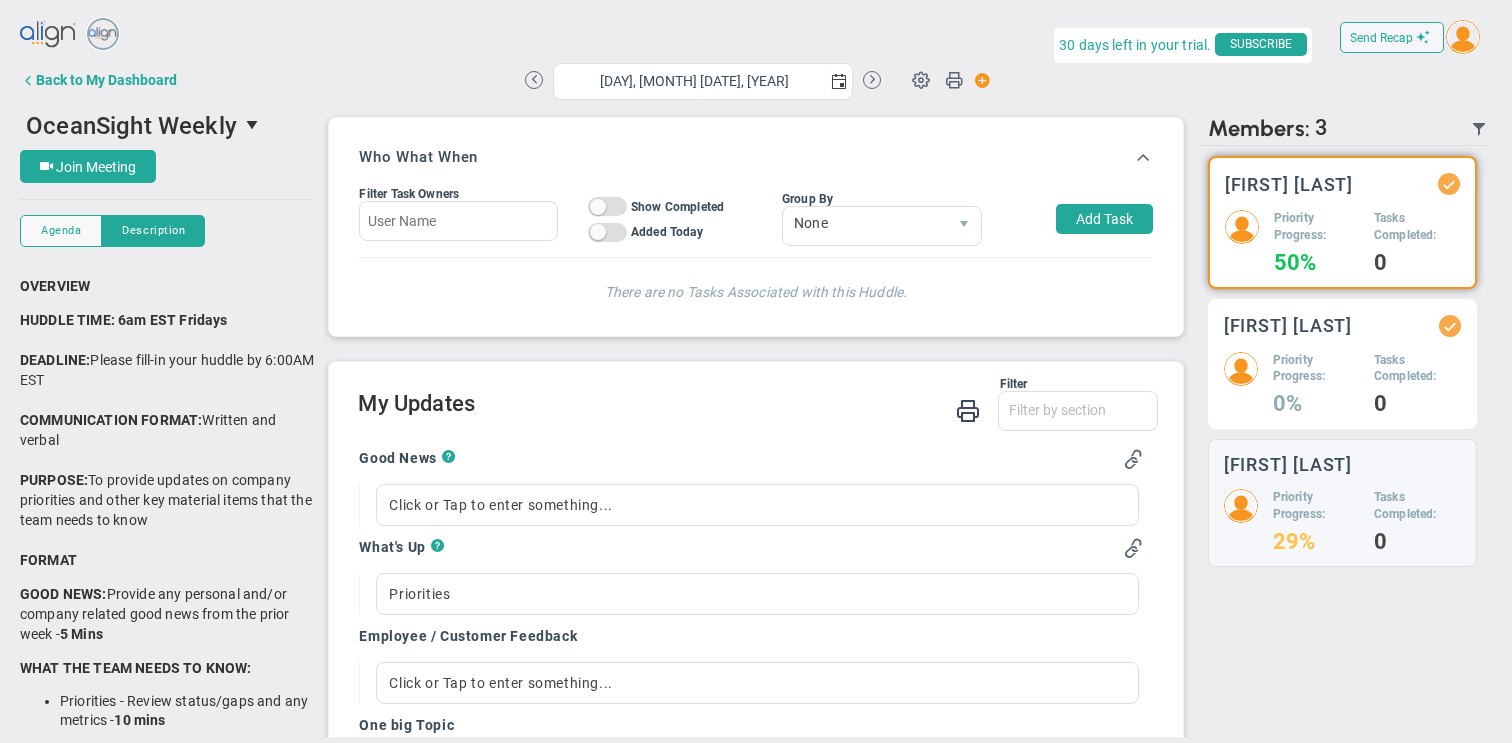 click on "Priority Progress:" at bounding box center (1316, 369) 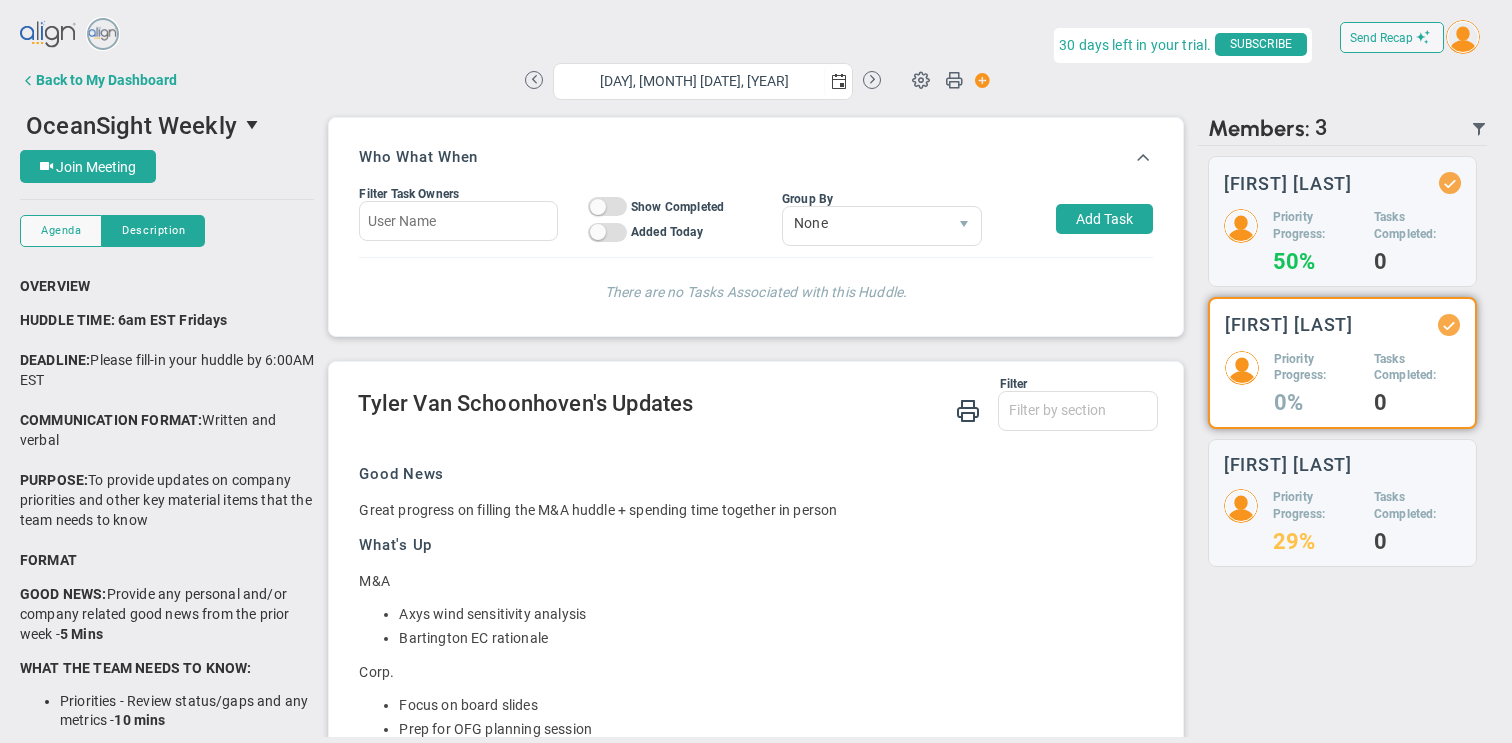 scroll, scrollTop: 259, scrollLeft: 0, axis: vertical 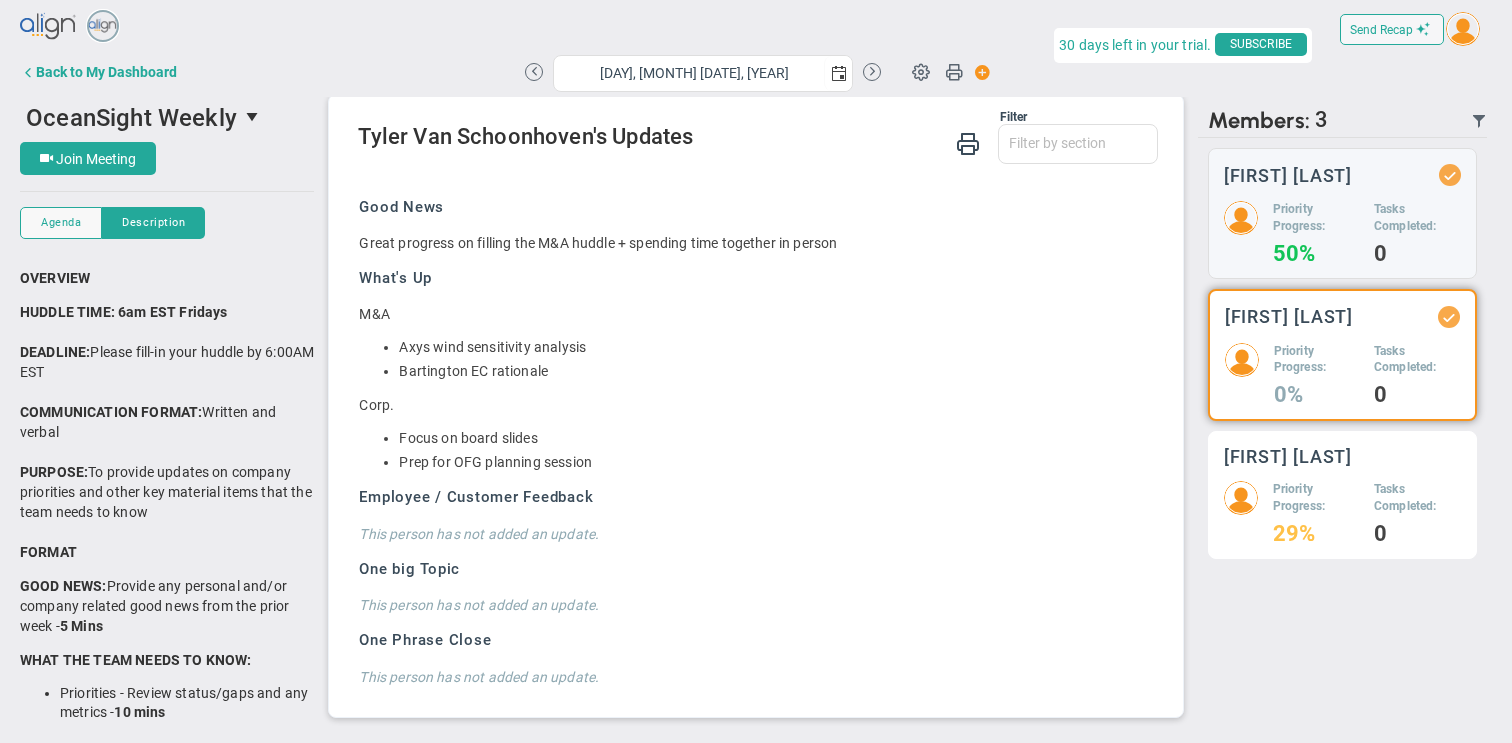 click on "Priority Progress:" at bounding box center (1316, 498) 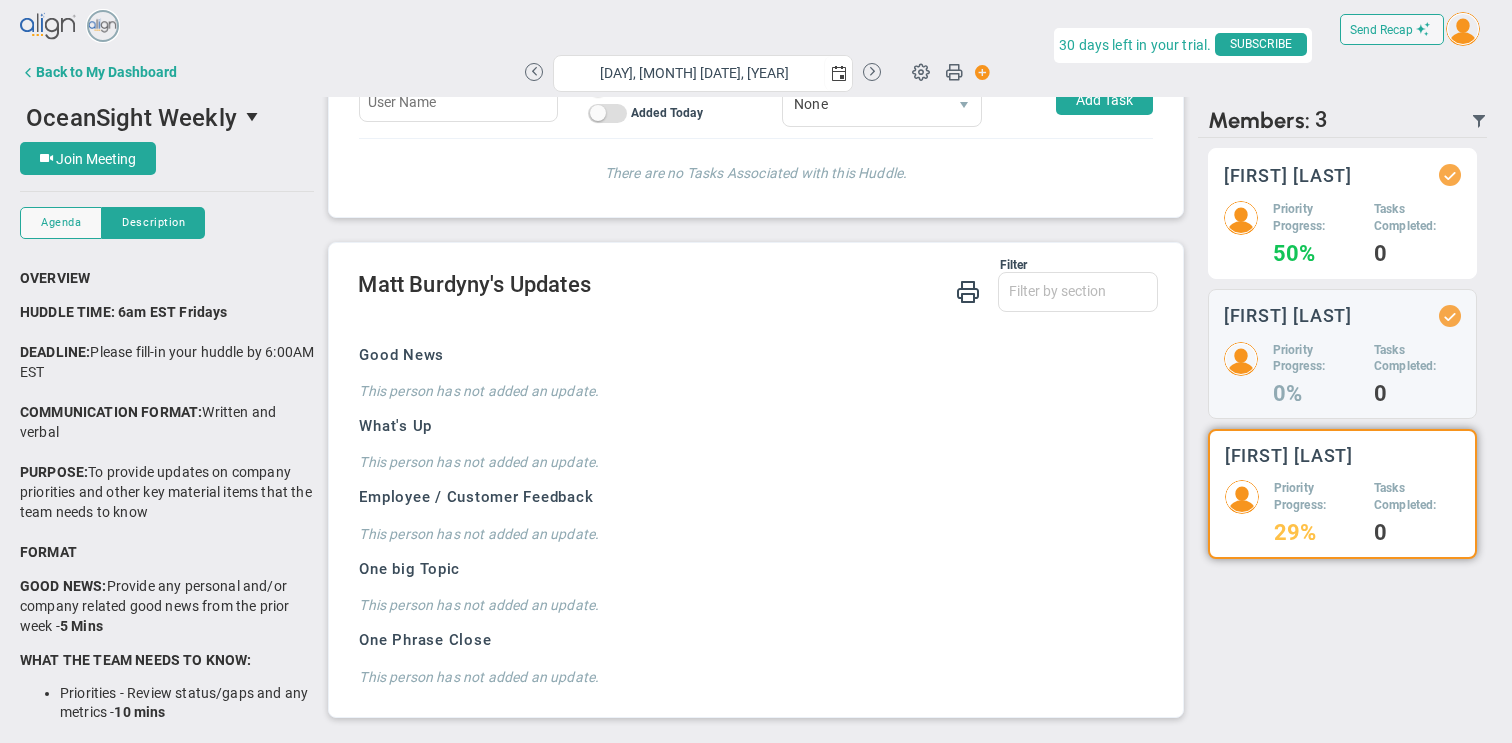 click on "Priority Progress:" at bounding box center [1316, 218] 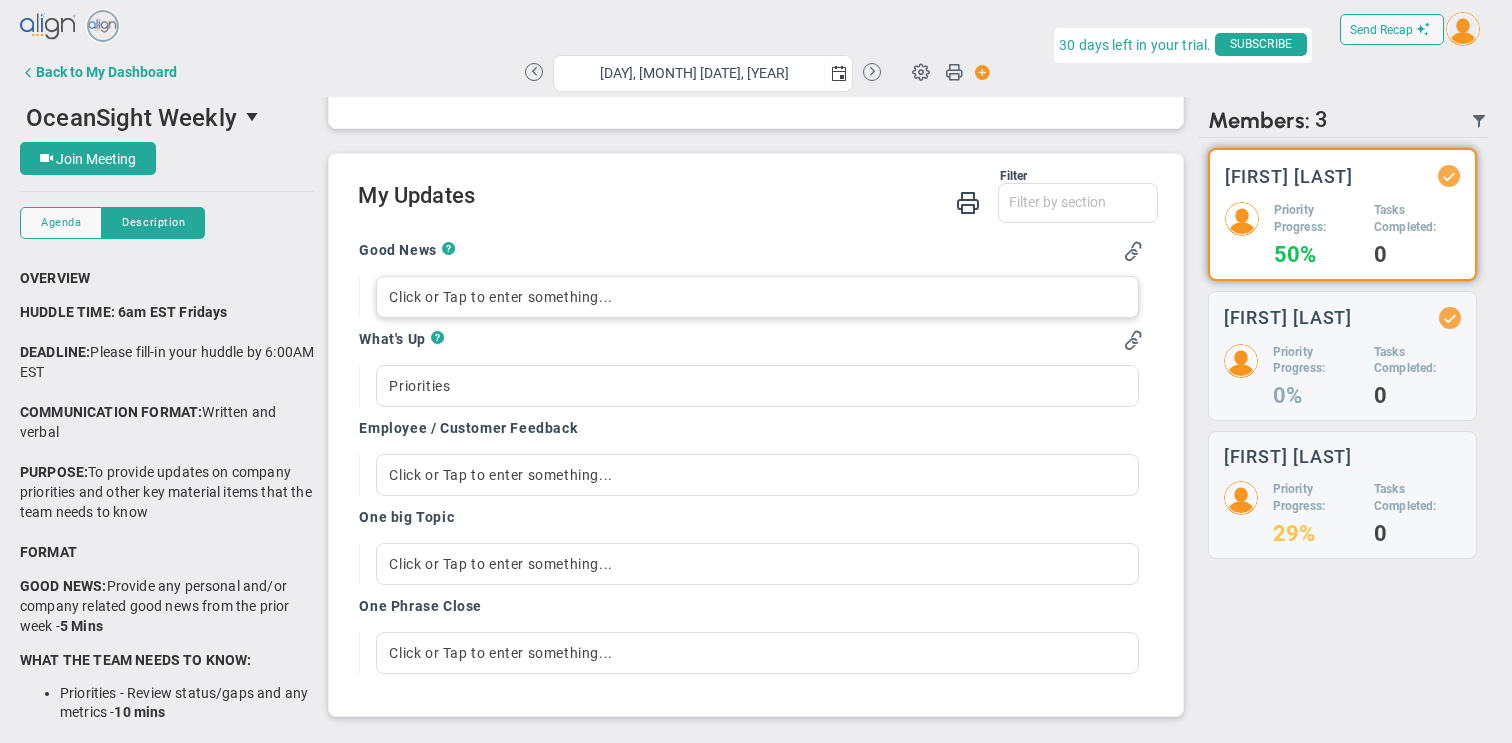 click on "Click or Tap to enter something..." at bounding box center [757, 297] 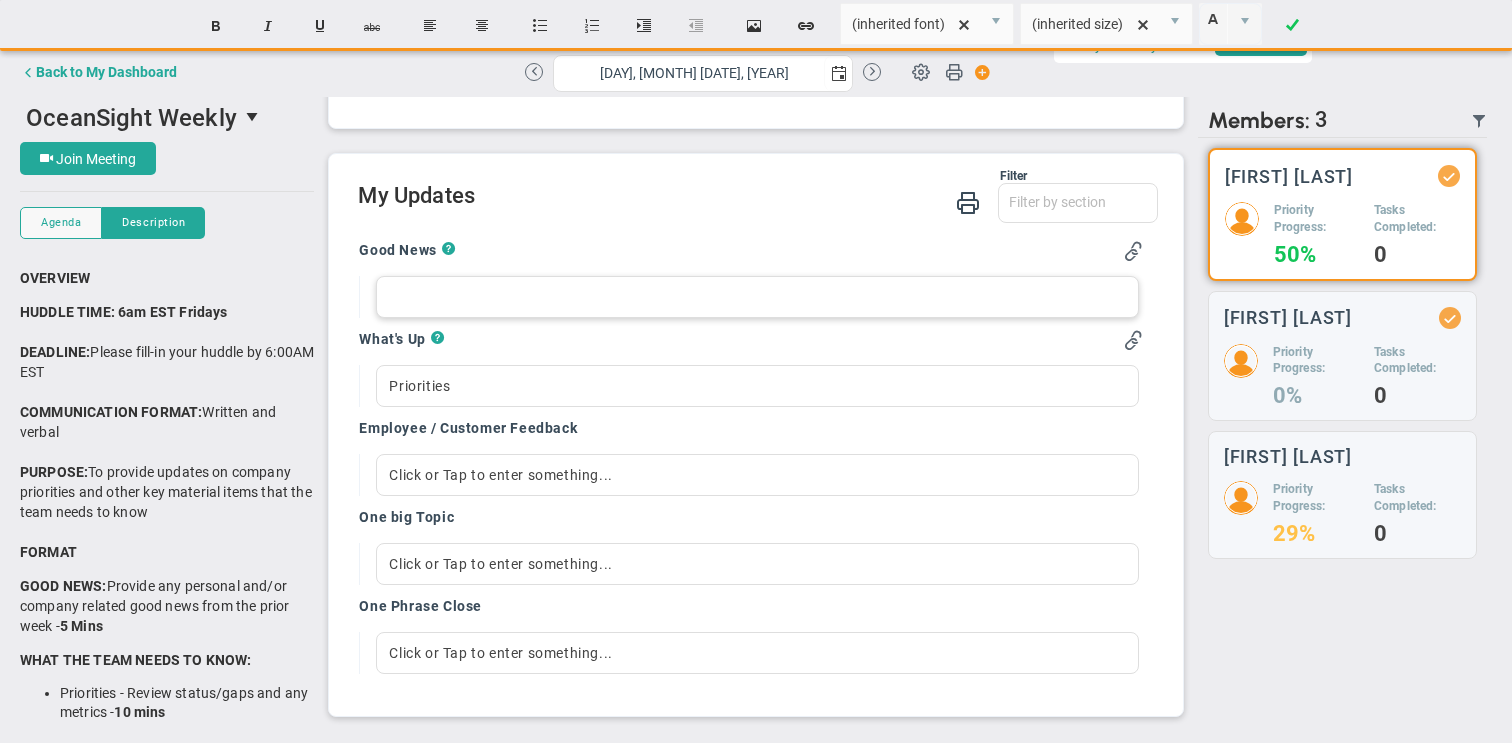 type 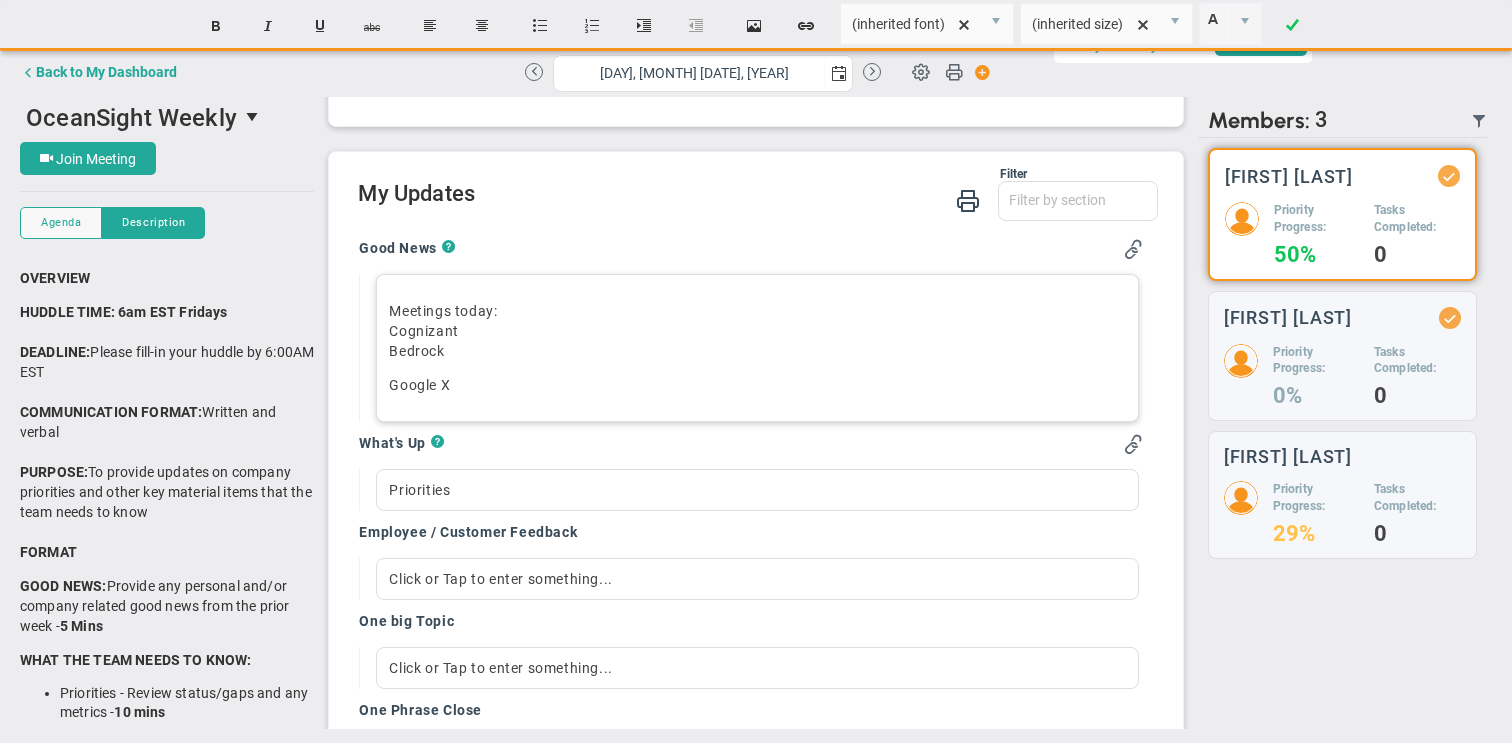 click on "Google X﻿" at bounding box center [757, 385] 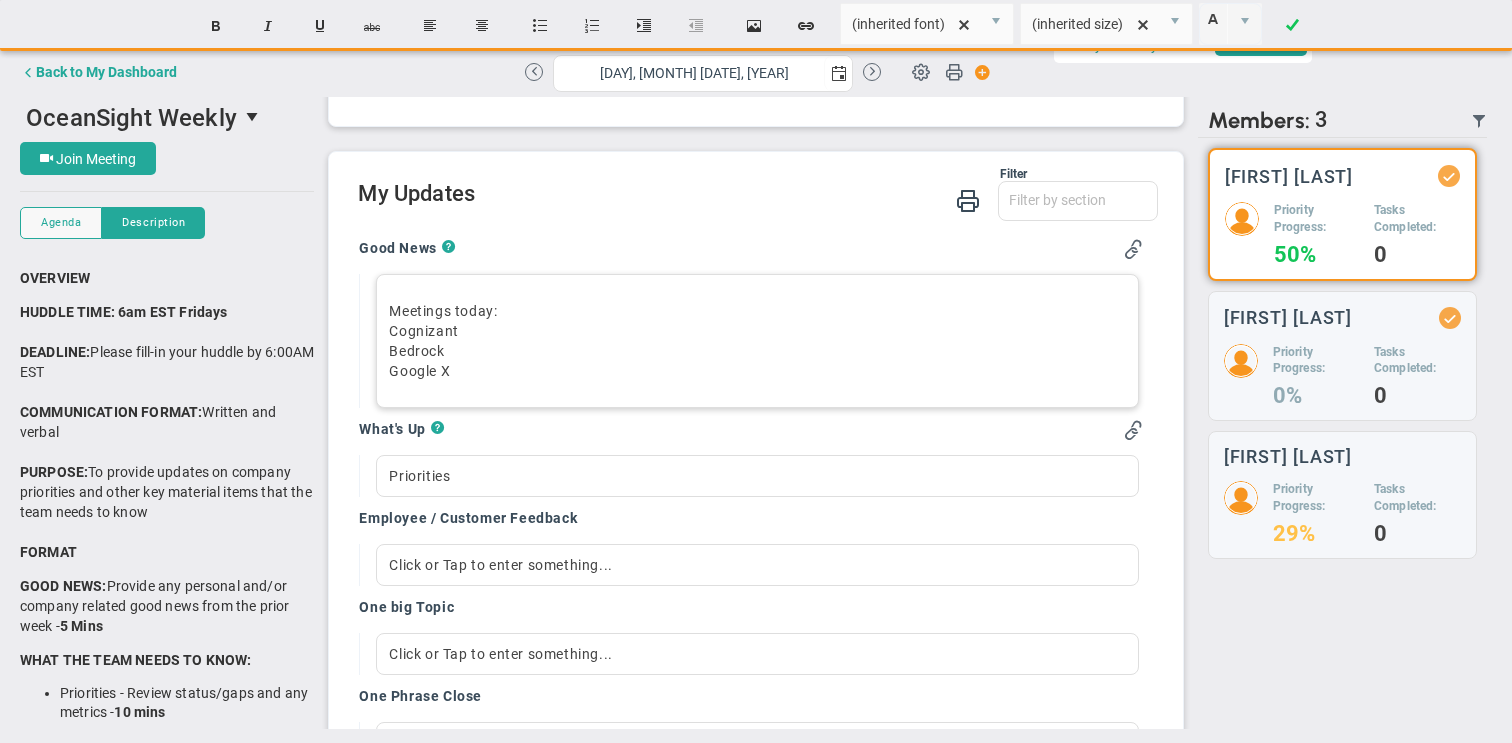 click on "Meetings today: Cognizant Bedrock Google X﻿" at bounding box center (757, 341) 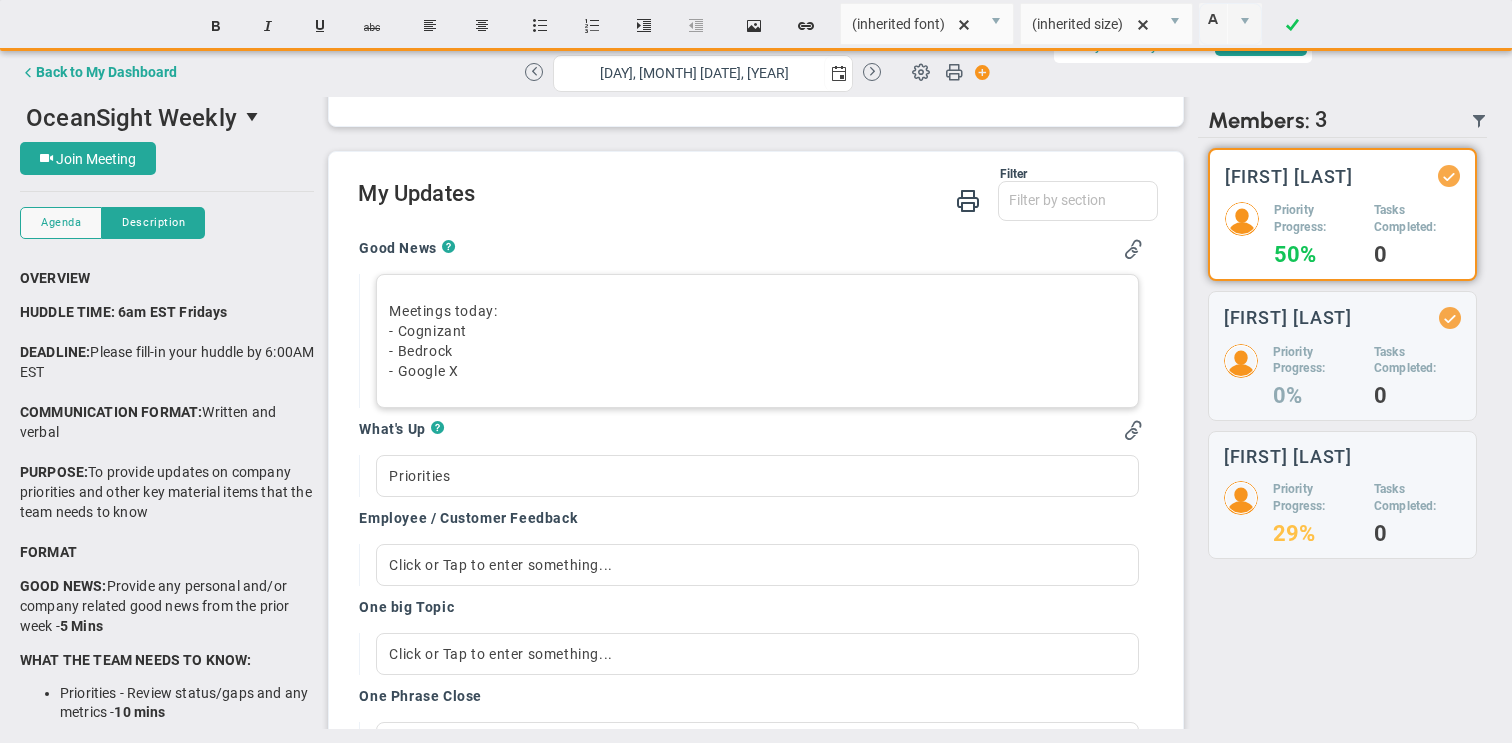 click on "Meetings today: - Cognizant - Bedrock - Google X﻿" at bounding box center [757, 341] 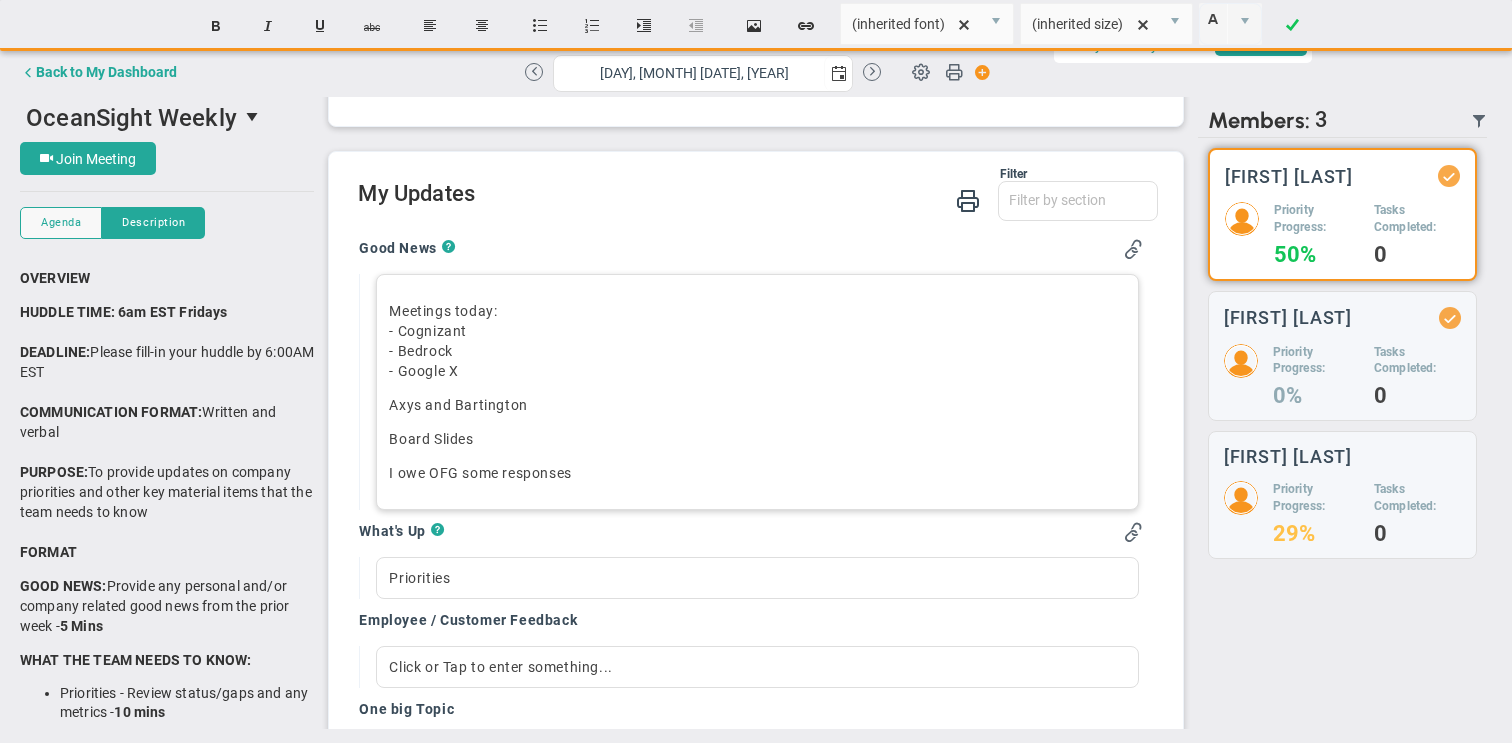 click on "I owe OFG some responses﻿" at bounding box center (757, 473) 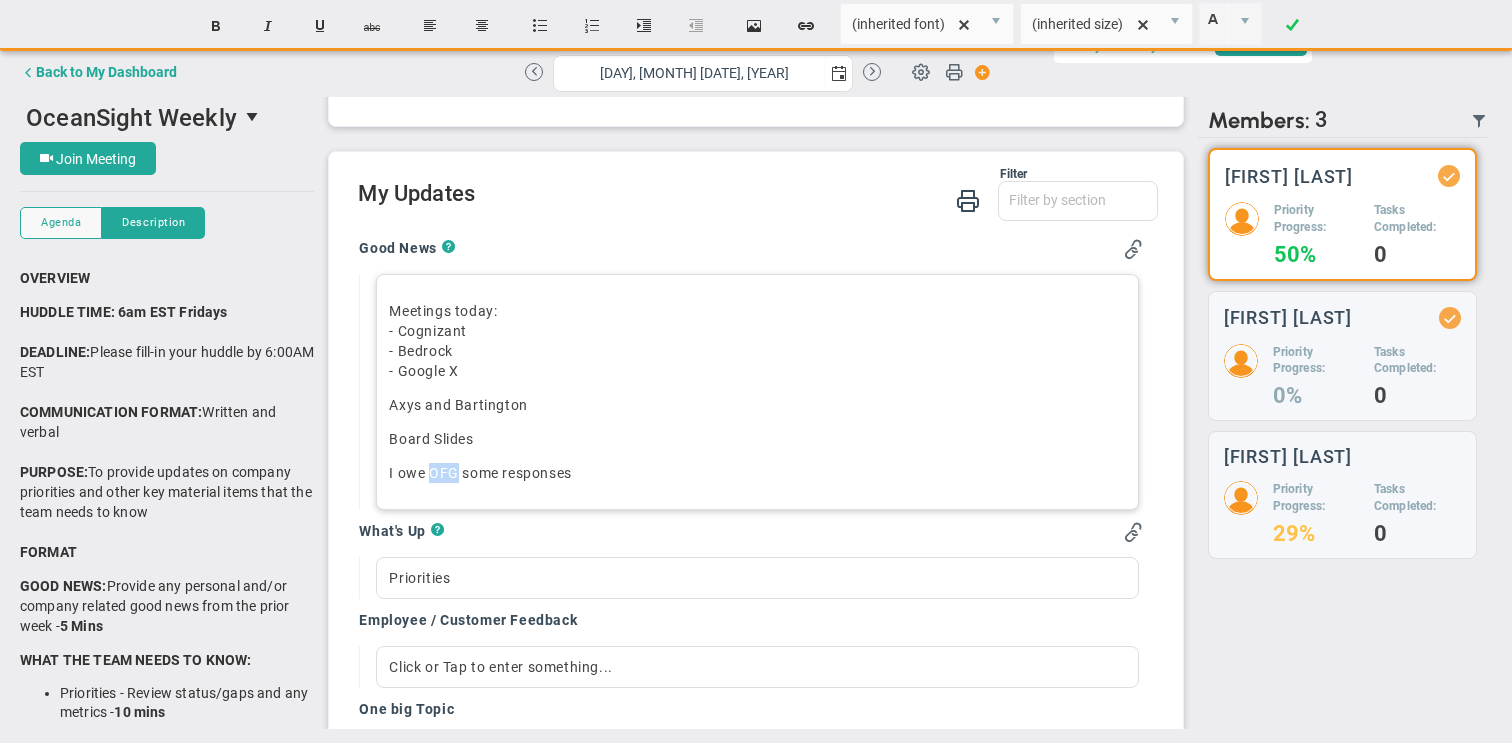click on "I owe OFG some responses﻿" at bounding box center (757, 473) 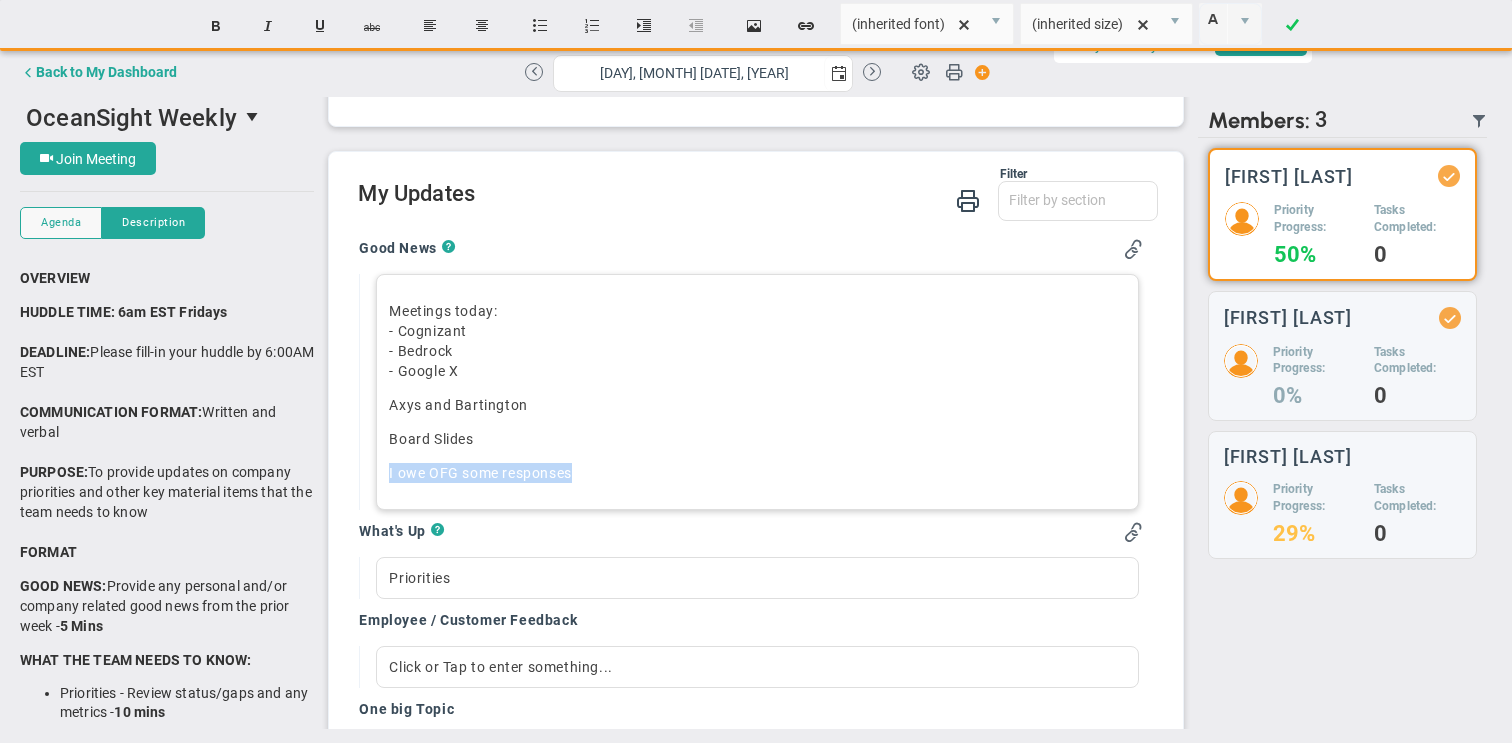 click on "I owe OFG some responses﻿" at bounding box center (757, 473) 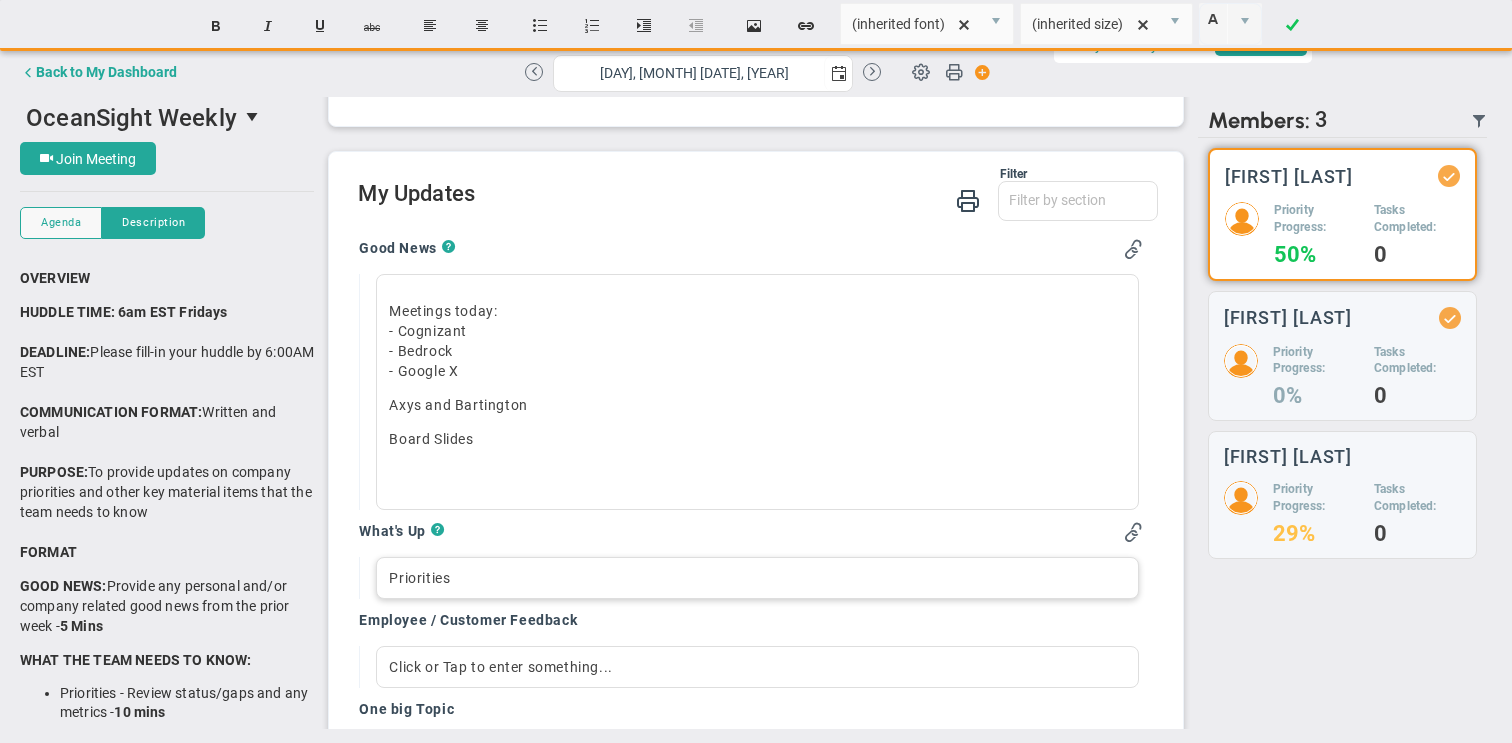 click on "Priorities" at bounding box center (757, 578) 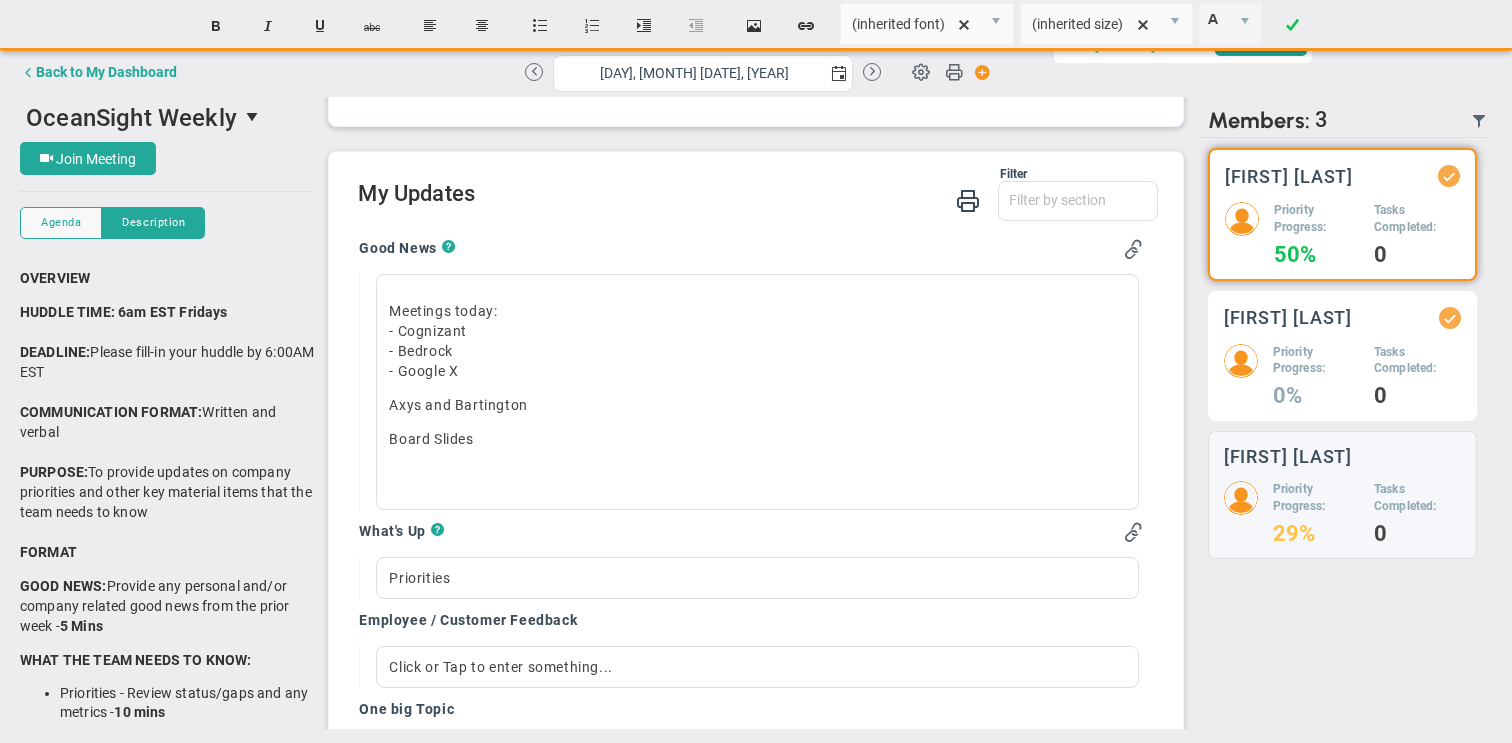 click on "Priority Progress:" at bounding box center (1316, 361) 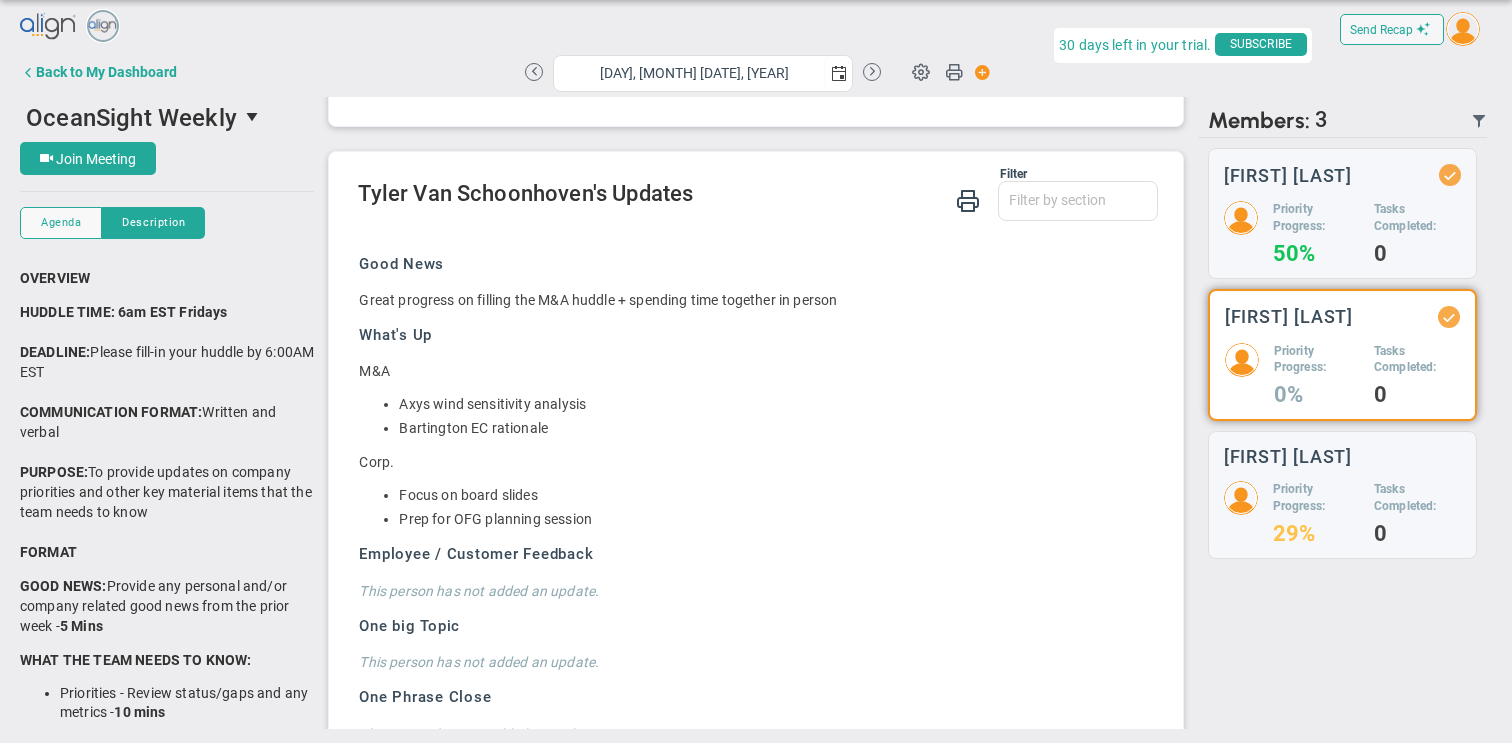 scroll, scrollTop: 259, scrollLeft: 0, axis: vertical 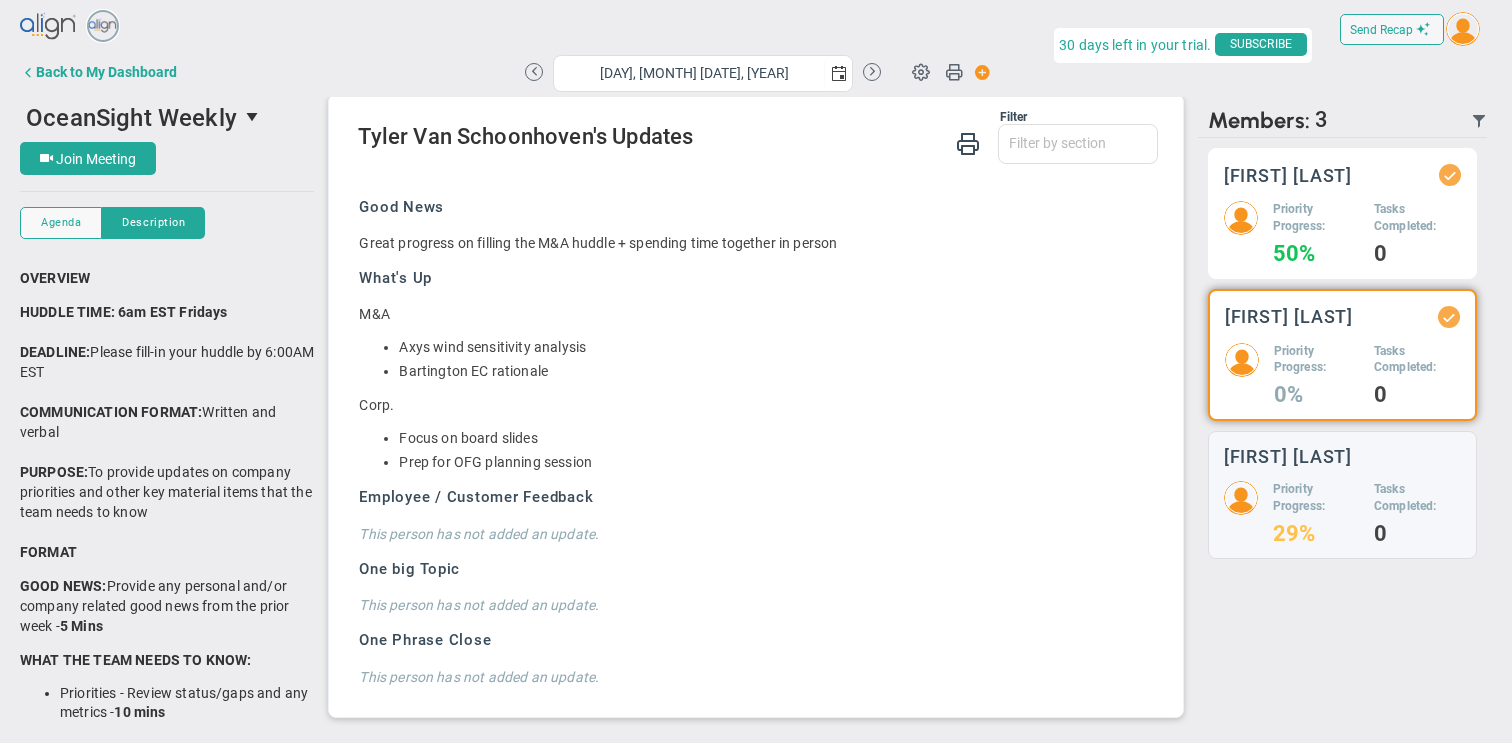 click on "Priority Progress:" at bounding box center [1316, 218] 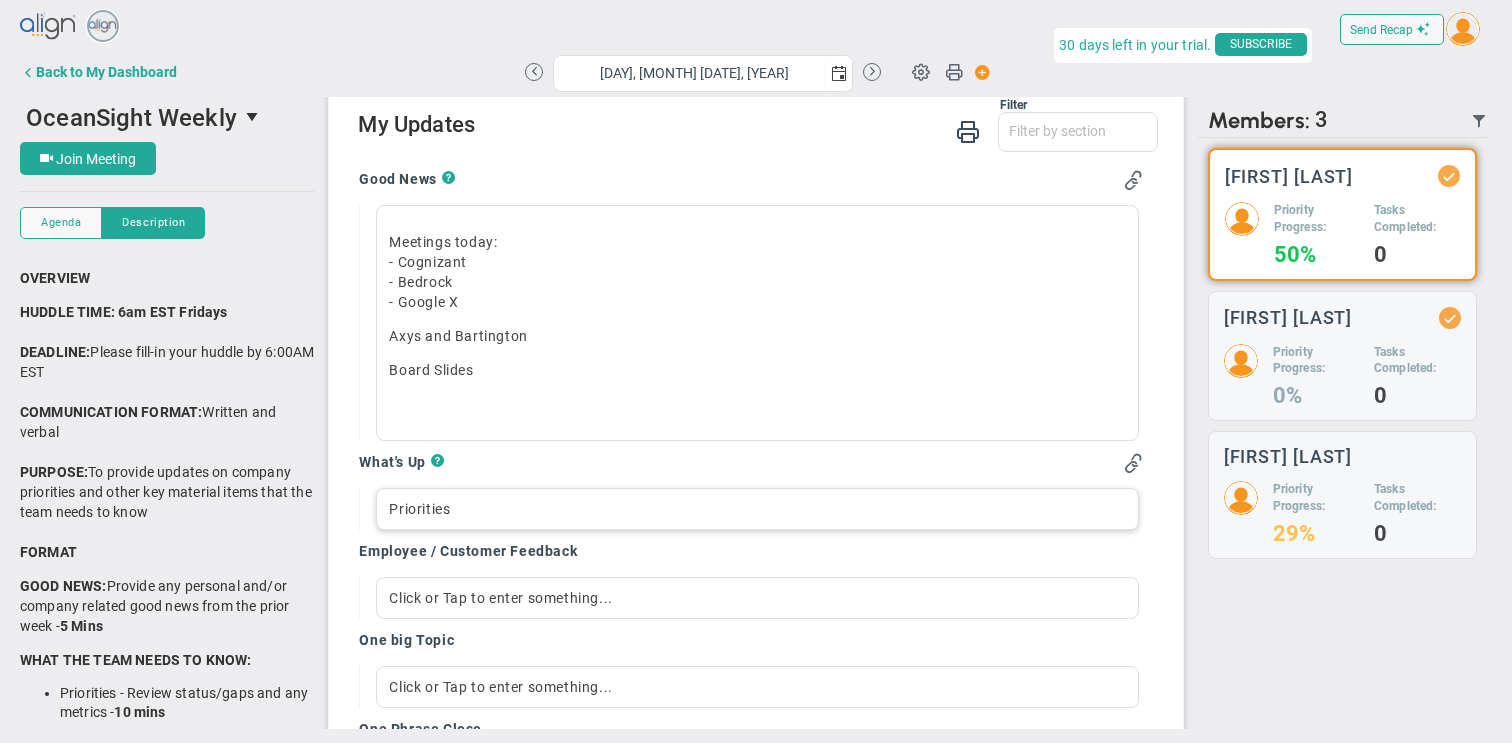 click on "Priorities" at bounding box center (757, 509) 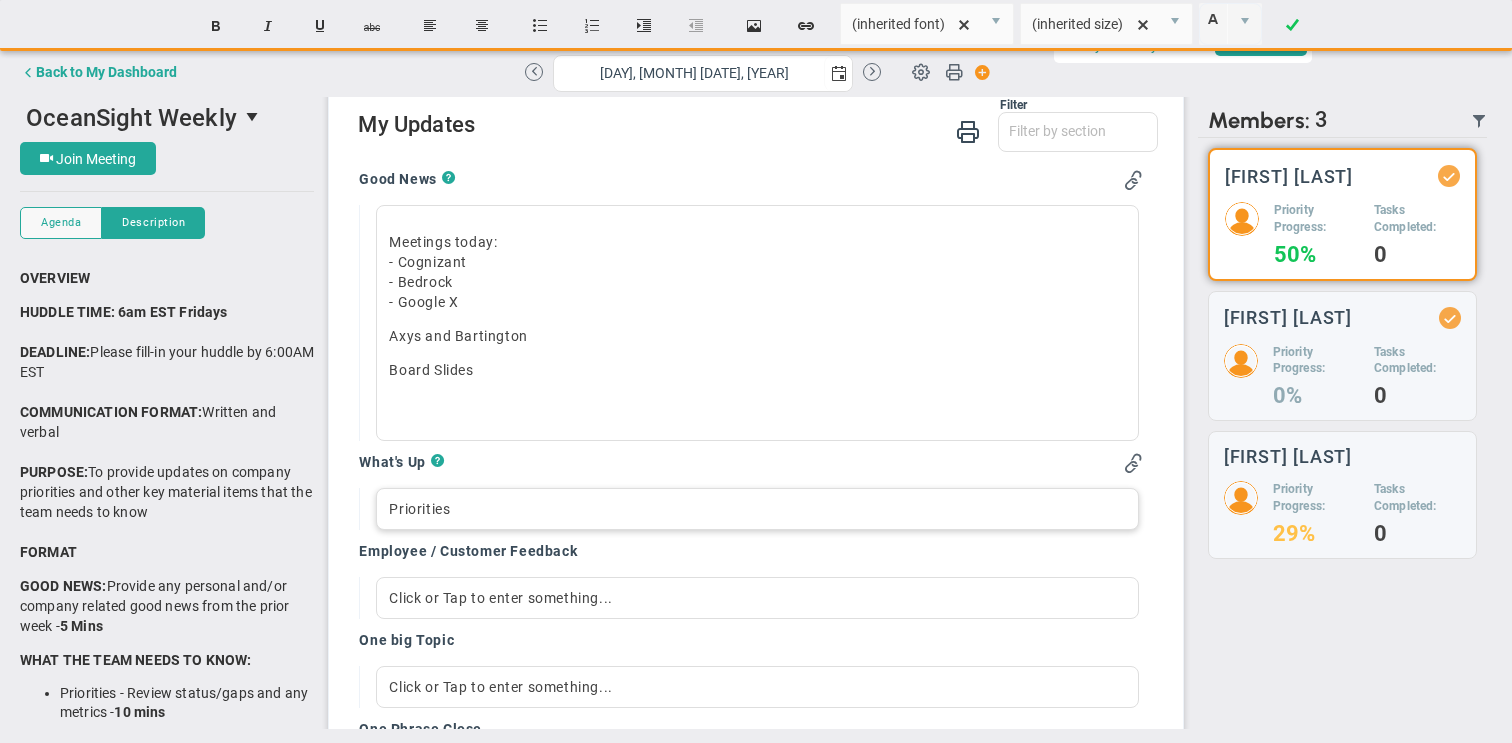 click on "Priorities" at bounding box center [757, 509] 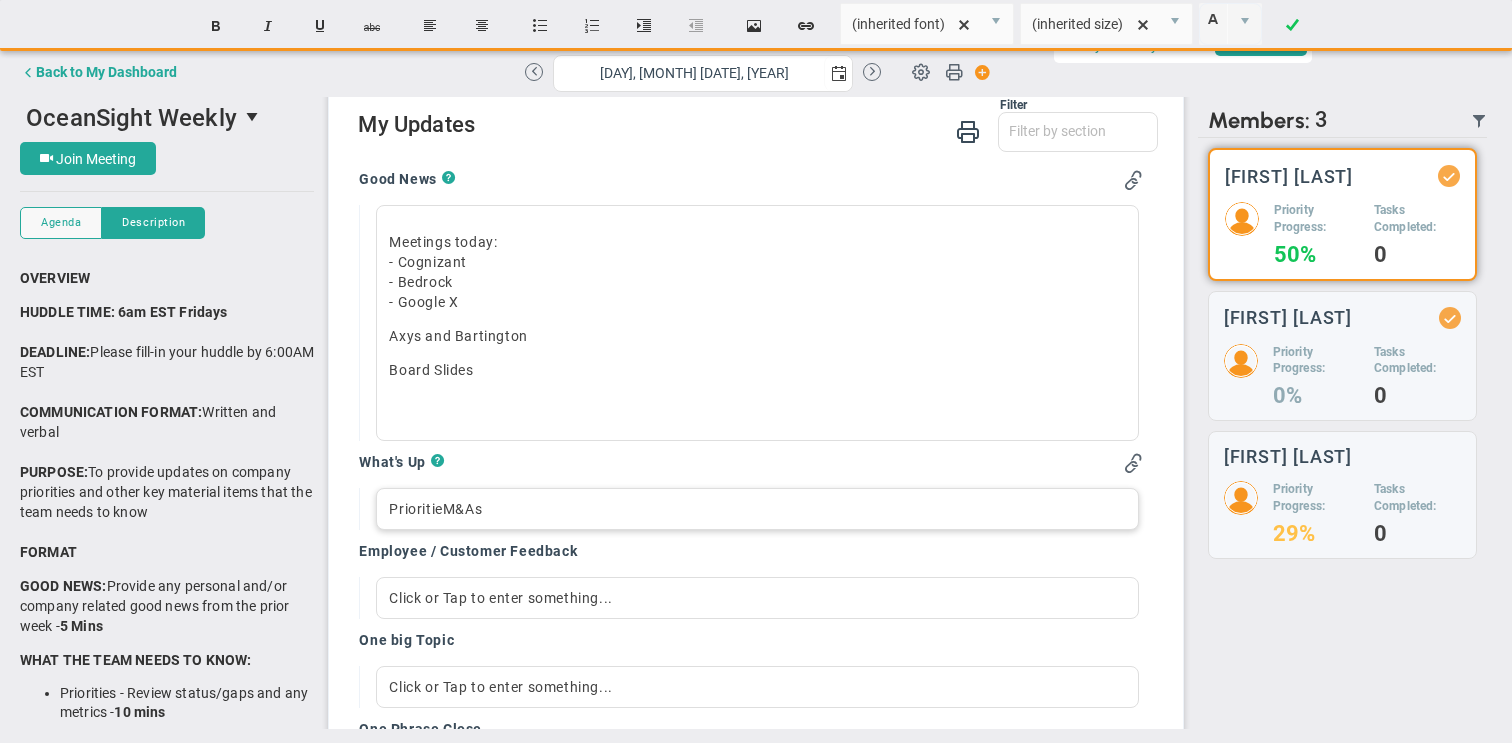 click on "PrioritieM&As" at bounding box center [757, 509] 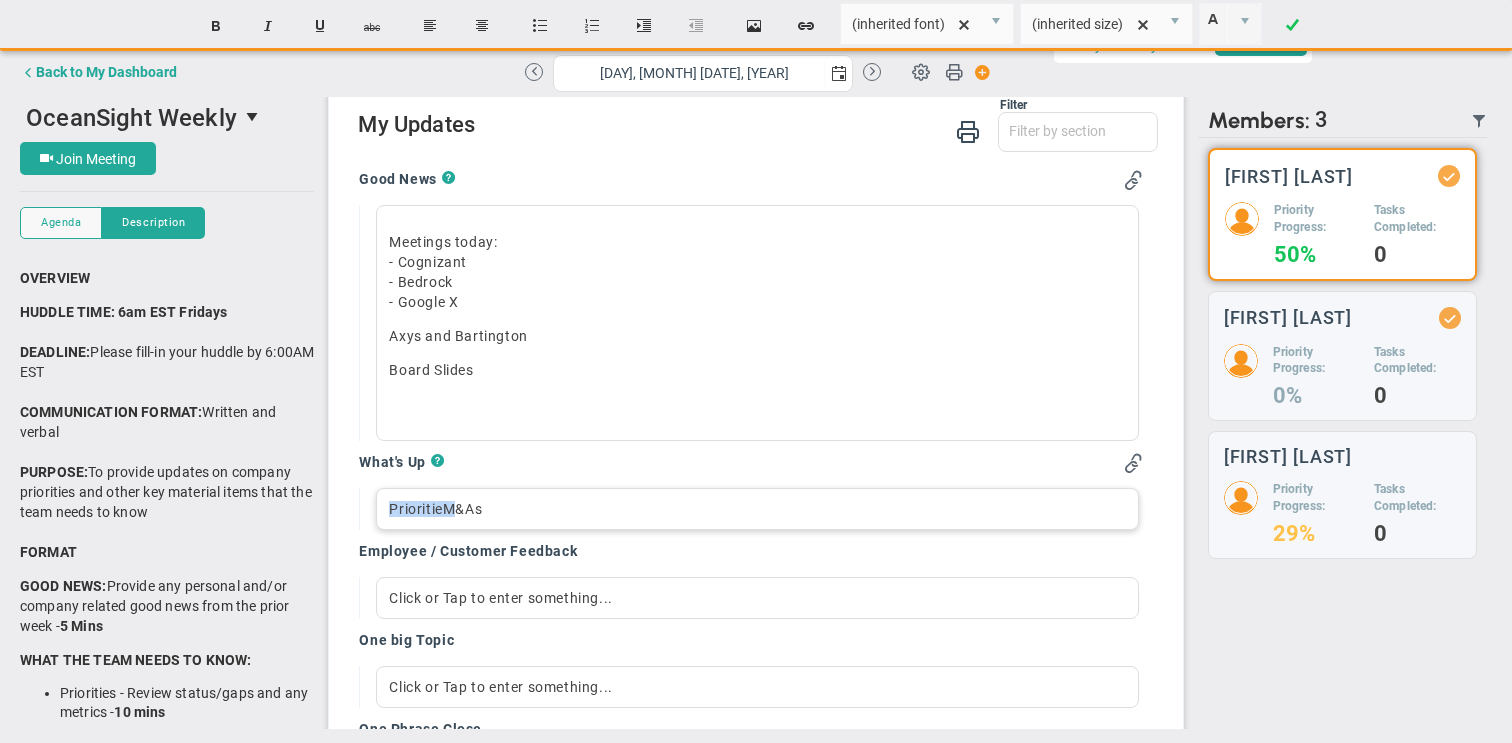 click on "PrioritieM&As" at bounding box center (757, 509) 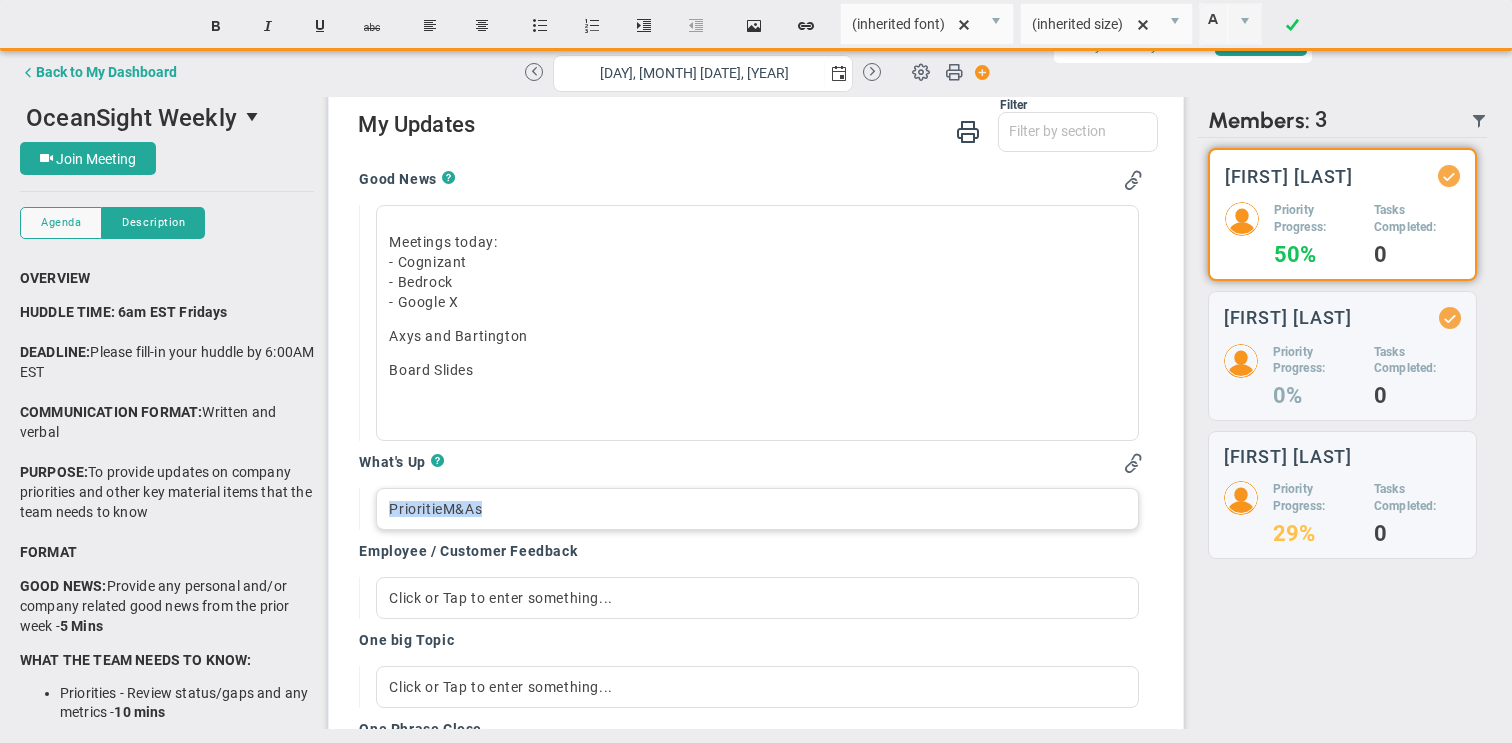click on "PrioritieM&As" at bounding box center [757, 509] 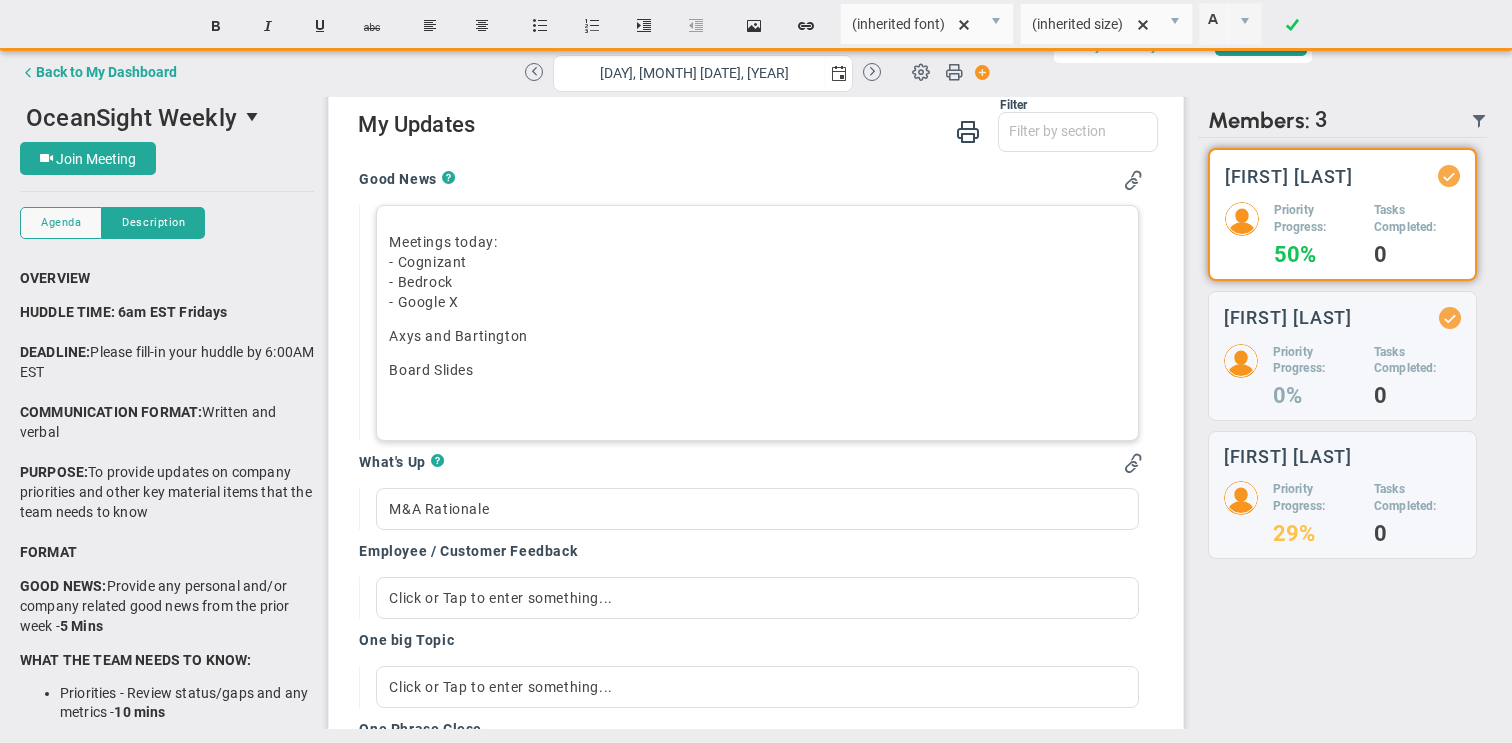 click on "Board Slides" at bounding box center (757, 370) 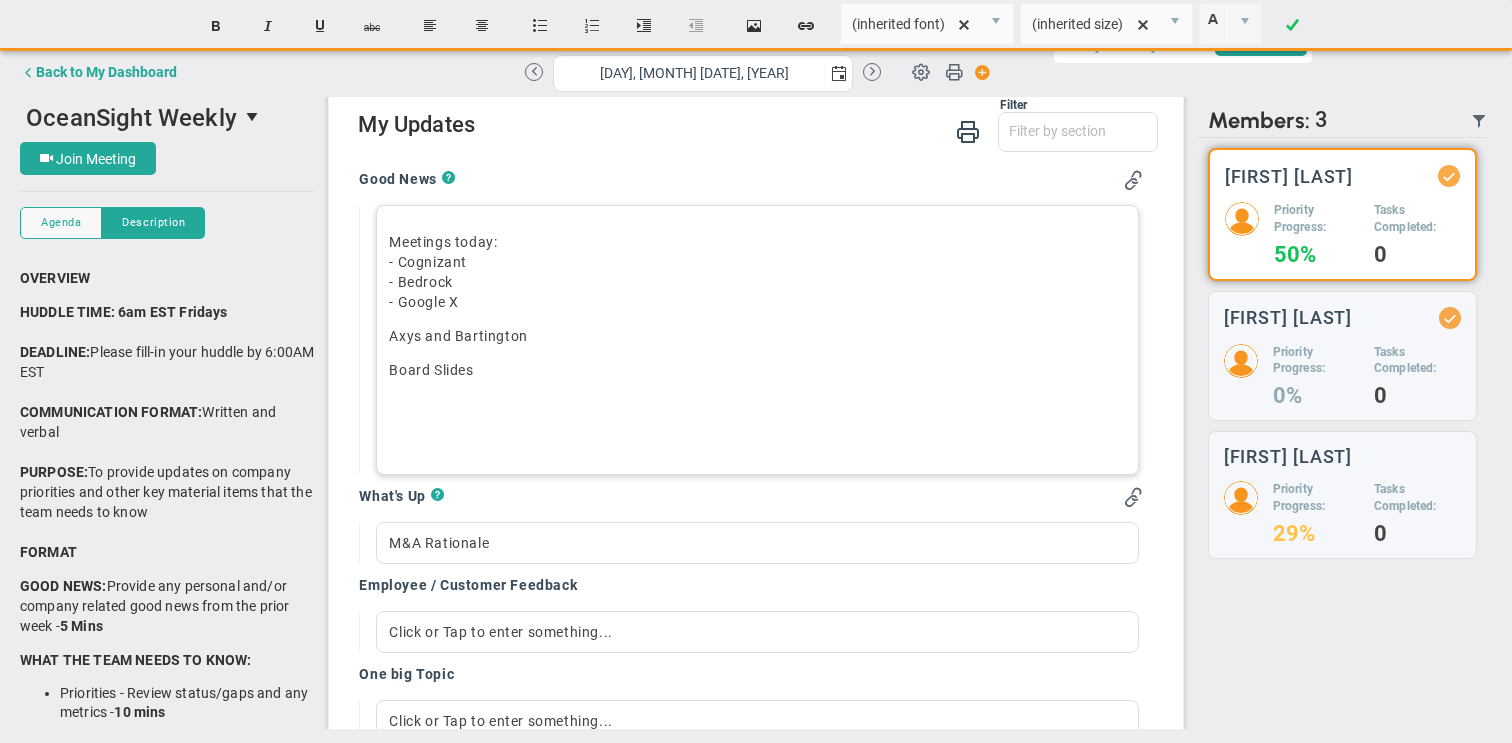 type 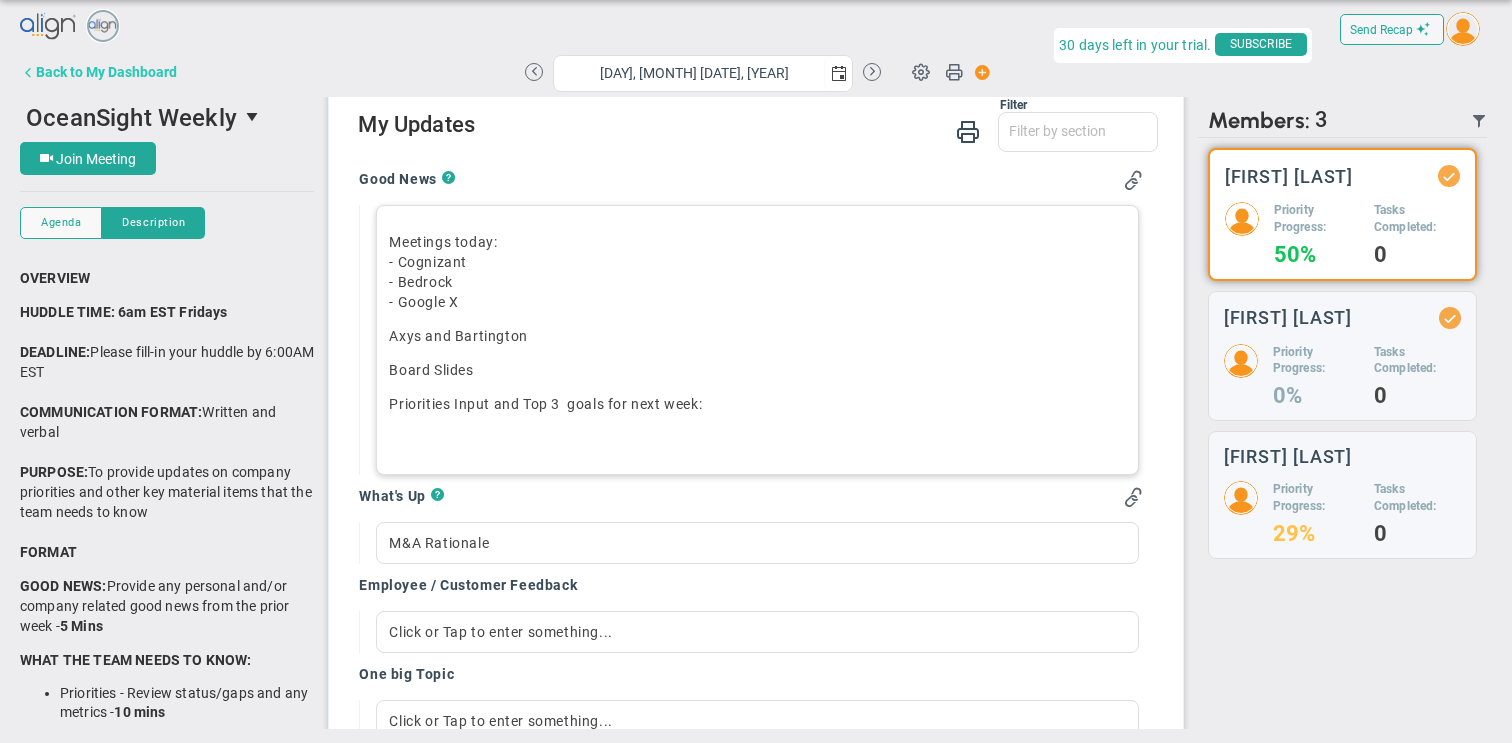 click on "Back to My Dashboard" at bounding box center (106, 72) 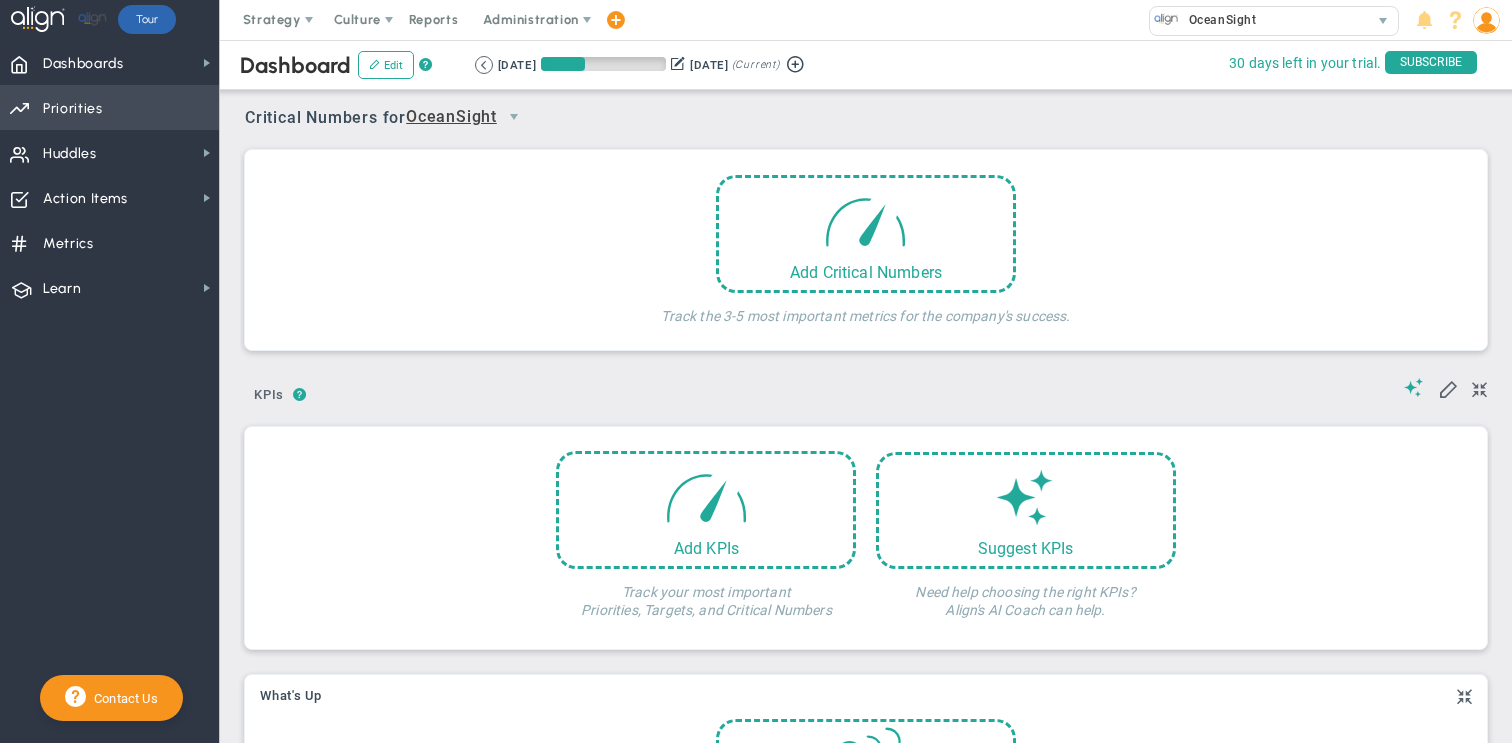 click on "Priorities OKR Tree Priorities OKRs" at bounding box center [109, 107] 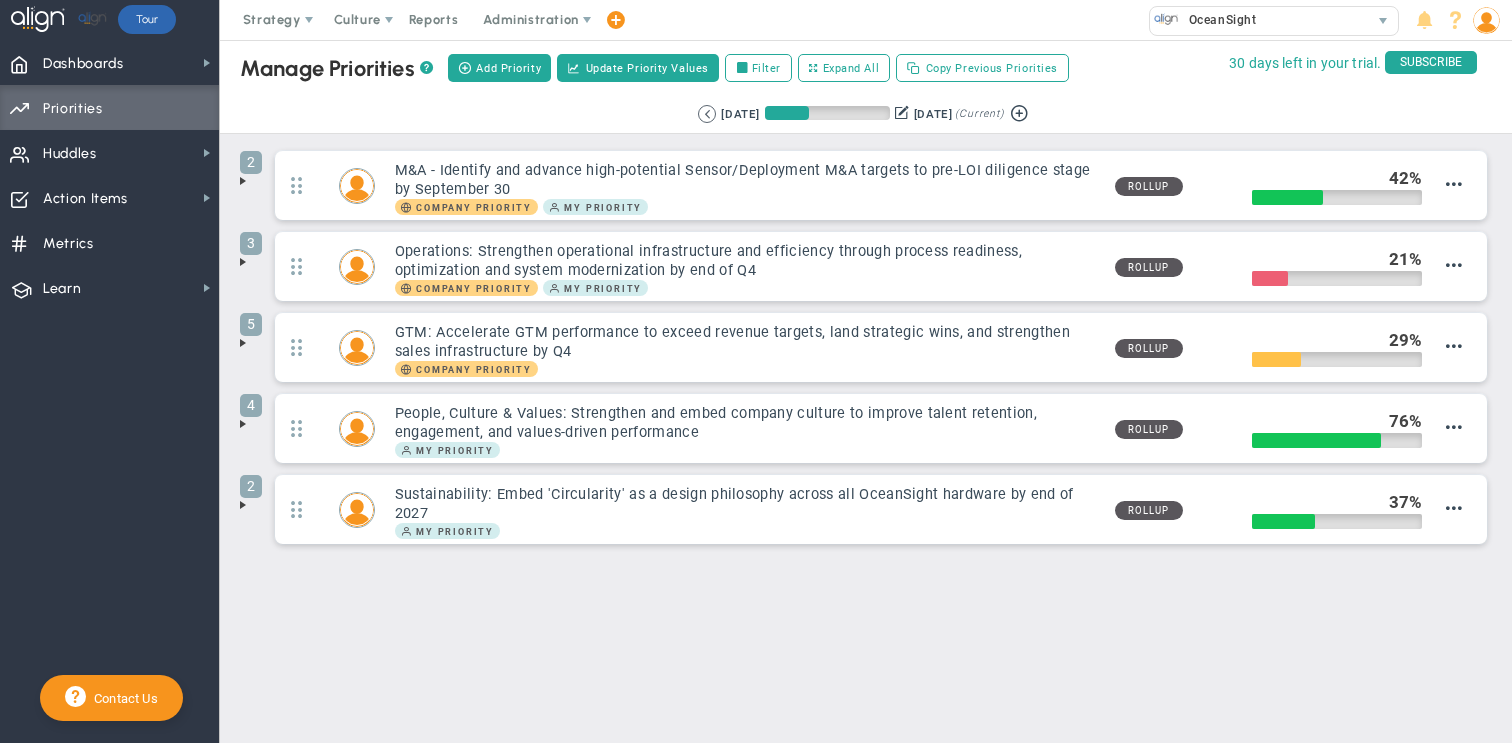 click at bounding box center (243, 262) 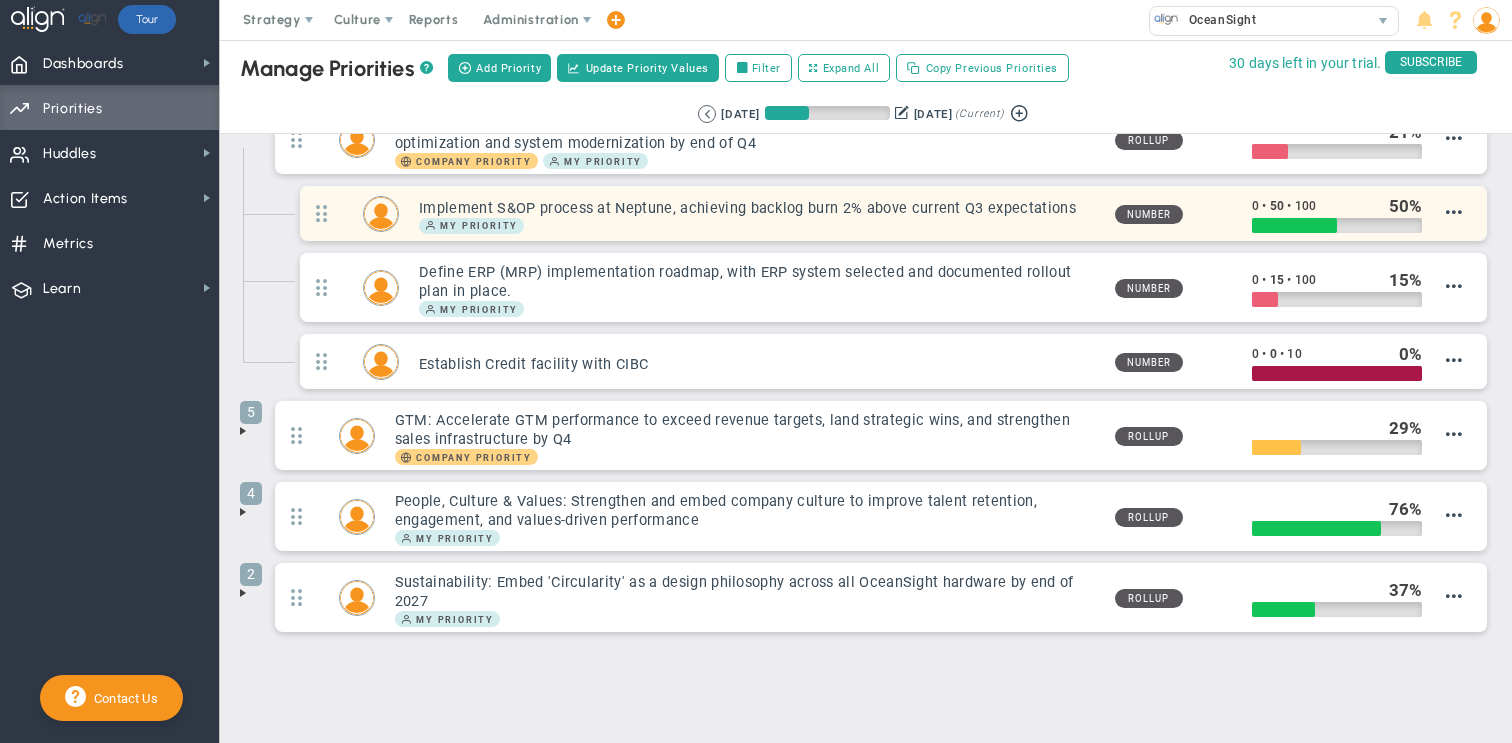 scroll, scrollTop: 128, scrollLeft: 0, axis: vertical 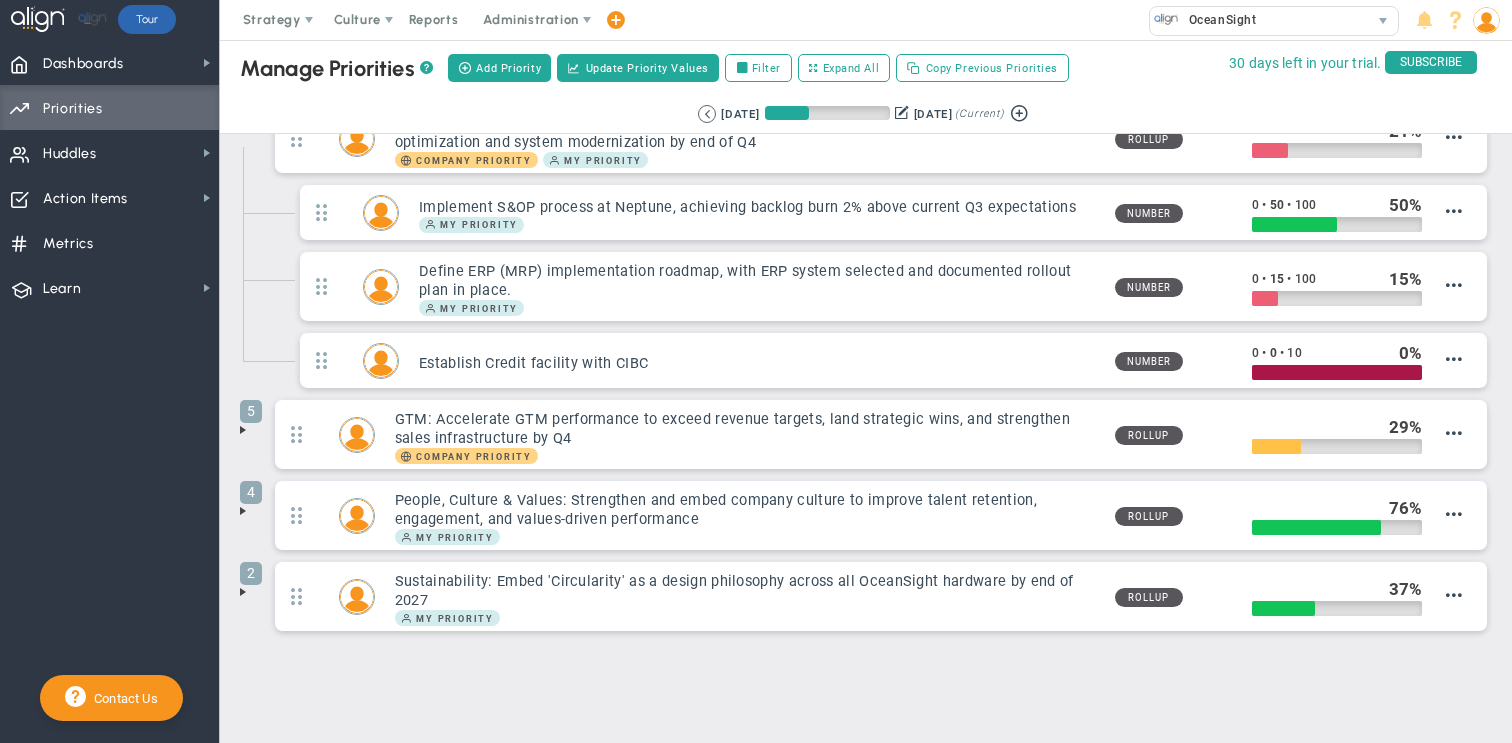 click at bounding box center (243, 430) 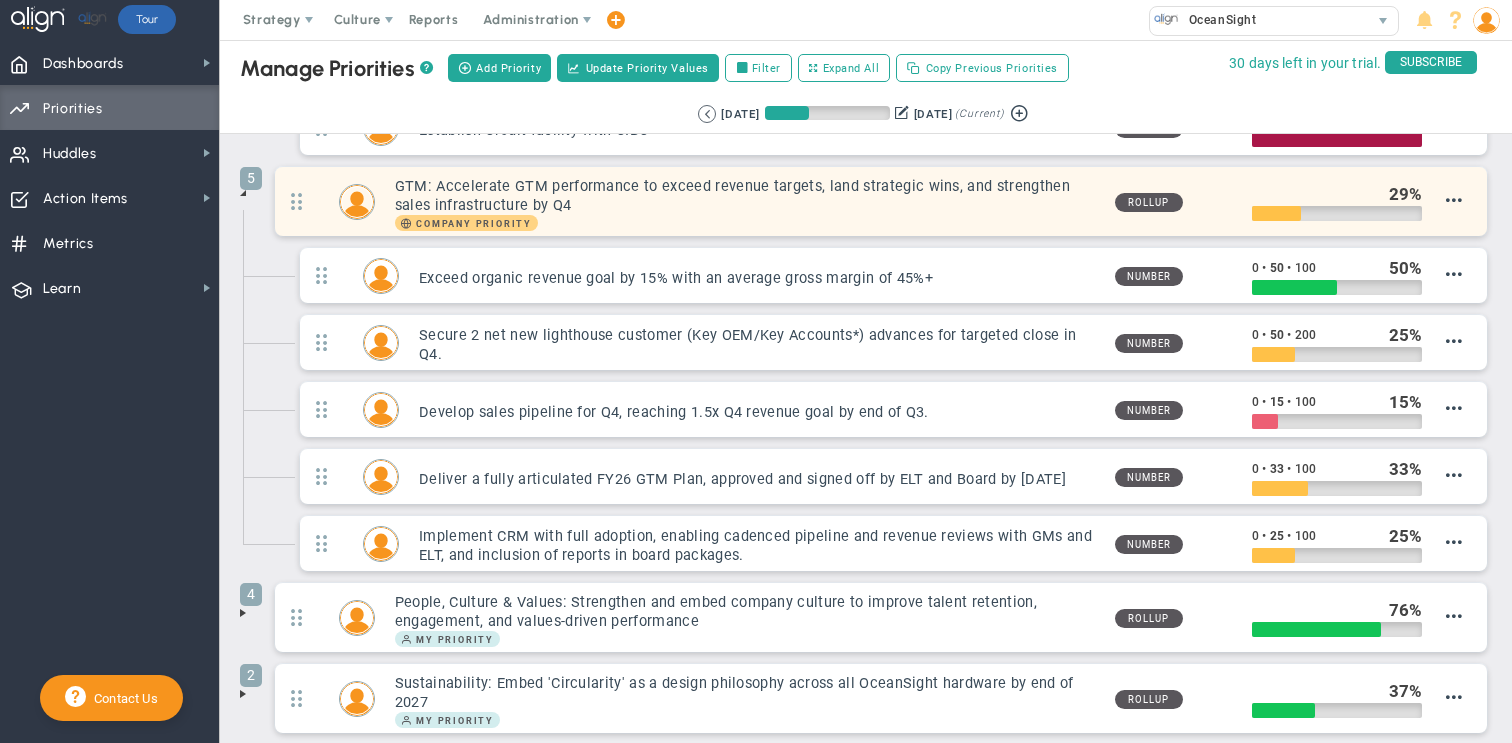 scroll, scrollTop: 385, scrollLeft: 0, axis: vertical 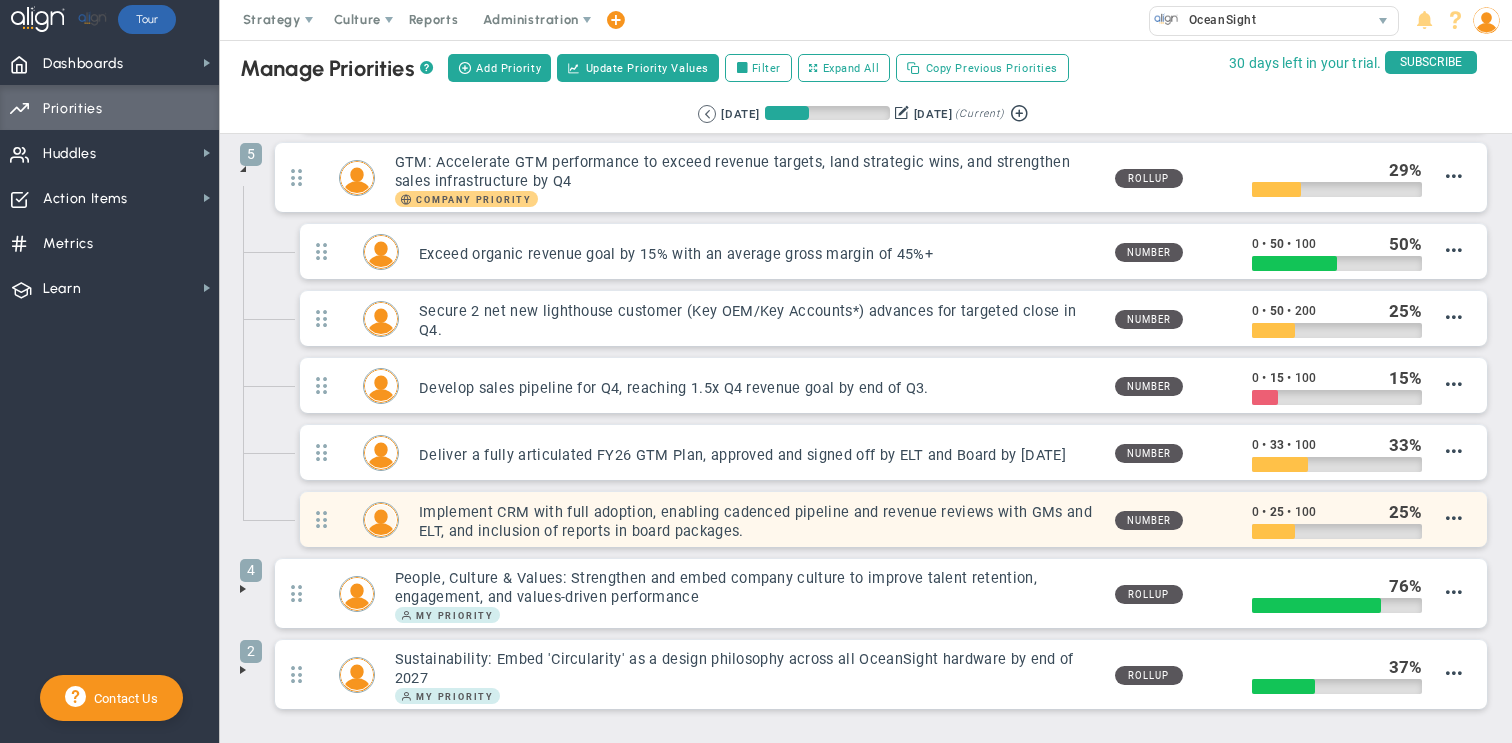 click on "Implement CRM with full adoption, enabling cadenced pipeline and revenue reviews with GMs and ELT, and inclusion of reports in board packages." at bounding box center [758, 522] 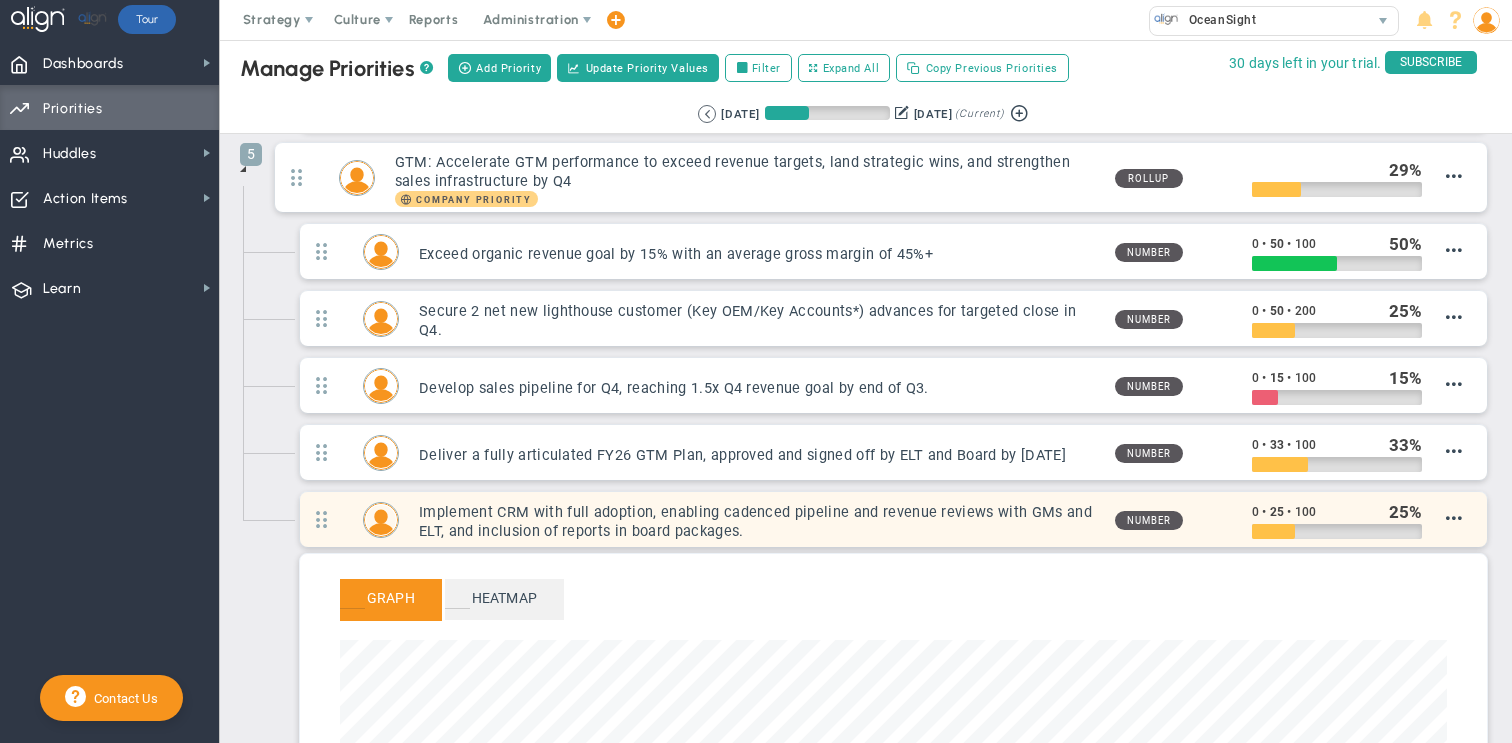 scroll, scrollTop: 999770, scrollLeft: 998893, axis: both 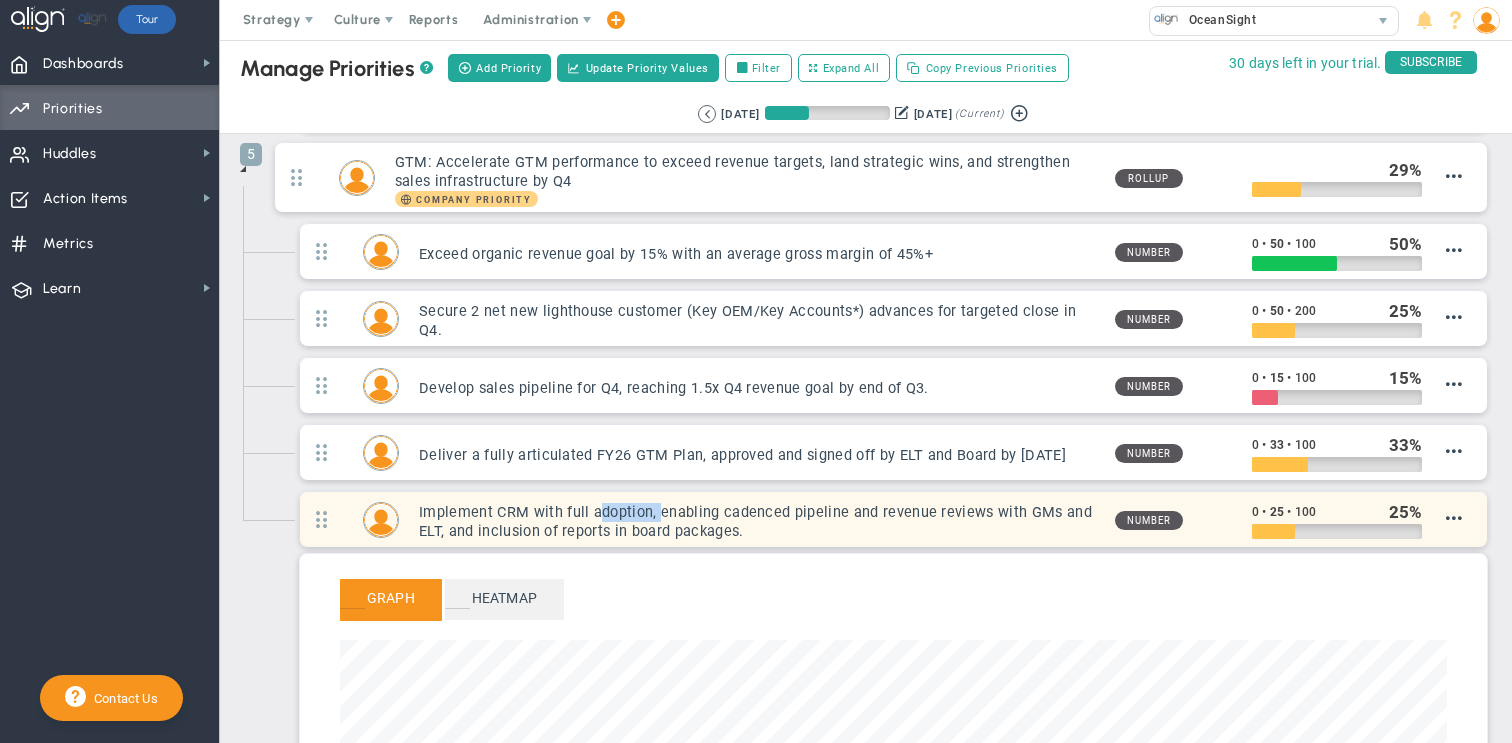 click on "Implement CRM with full adoption, enabling cadenced pipeline and revenue reviews with GMs and ELT, and inclusion of reports in board packages." at bounding box center [758, 522] 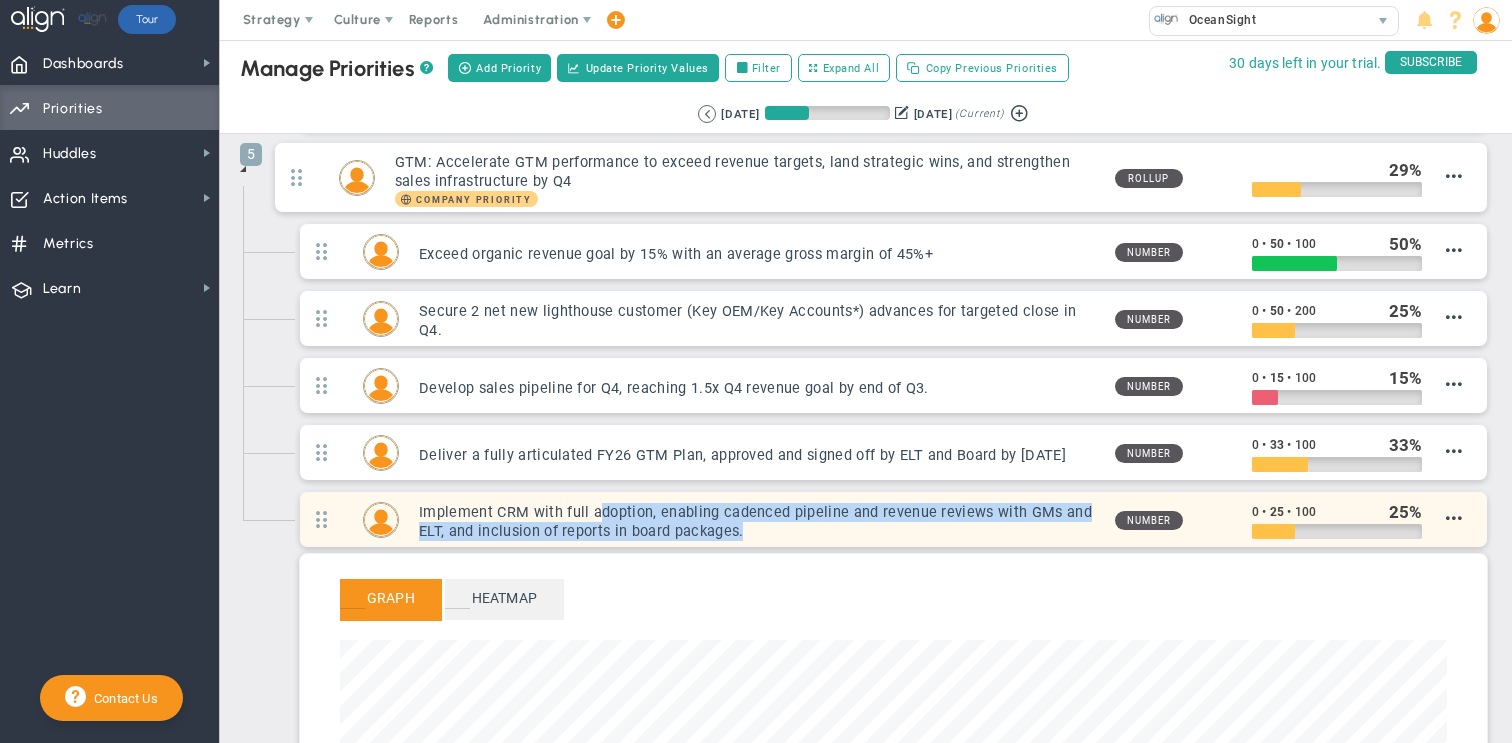 click on "Implement CRM with full adoption, enabling cadenced pipeline and revenue reviews with GMs and ELT, and inclusion of reports in board packages." at bounding box center (758, 522) 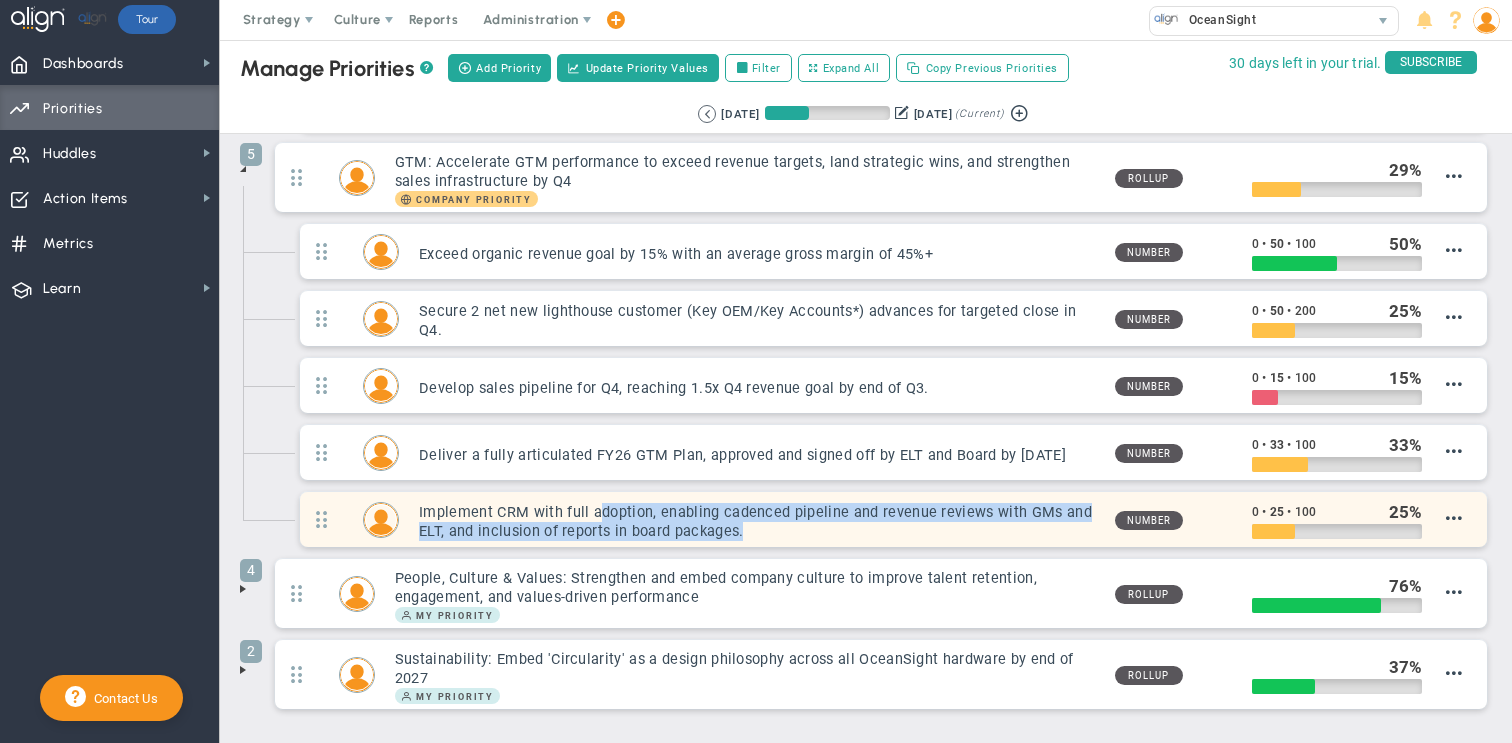 copy on "Implement CRM with full adoption, enabling cadenced pipeline and revenue reviews with GMs and ELT, and inclusion of reports in board packages." 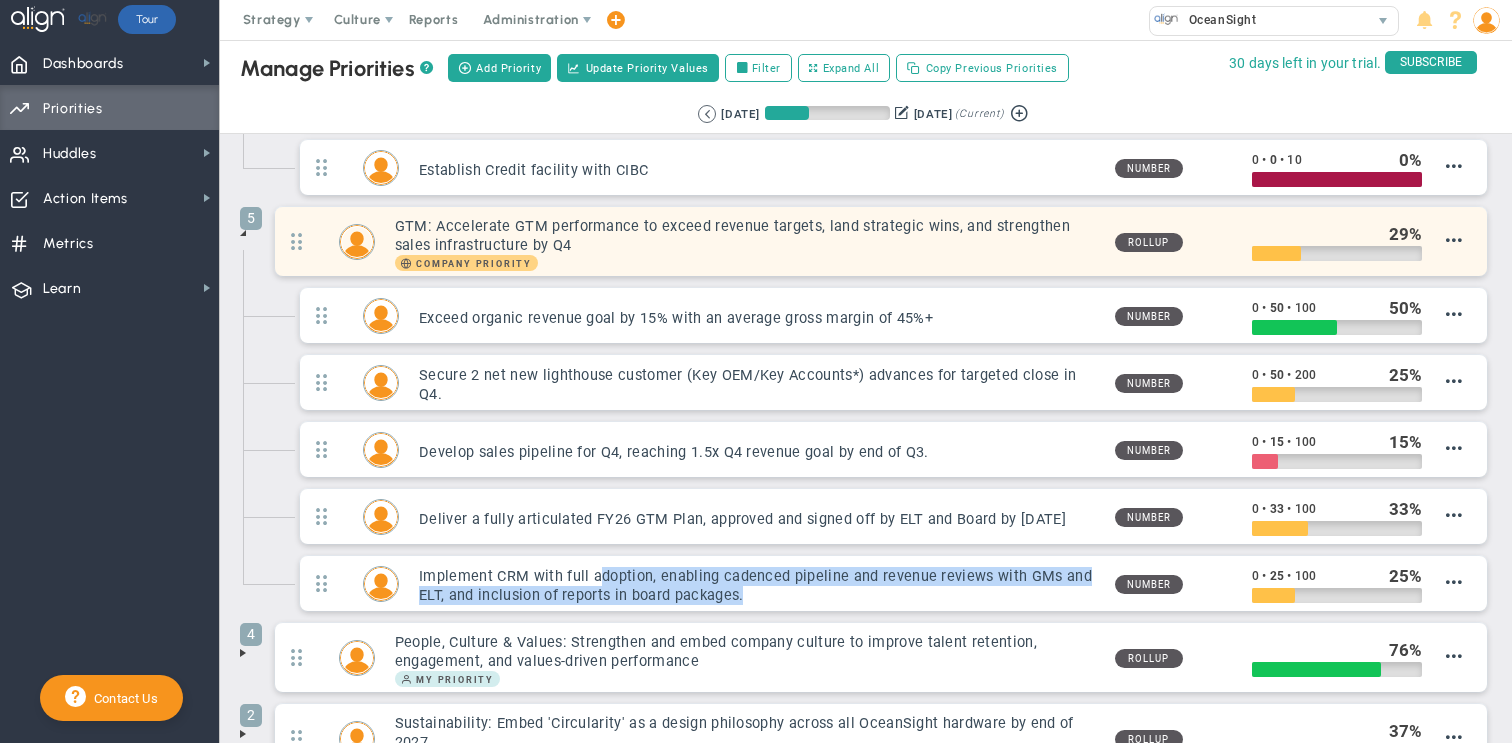 scroll, scrollTop: 319, scrollLeft: 0, axis: vertical 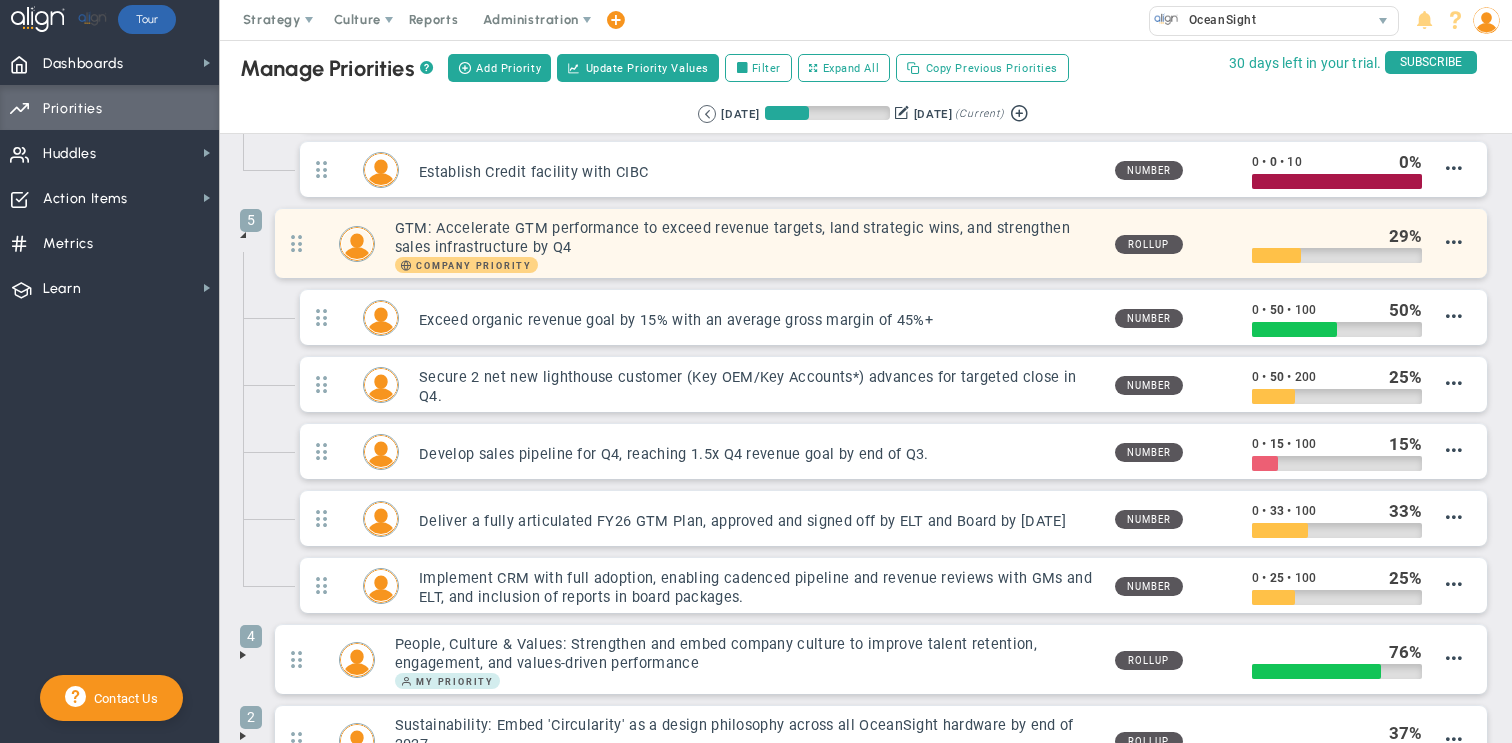 click on "GTM: Accelerate GTM performance to exceed revenue targets, land strategic wins, and strengthen sales infrastructure by Q4" at bounding box center [747, 238] 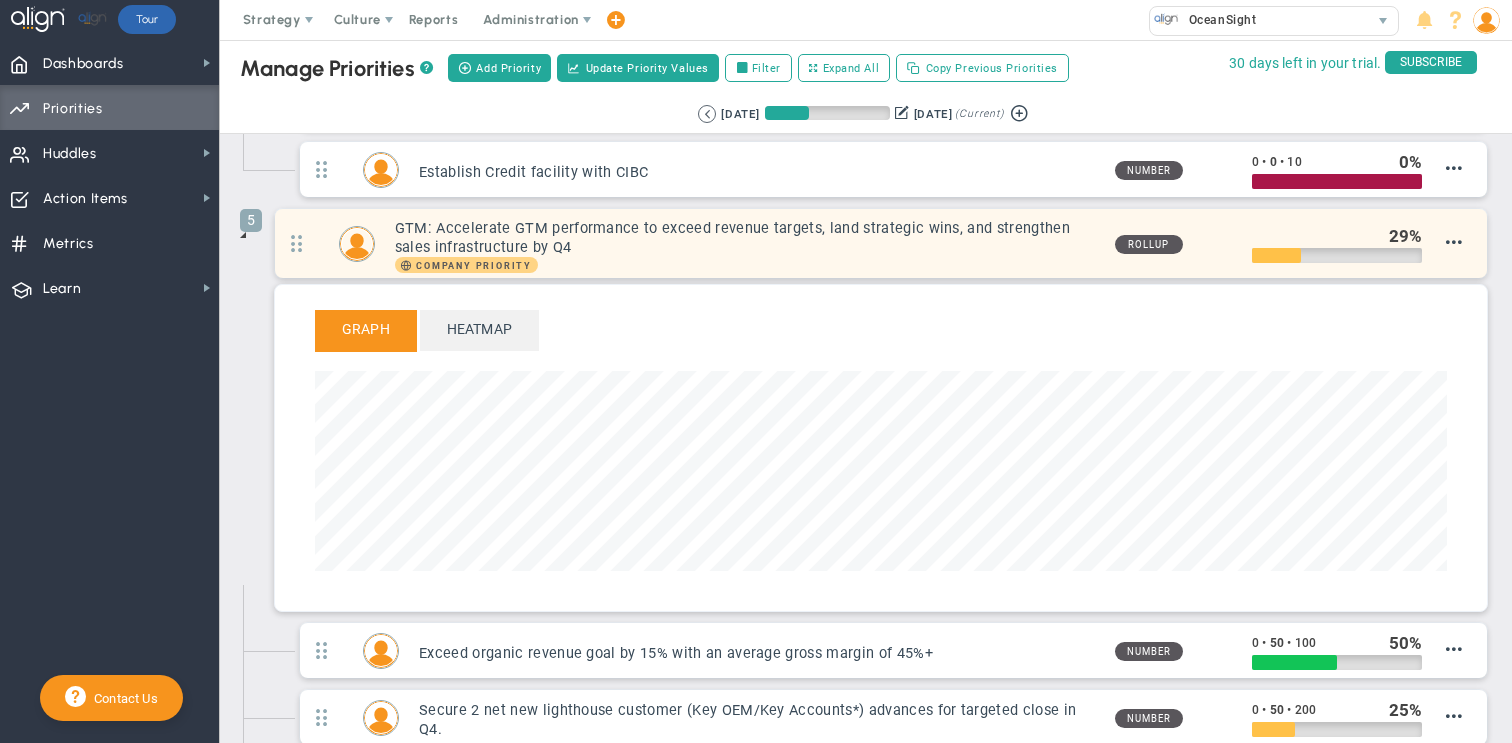 scroll, scrollTop: 999770, scrollLeft: 998868, axis: both 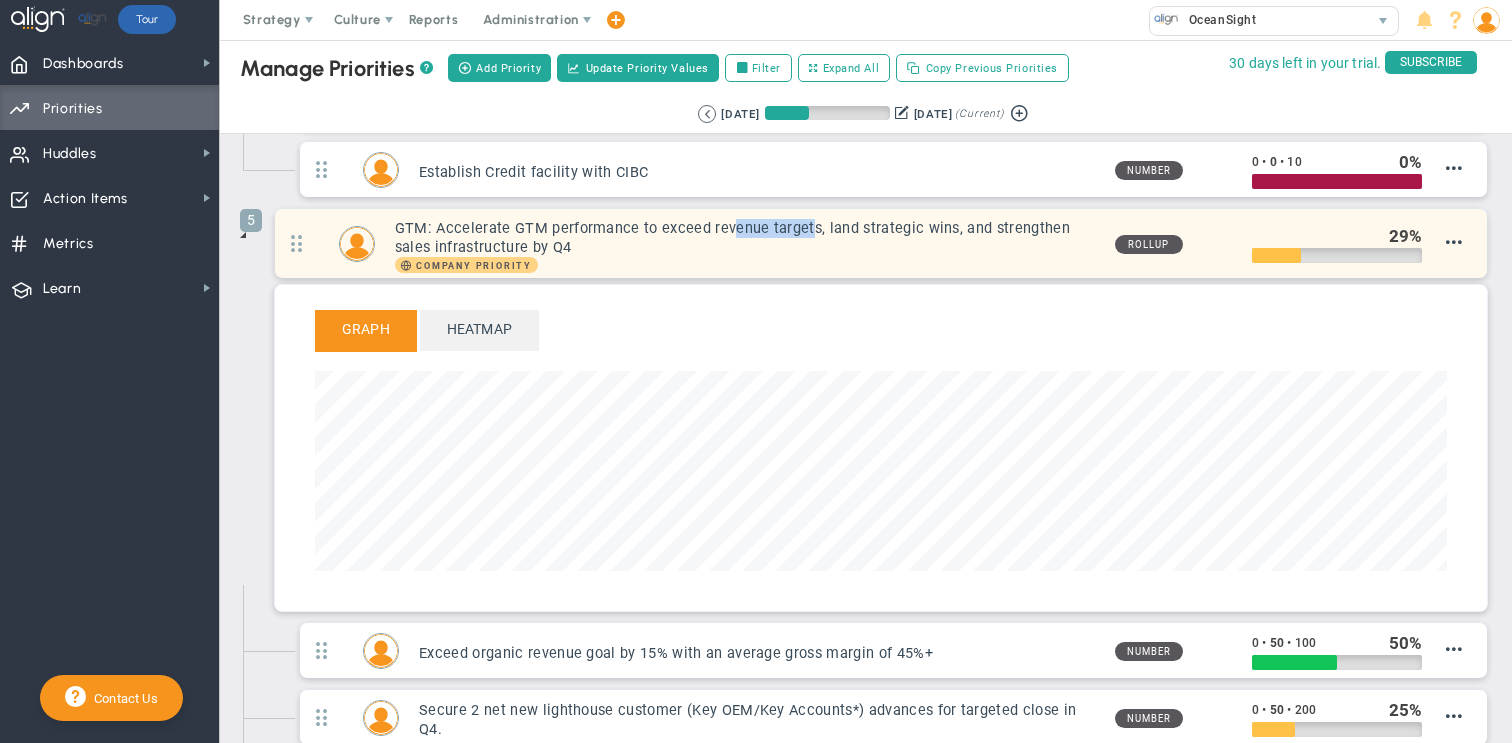 click on "GTM: Accelerate GTM performance to exceed revenue targets, land strategic wins, and strengthen sales infrastructure by Q4" at bounding box center [747, 238] 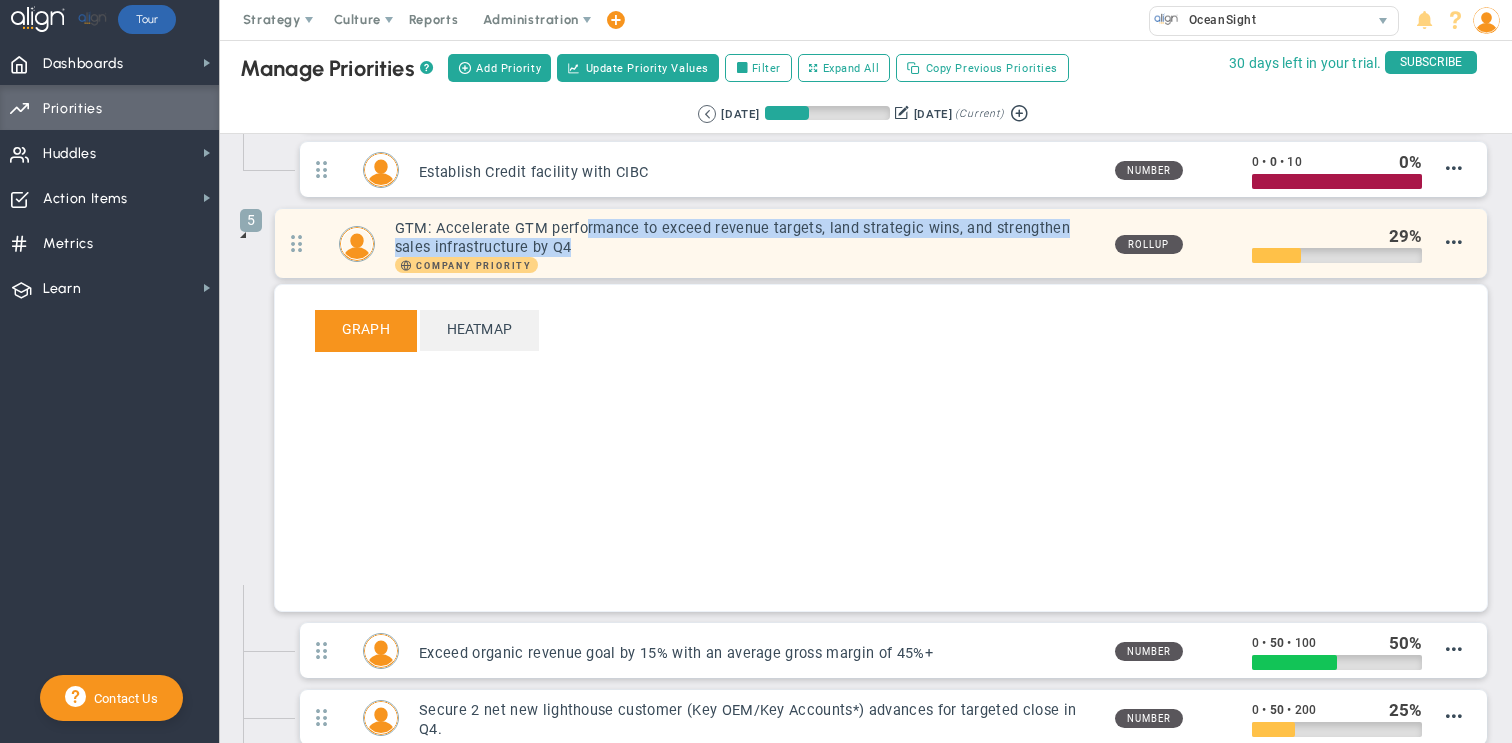 click on "GTM: Accelerate GTM performance to exceed revenue targets, land strategic wins, and strengthen sales infrastructure by Q4" at bounding box center [747, 238] 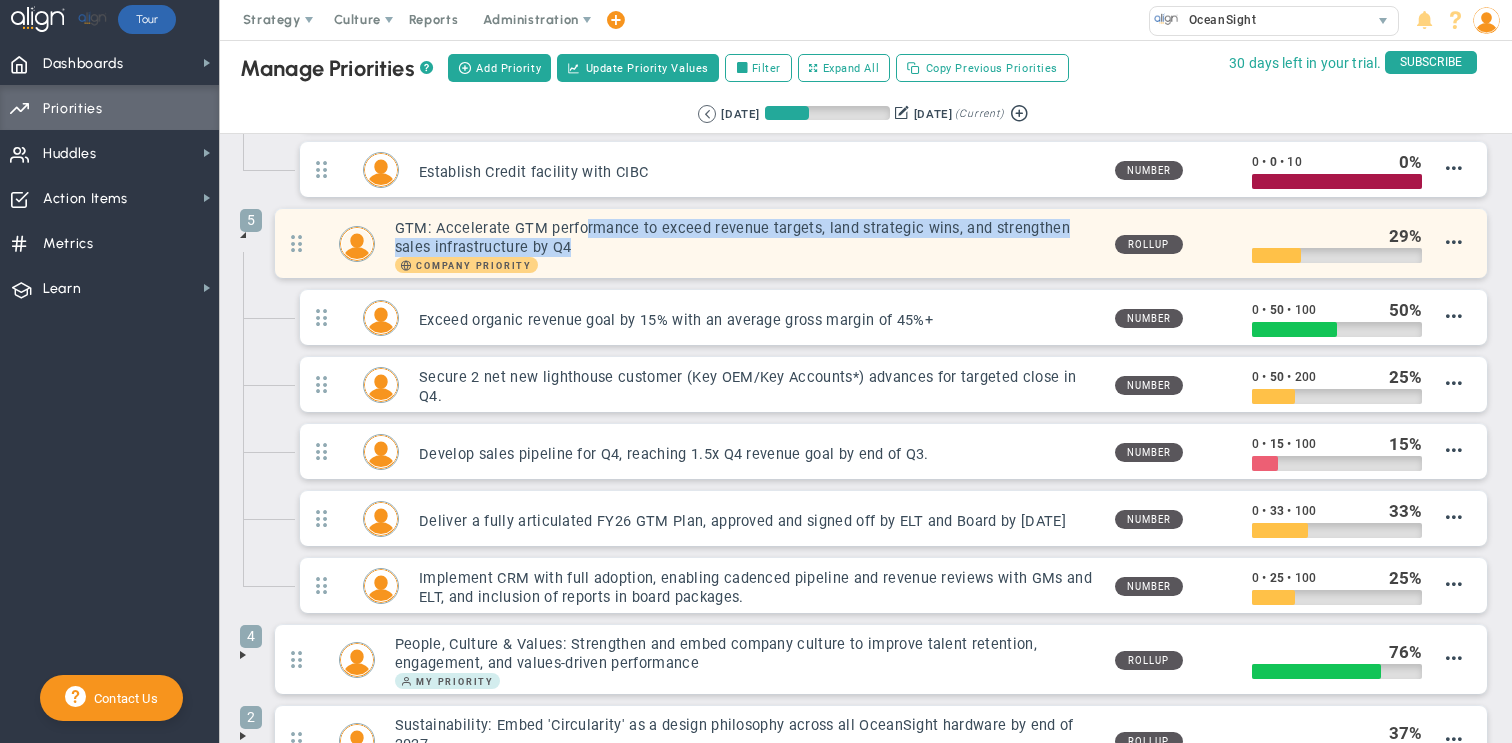 copy on "GTM: Accelerate GTM performance to exceed revenue targets, land strategic wins, and strengthen sales infrastructure by Q4" 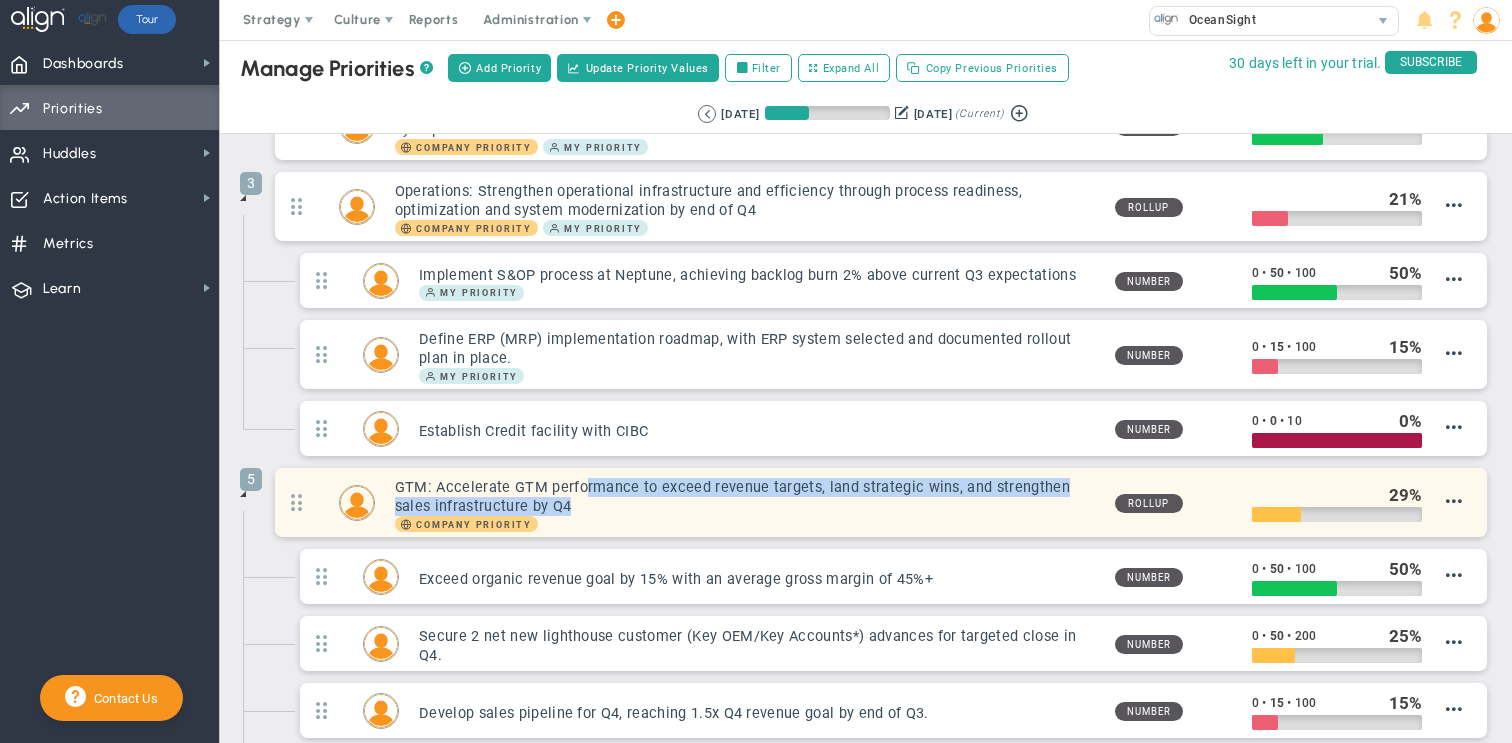 scroll, scrollTop: 0, scrollLeft: 0, axis: both 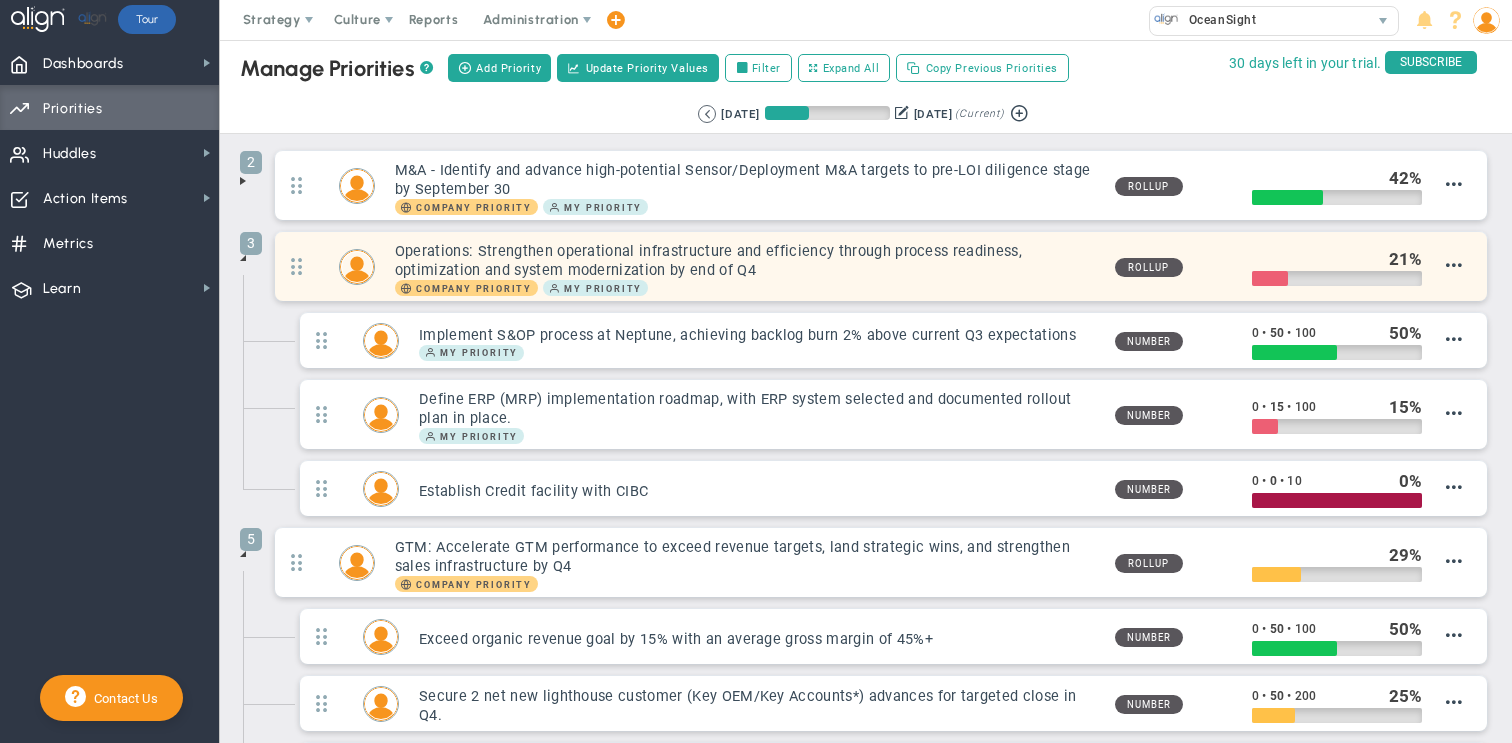 click on "Operations: Strengthen operational infrastructure and efficiency through process readiness, optimization and system modernization by end of Q4" at bounding box center (747, 261) 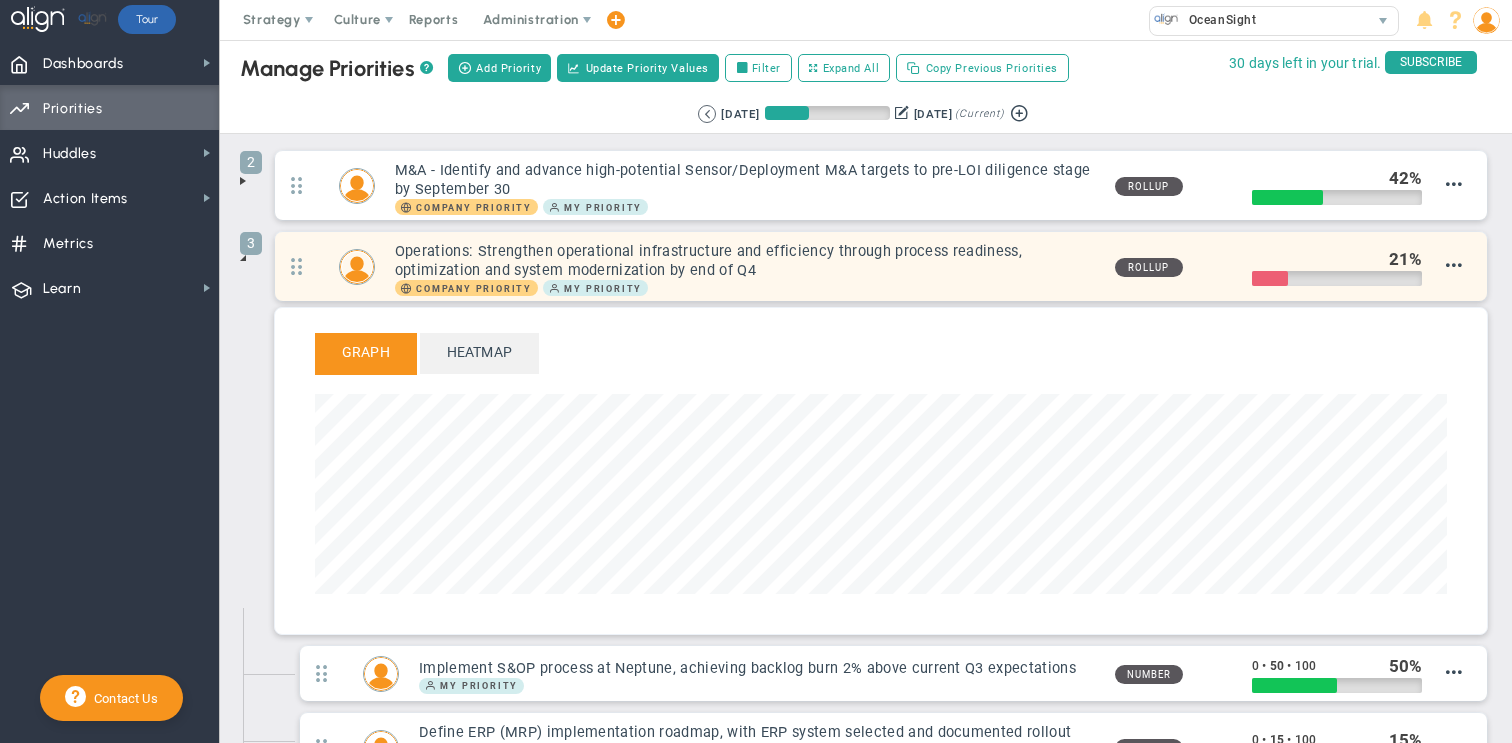 scroll, scrollTop: 999770, scrollLeft: 998868, axis: both 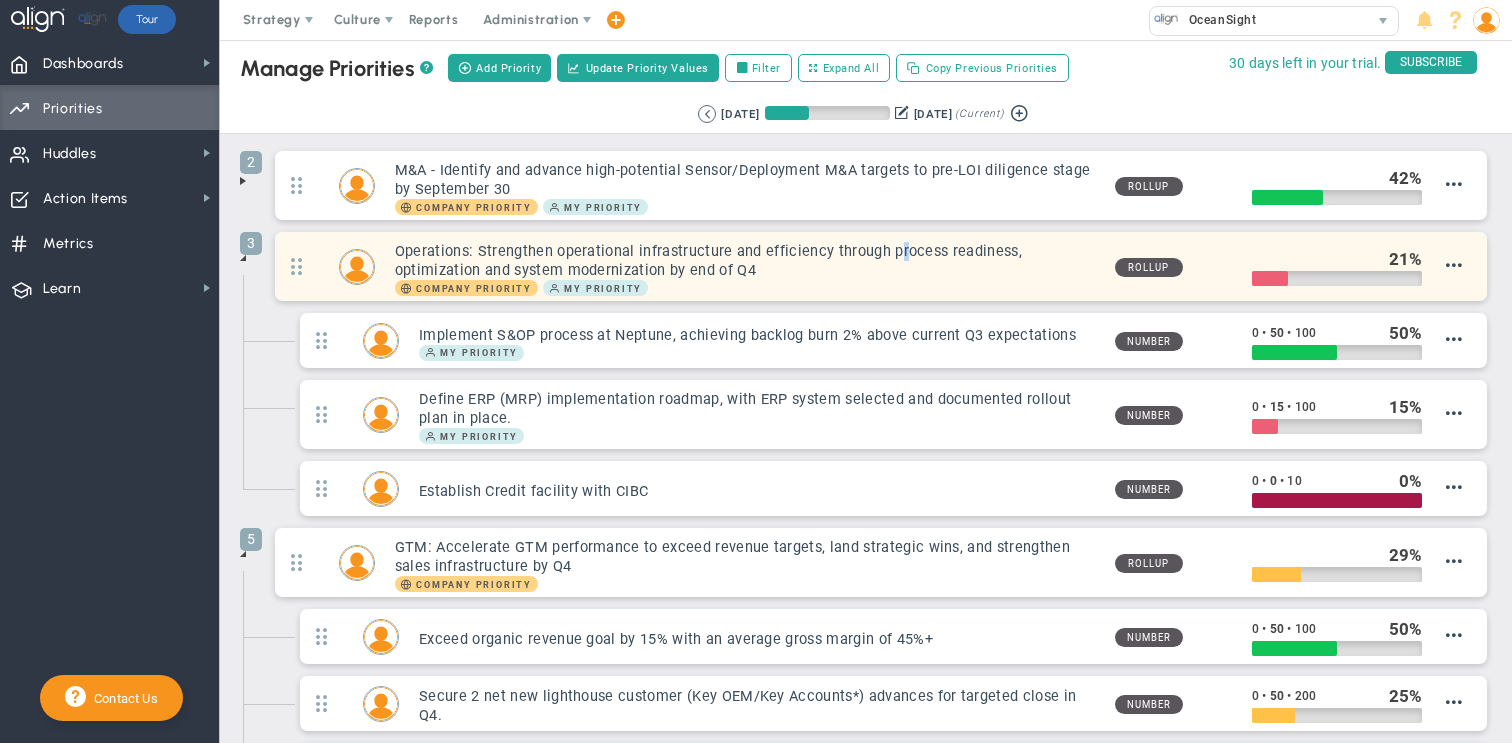 click on "Operations: Strengthen operational infrastructure and efficiency through process readiness, optimization and system modernization by end of Q4" at bounding box center (747, 261) 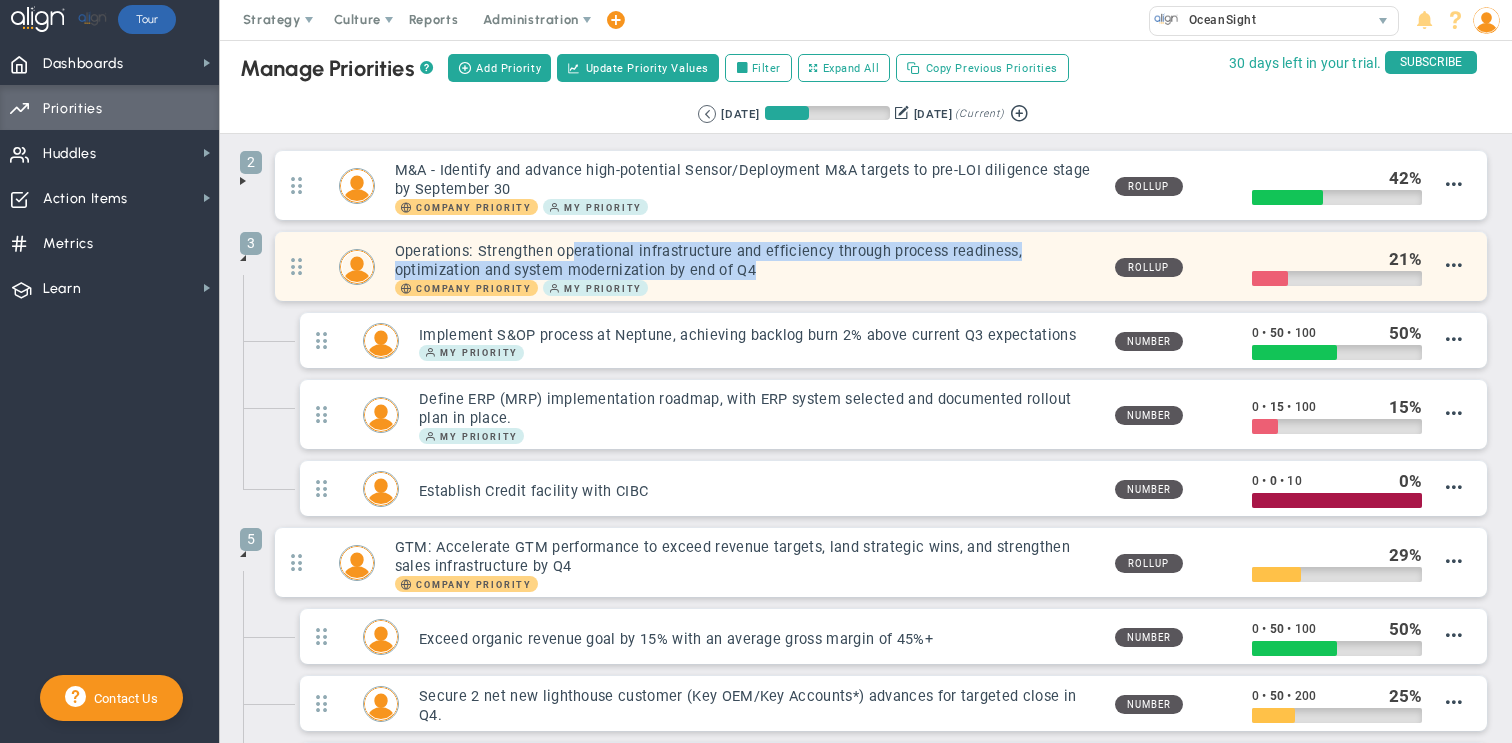 click on "Operations: Strengthen operational infrastructure and efficiency through process readiness, optimization and system modernization by end of Q4" at bounding box center (747, 261) 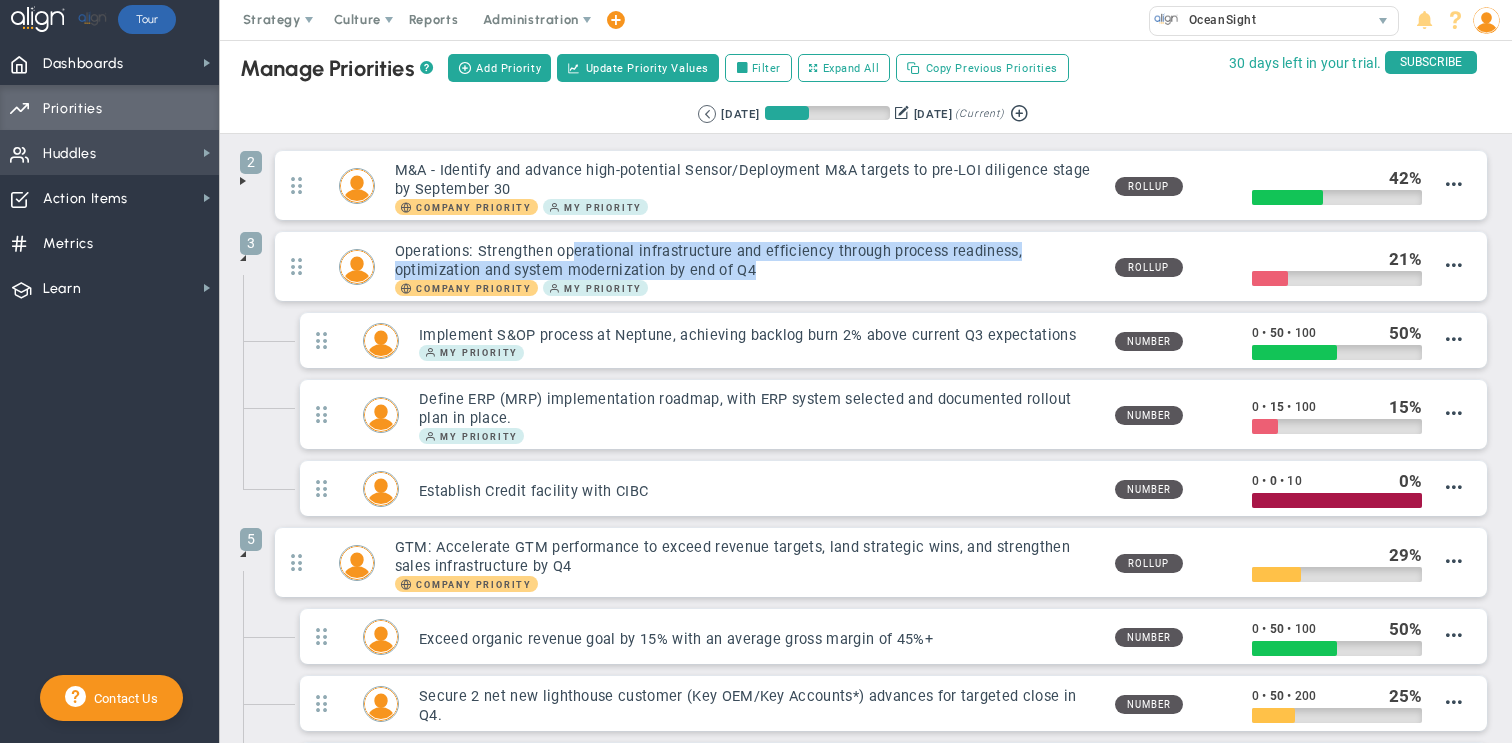 click on "Huddles Huddles" at bounding box center [109, 152] 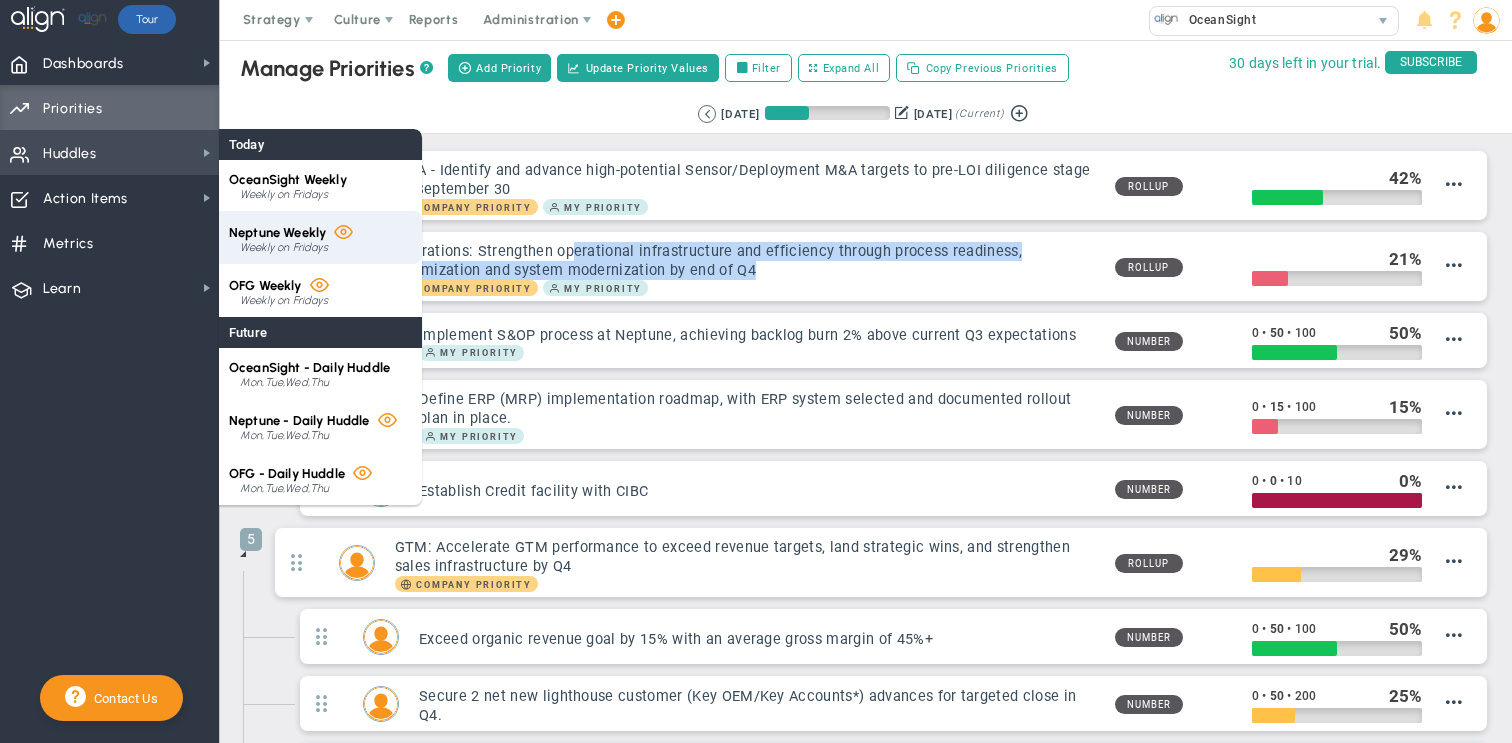 click on "Weekly on Fridays" at bounding box center [326, 248] 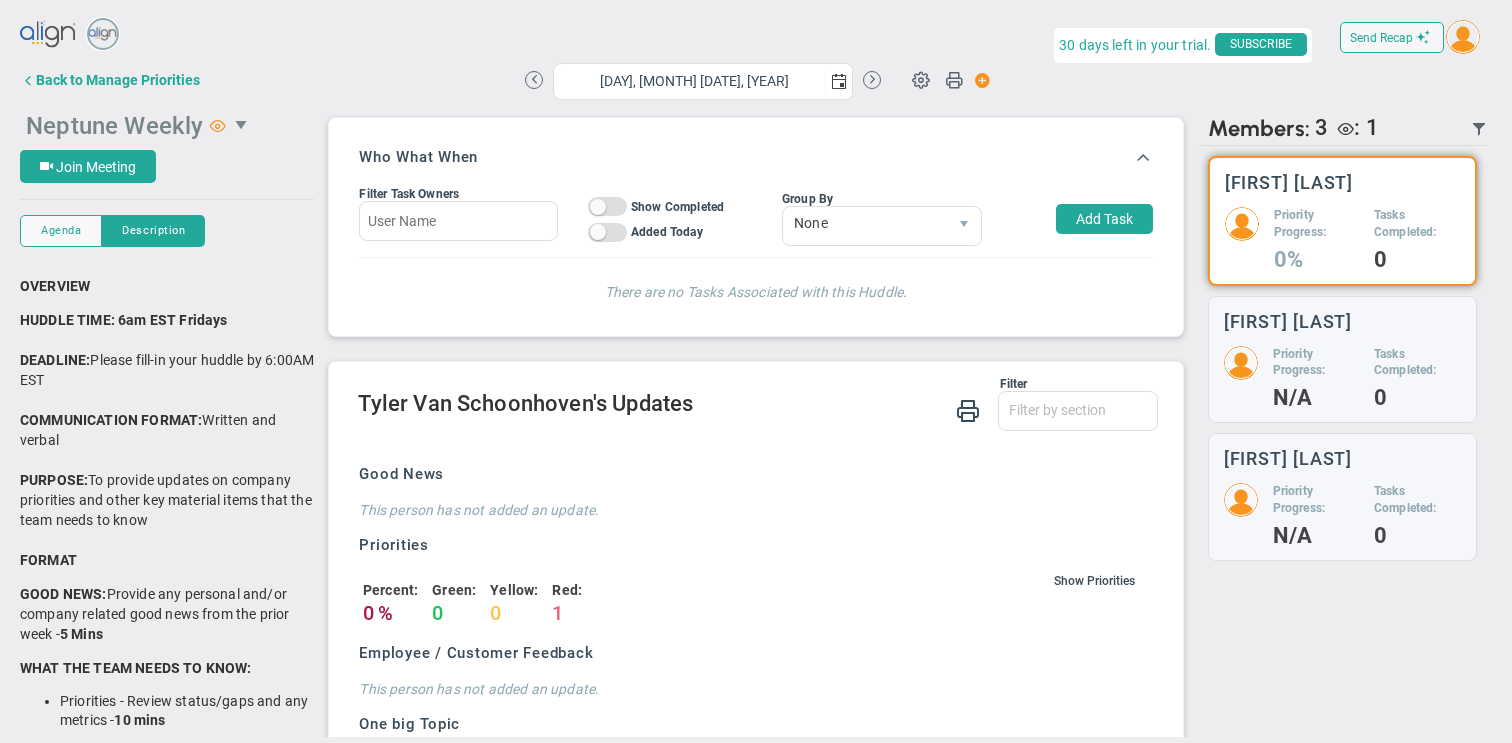 click at bounding box center [243, 125] 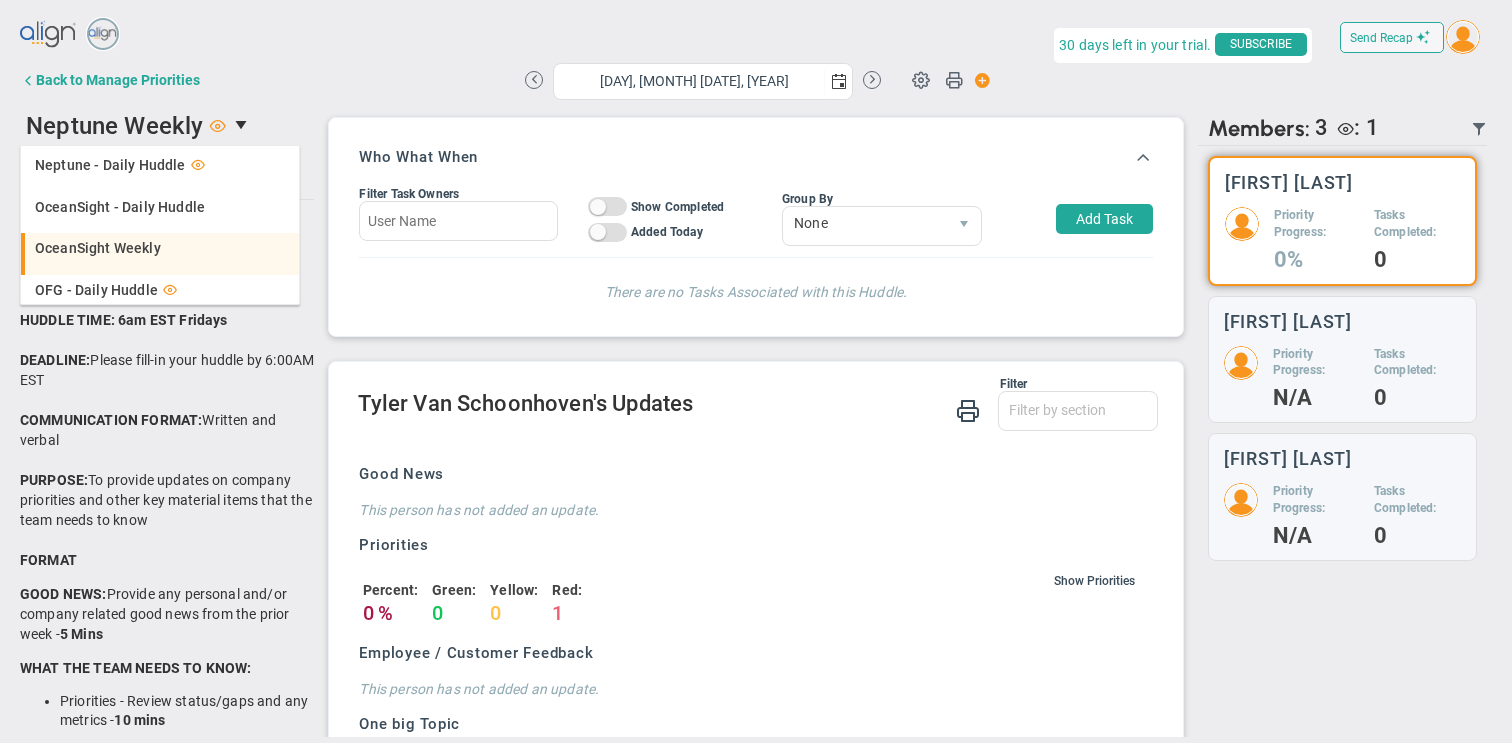 click on "OceanSight Weekly" at bounding box center [98, 248] 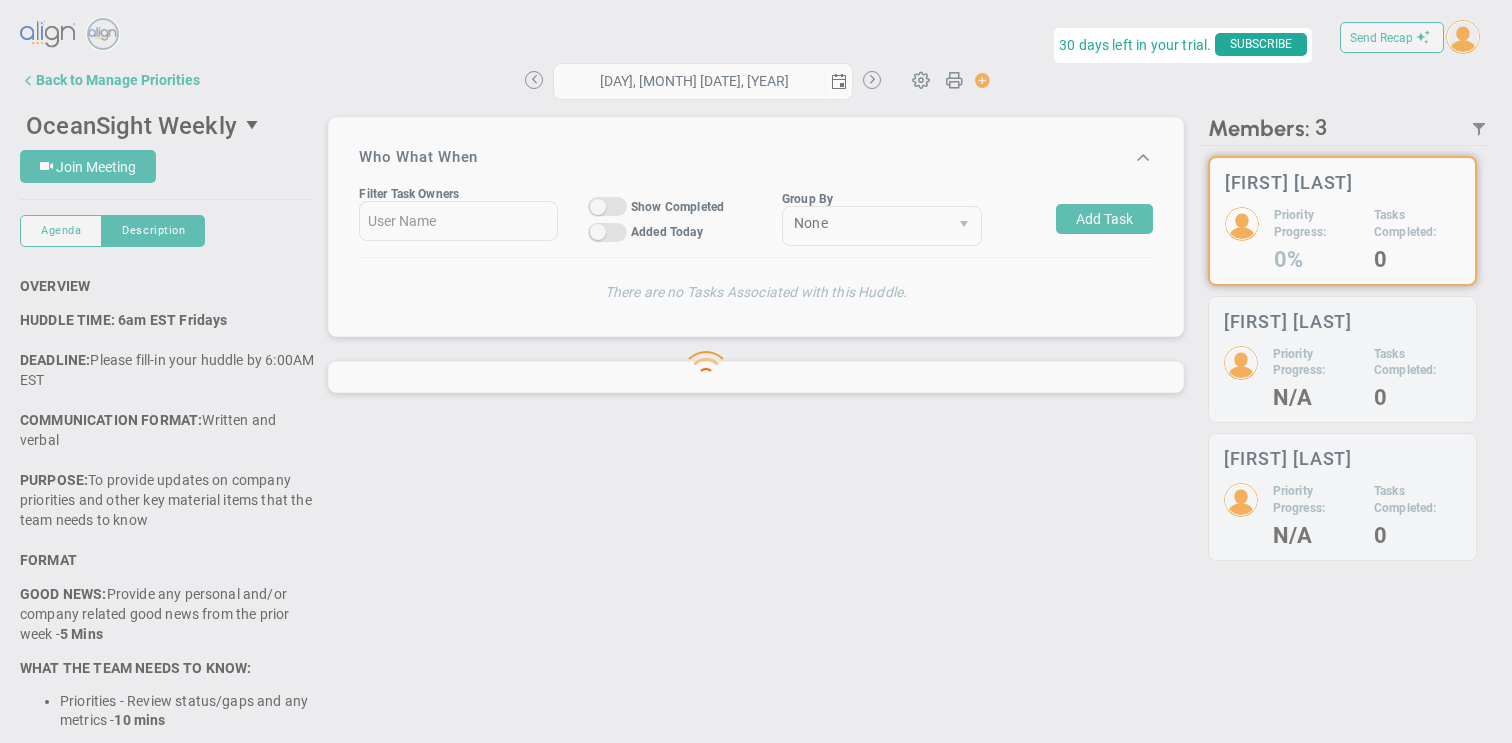 type on "[DAY], [MONTH] [DD], [YYYY]" 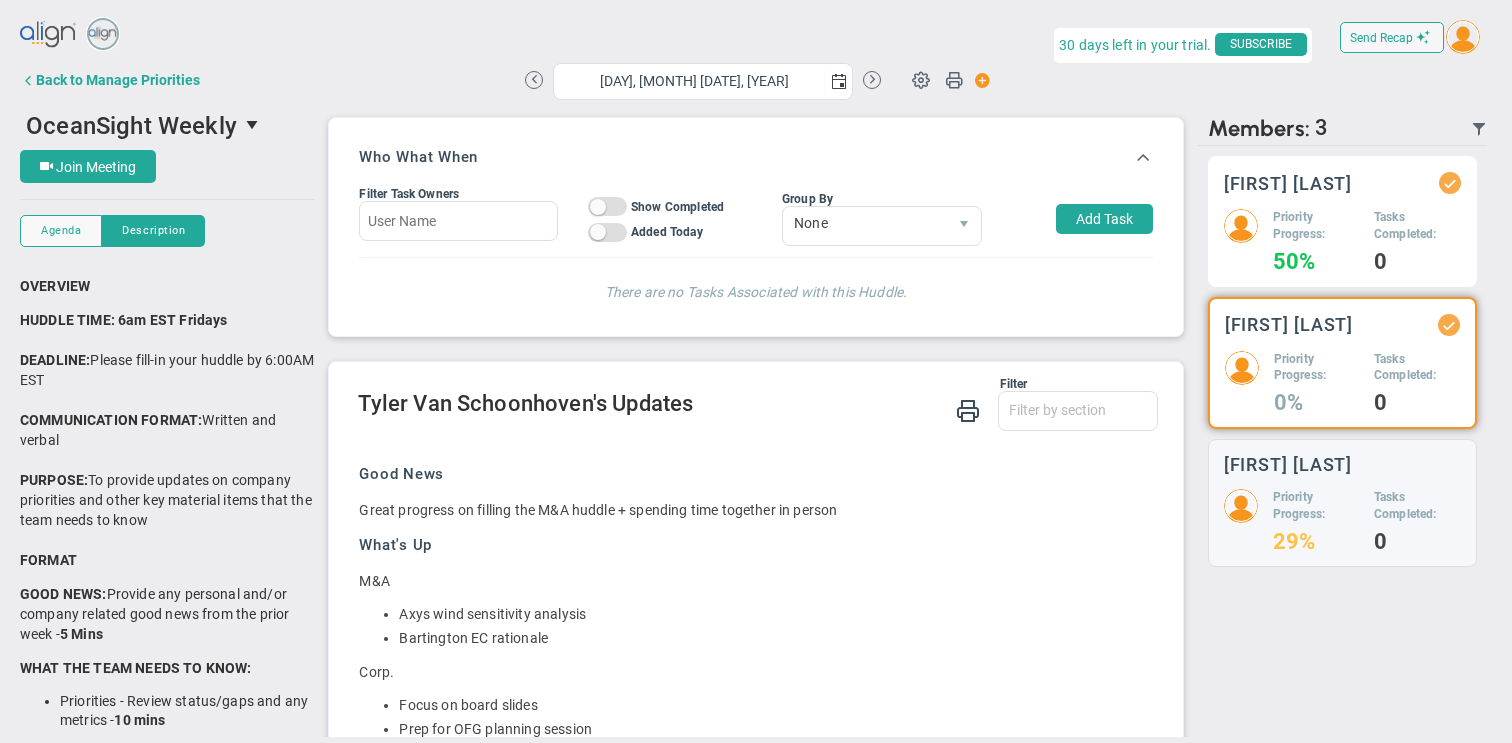 click on "Priority Progress:" at bounding box center (1316, 226) 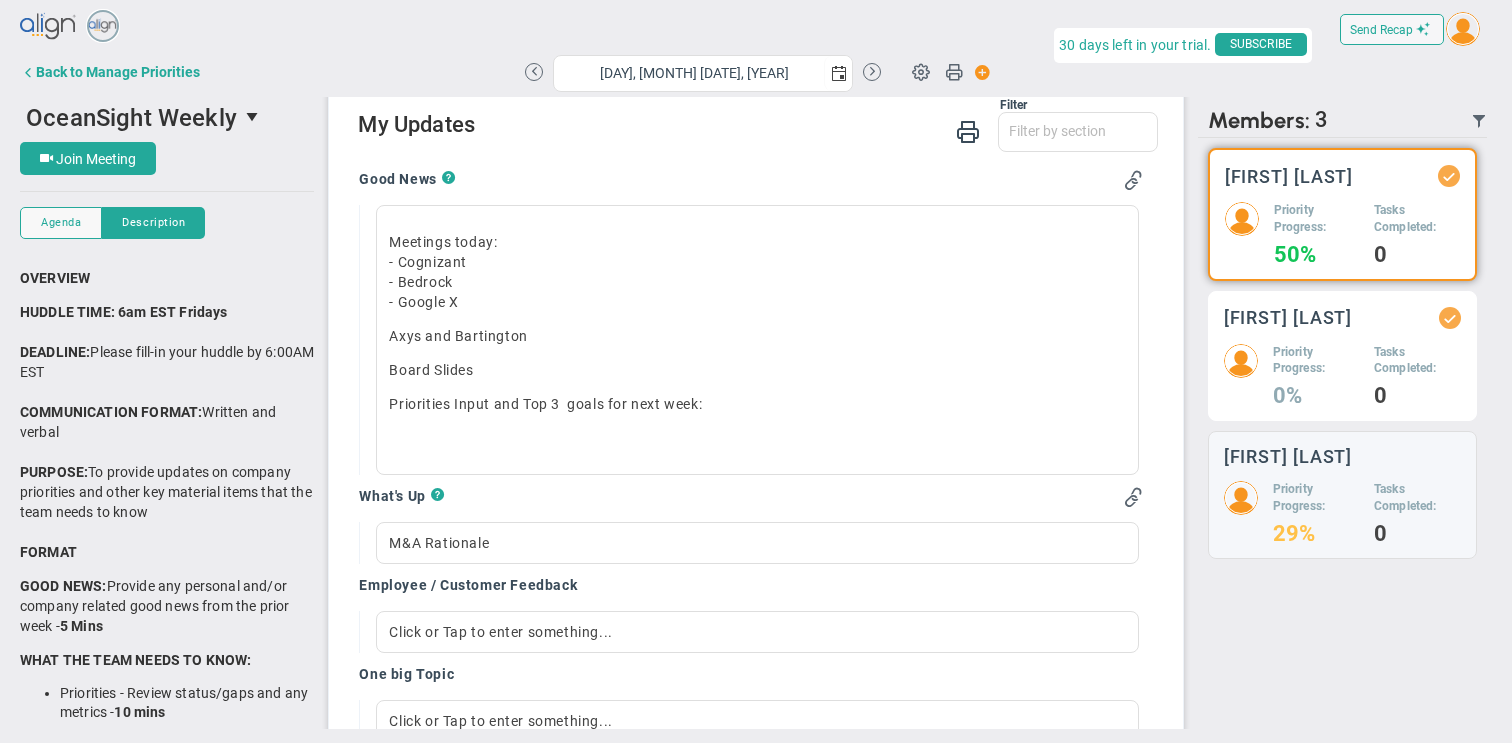 click on "Tyler Van Schoonhoven
Priority Progress:
0%
Tasks Completed:
0" at bounding box center [1342, 356] 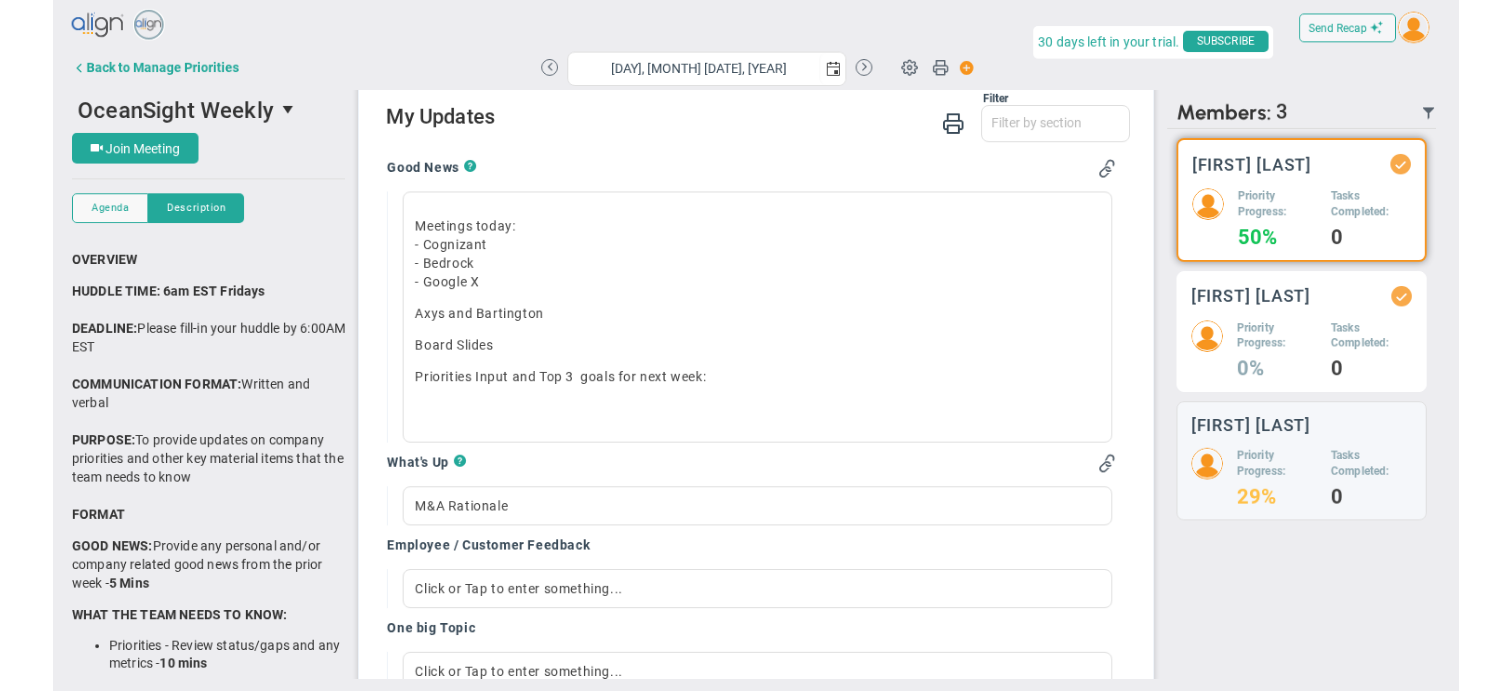 scroll, scrollTop: 259, scrollLeft: 0, axis: vertical 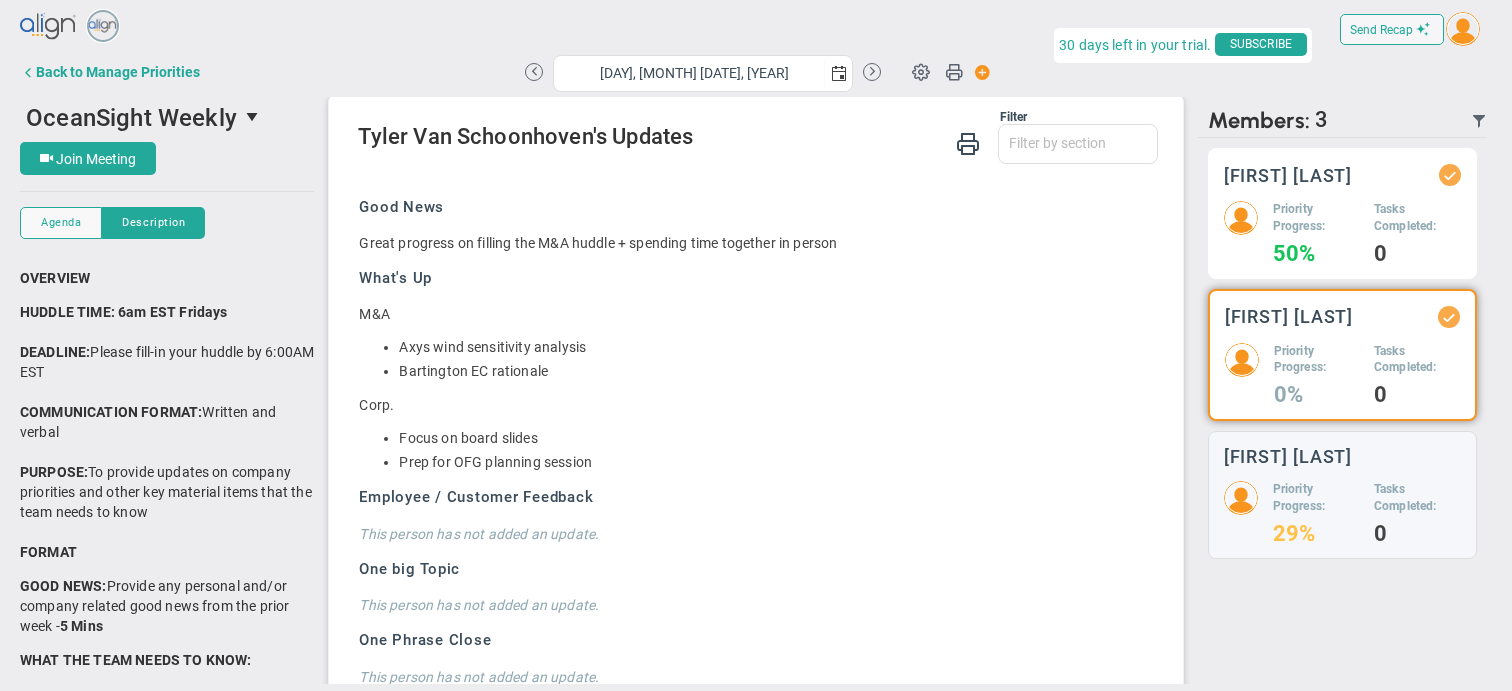 click on "Priority Progress:" at bounding box center [1316, 218] 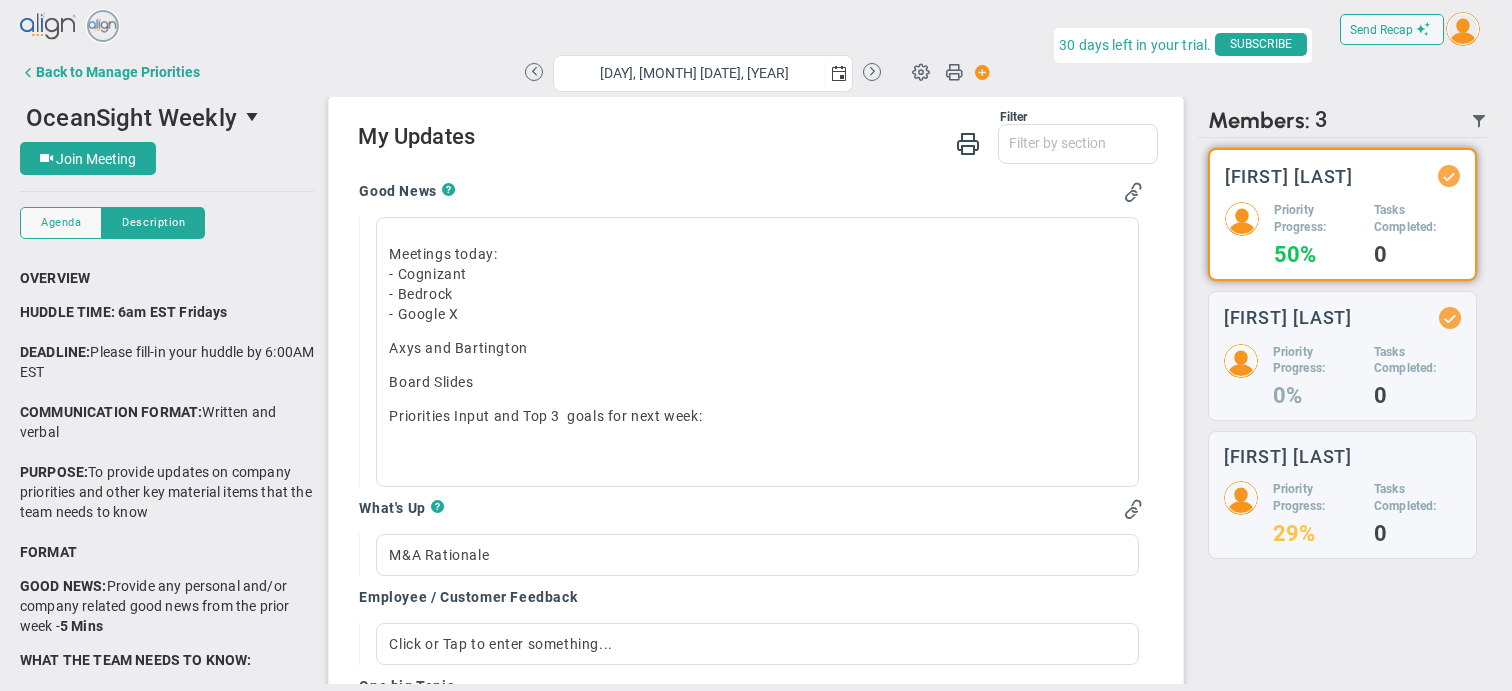 scroll, scrollTop: 271, scrollLeft: 0, axis: vertical 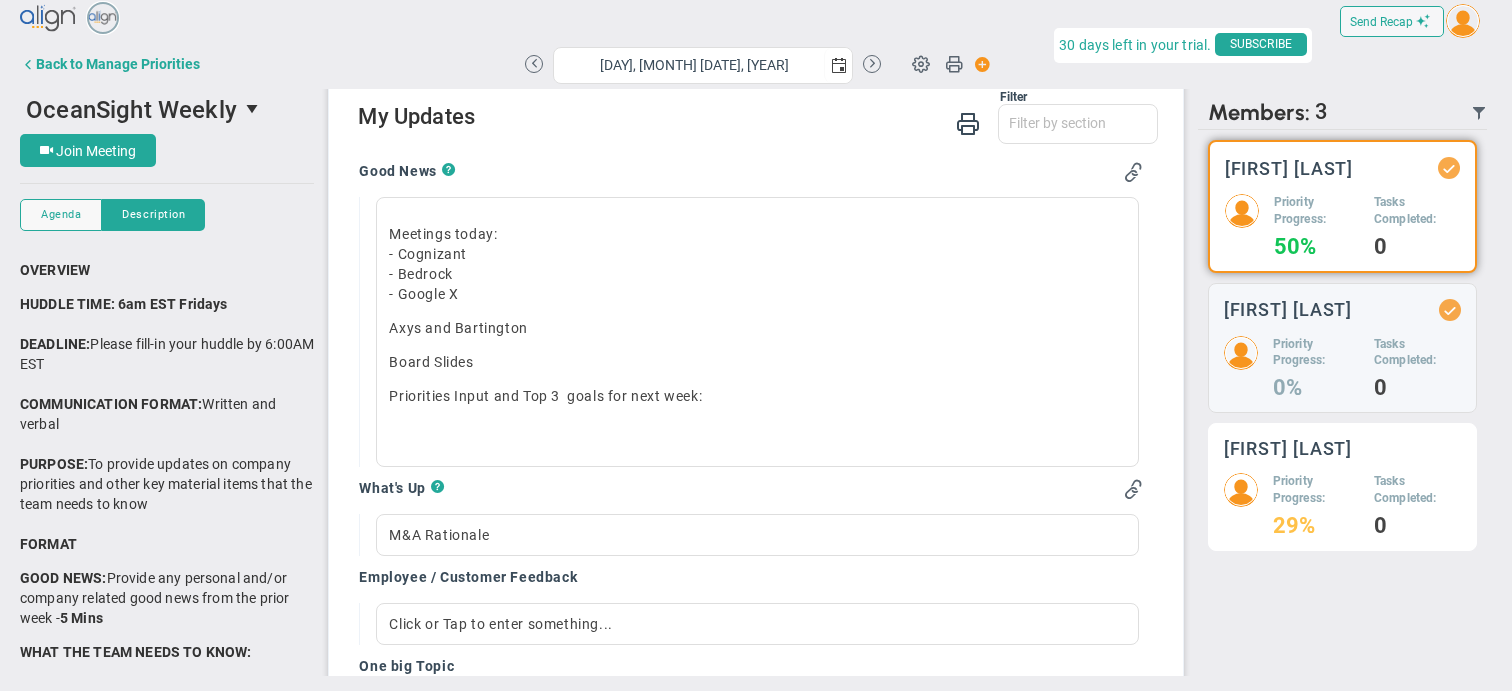 click on "Priority Progress:
29%
Tasks Completed:
0" at bounding box center (1342, 504) 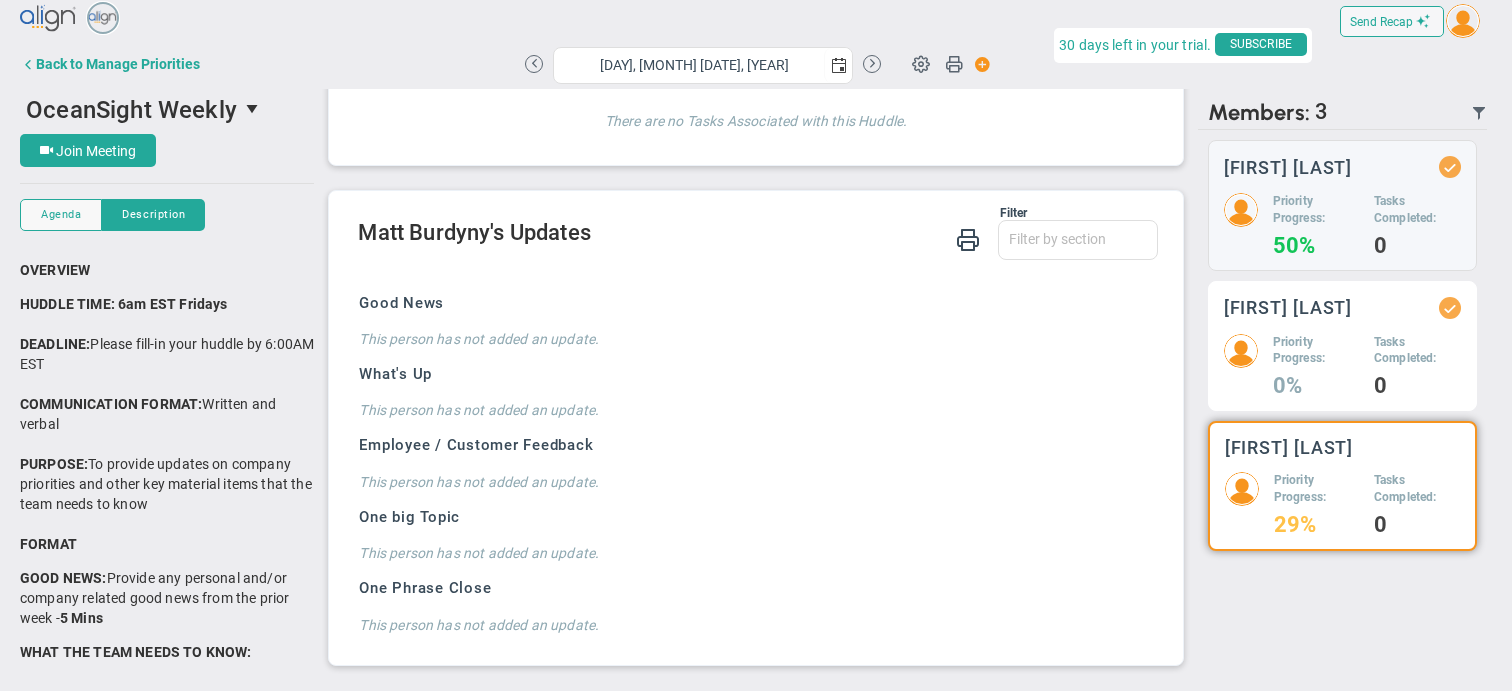 click on "[FIRST] [LAST]" at bounding box center [1288, 307] 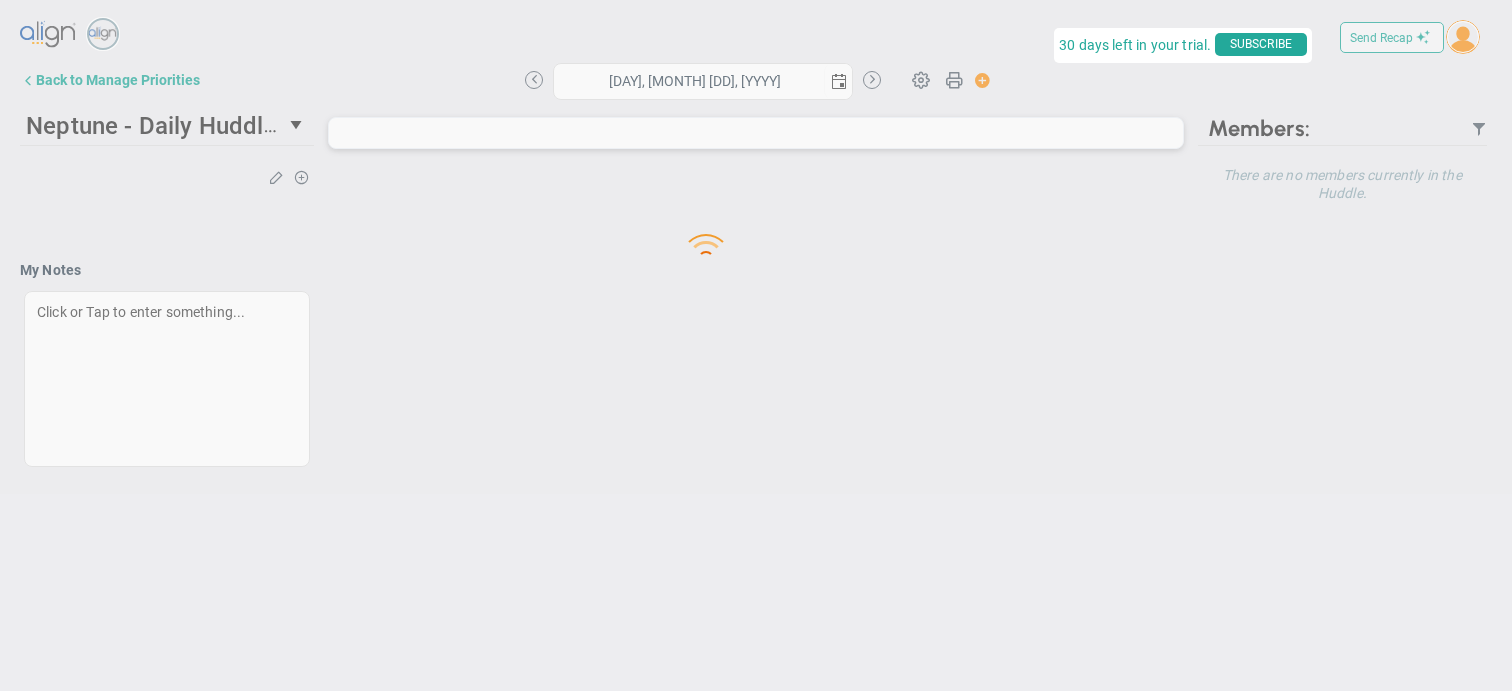 scroll, scrollTop: 0, scrollLeft: 0, axis: both 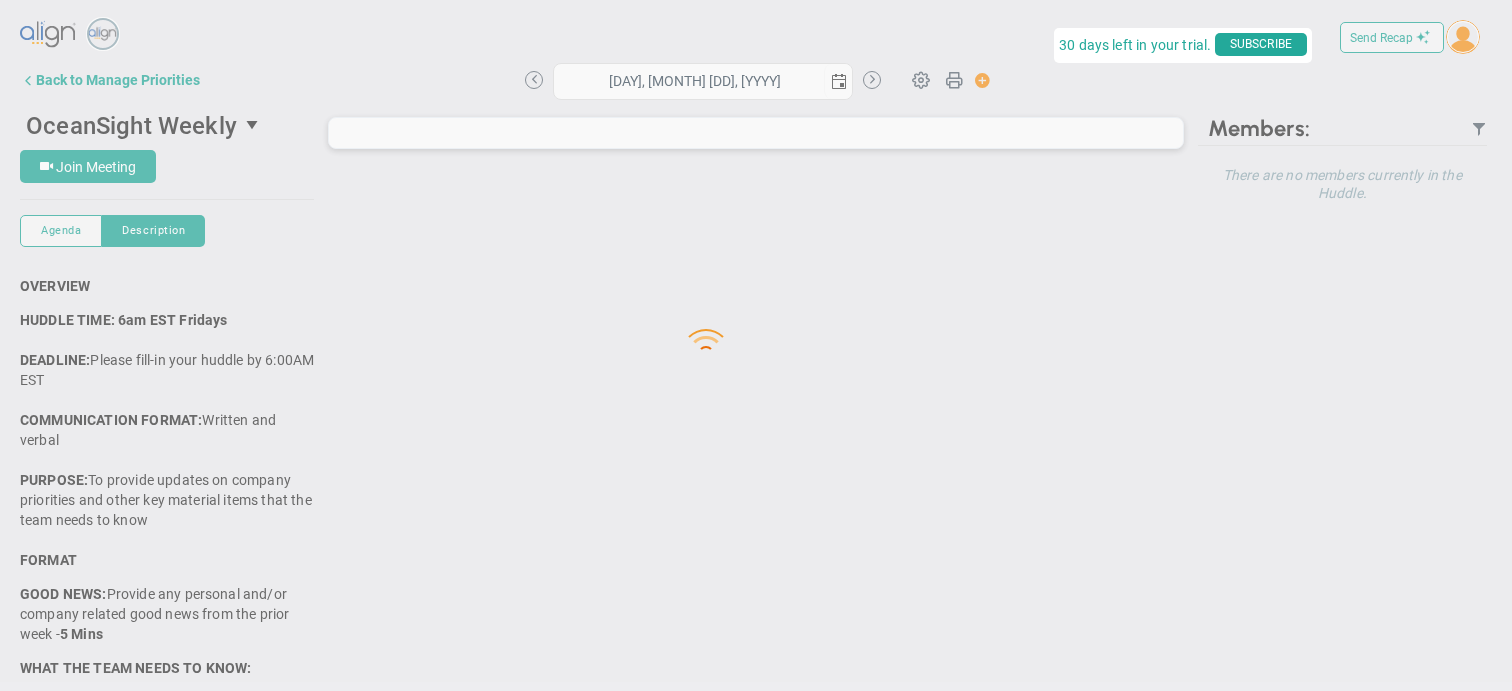 type on "[DAY], [MONTH] [DD], [YYYY]" 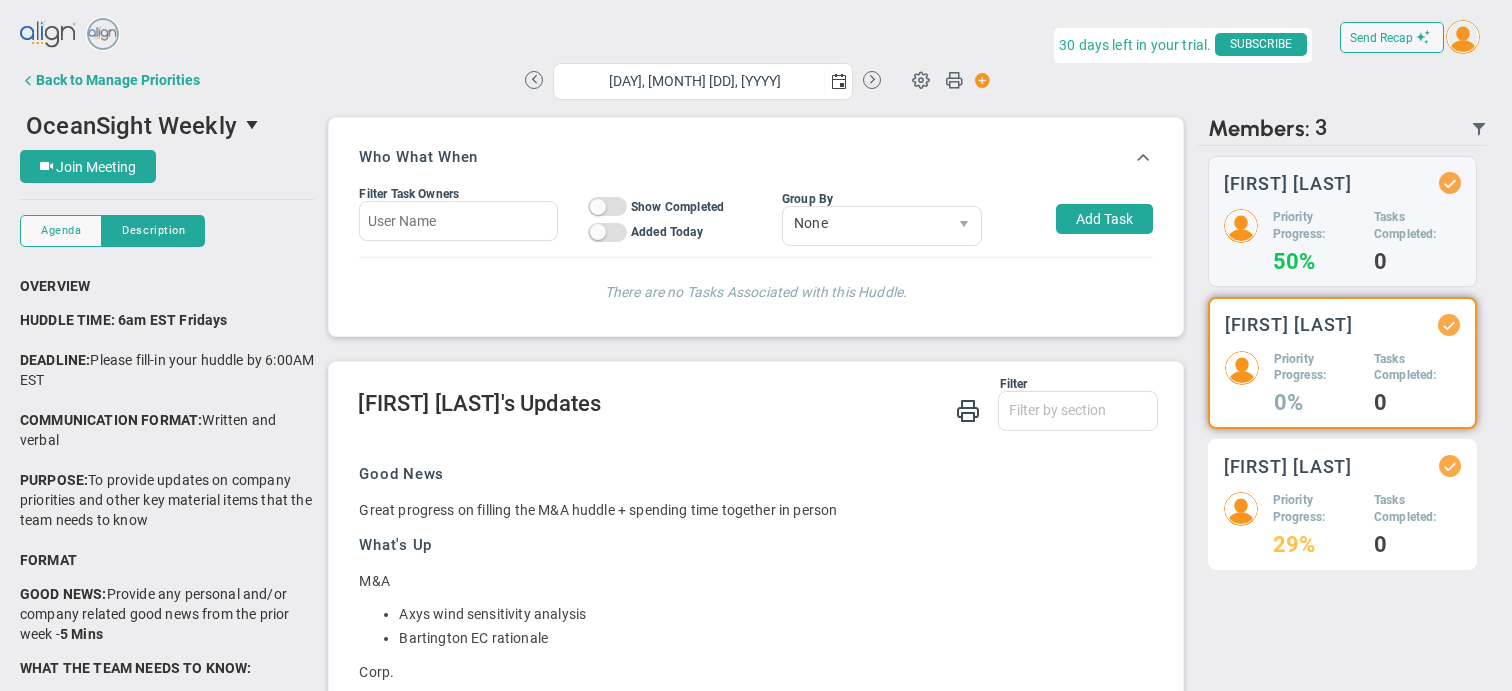 click on "Priority Progress:" at bounding box center [1316, 509] 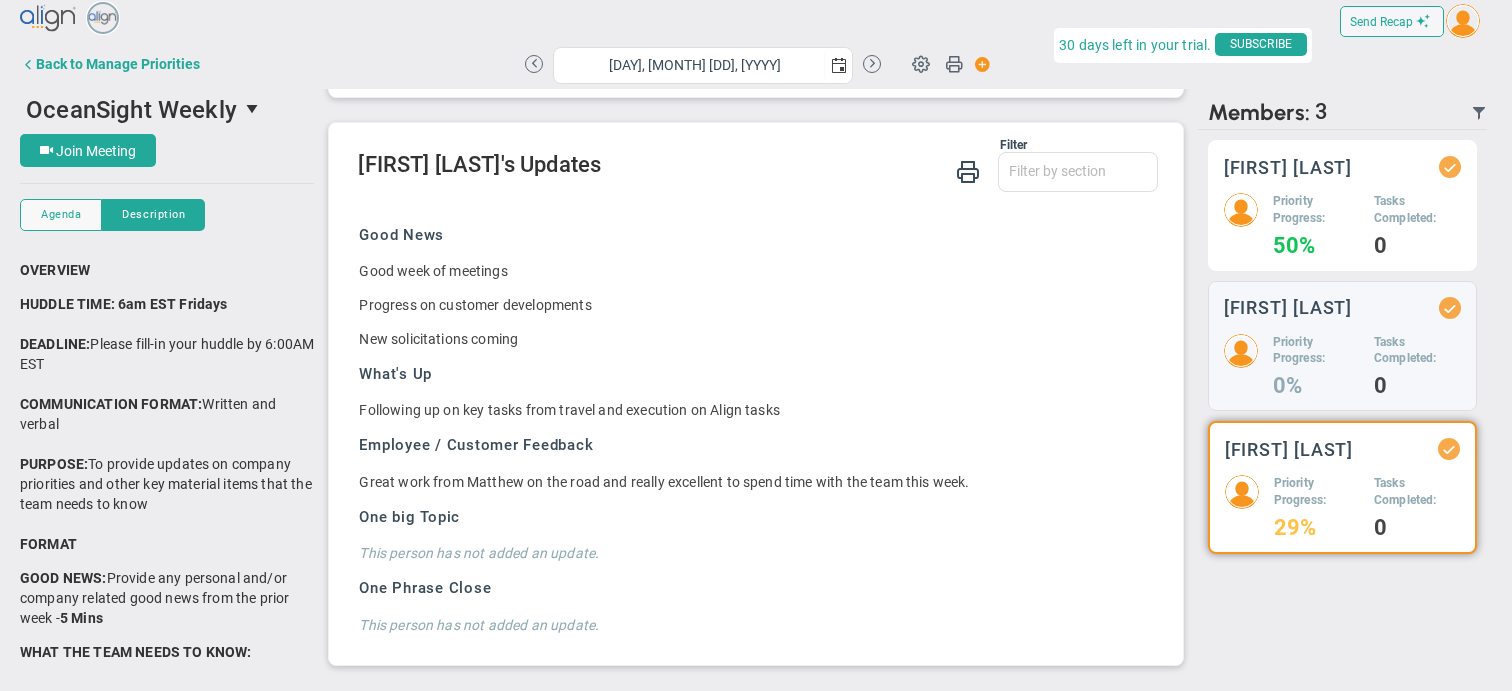 click on "Priority Progress:" at bounding box center (1316, 210) 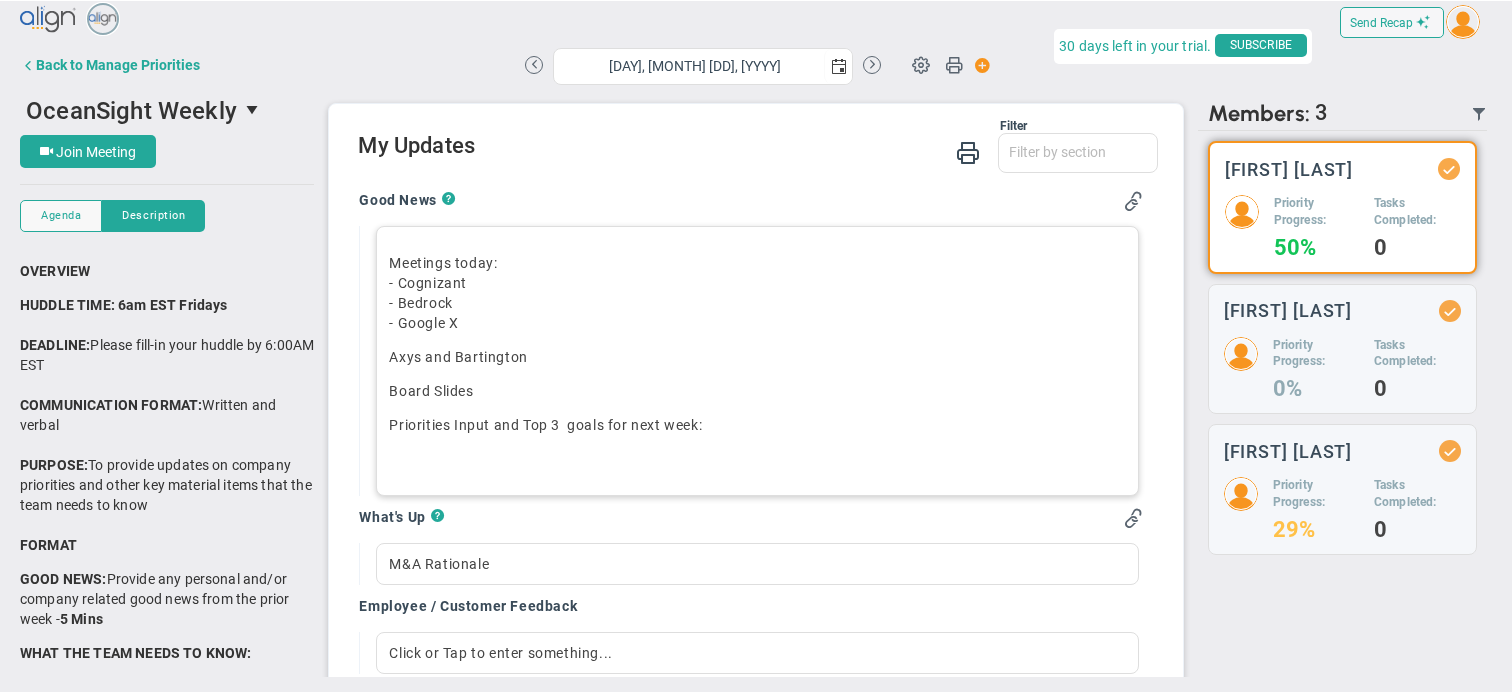scroll, scrollTop: 233, scrollLeft: 0, axis: vertical 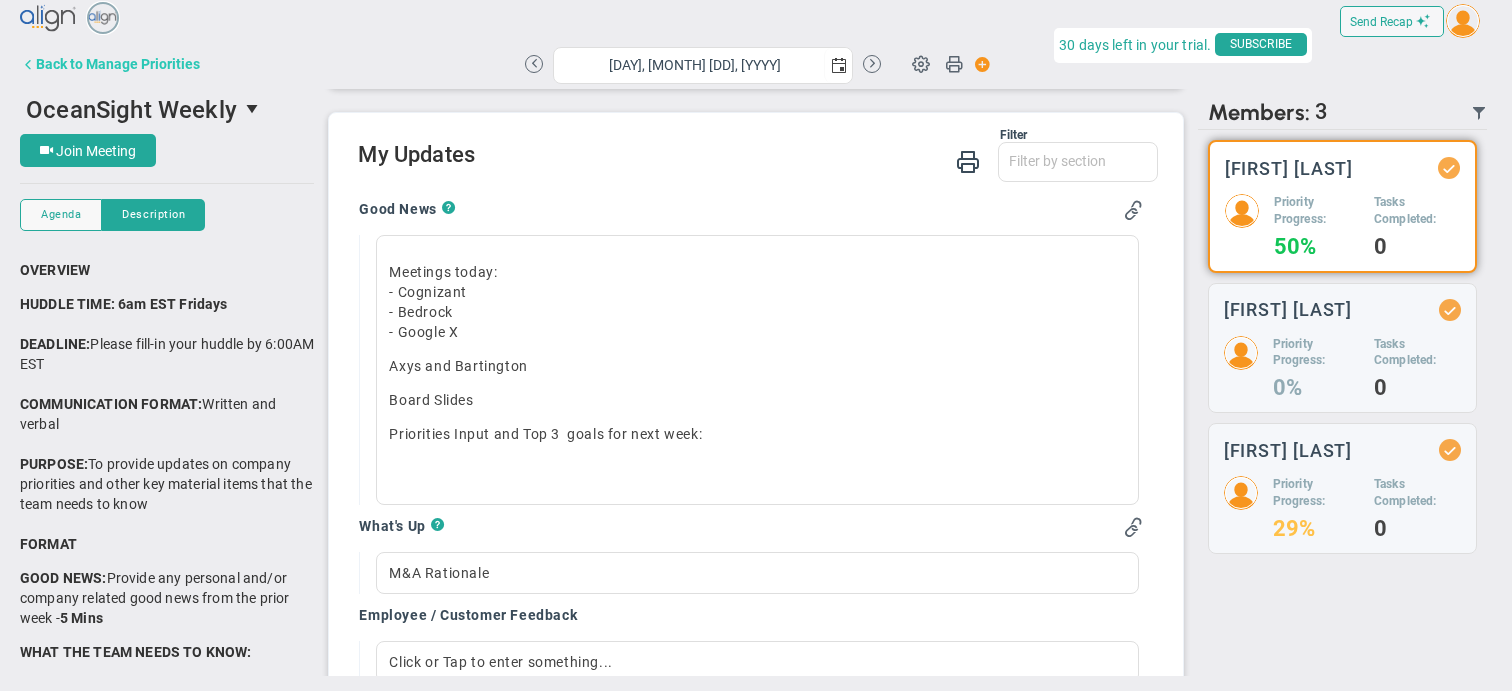 click on "Back to Manage Priorities" at bounding box center (118, 64) 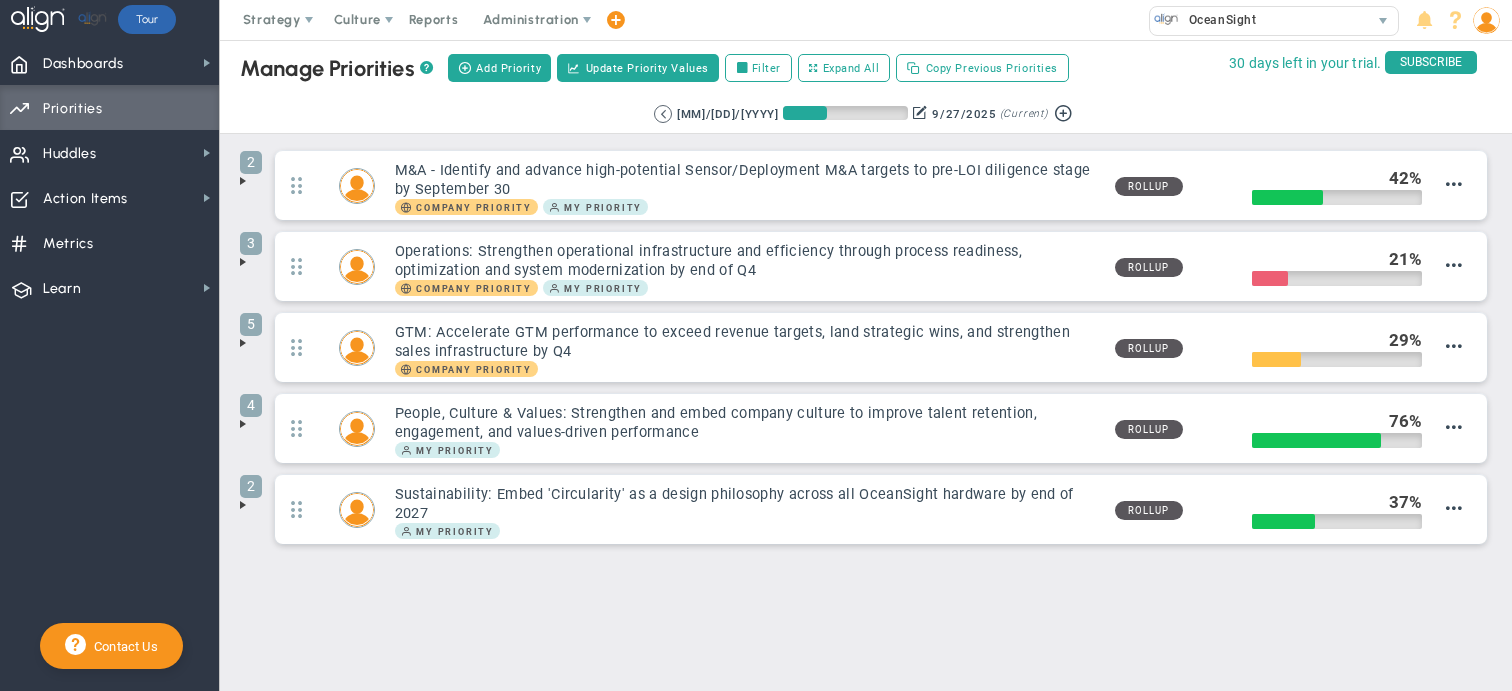 scroll, scrollTop: 0, scrollLeft: 0, axis: both 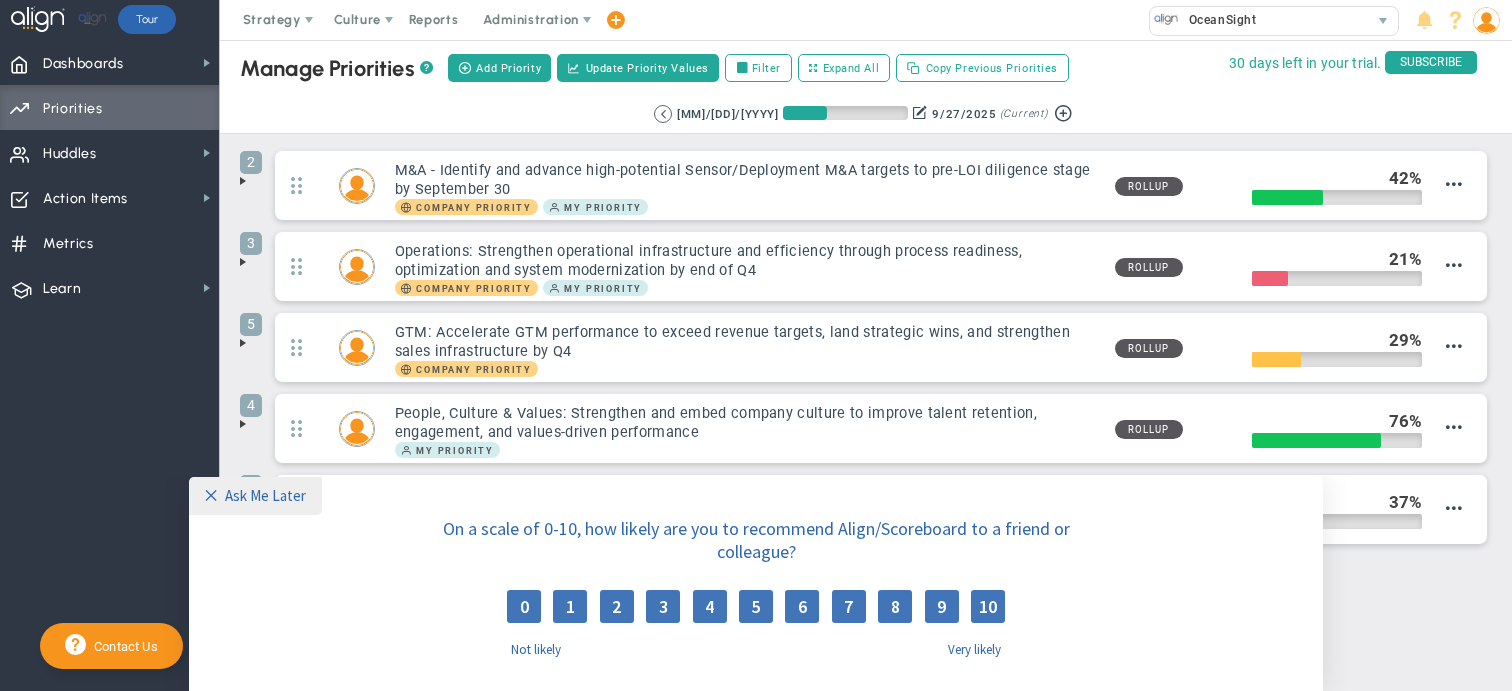 click on "✕" at bounding box center (215, 495) 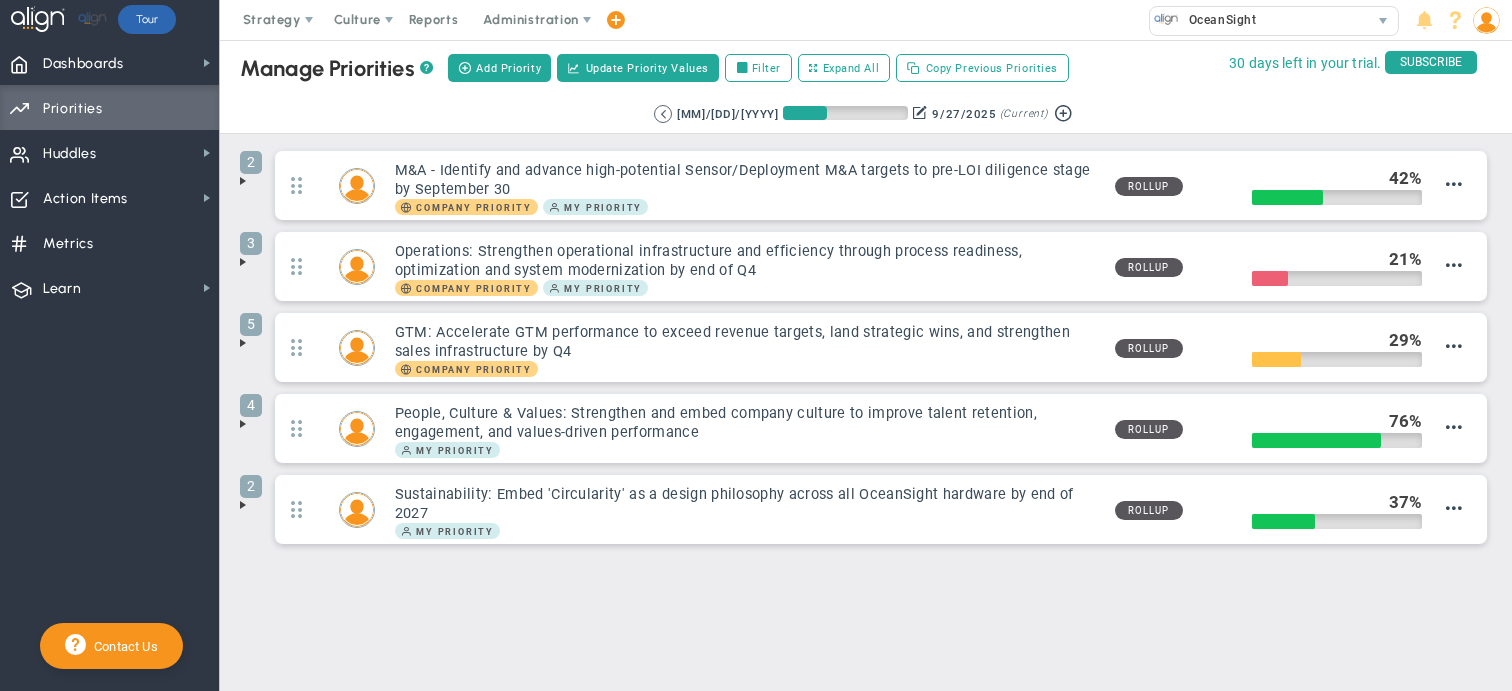 click at bounding box center [243, 181] 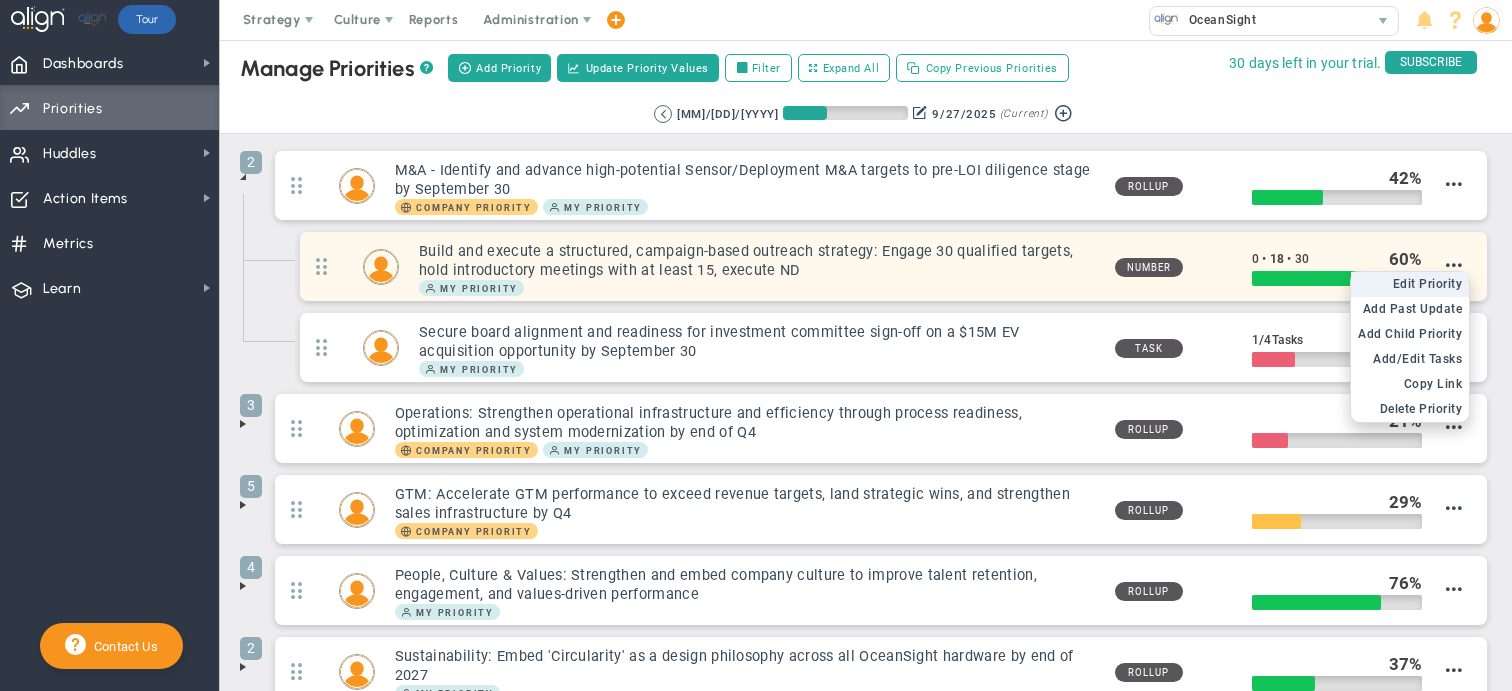 click on "Edit Priority" at bounding box center [1428, 284] 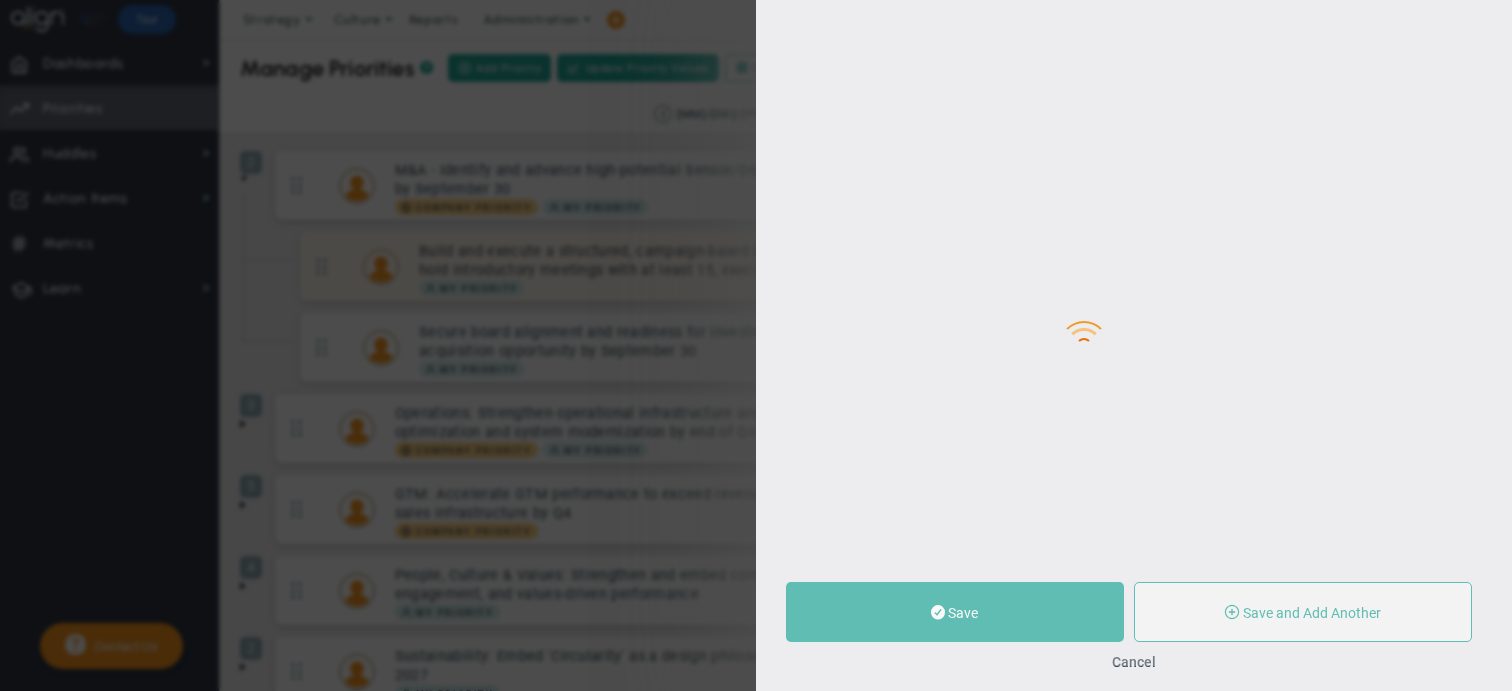 type on "Build and execute a structured, campaign-based outreach strategy: Engage 30 qualified targets, hold introductory meetings with at least 15, execute ND" 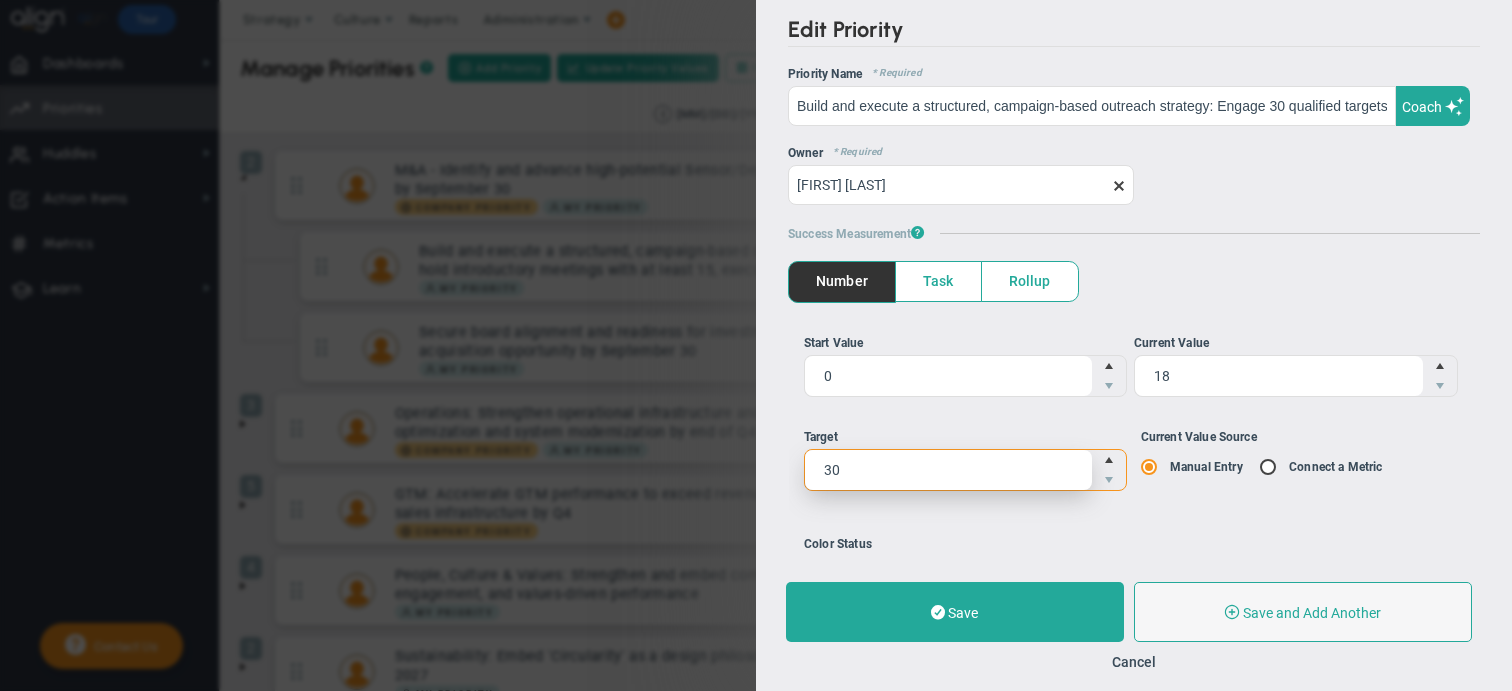 drag, startPoint x: 846, startPoint y: 469, endPoint x: 785, endPoint y: 469, distance: 61 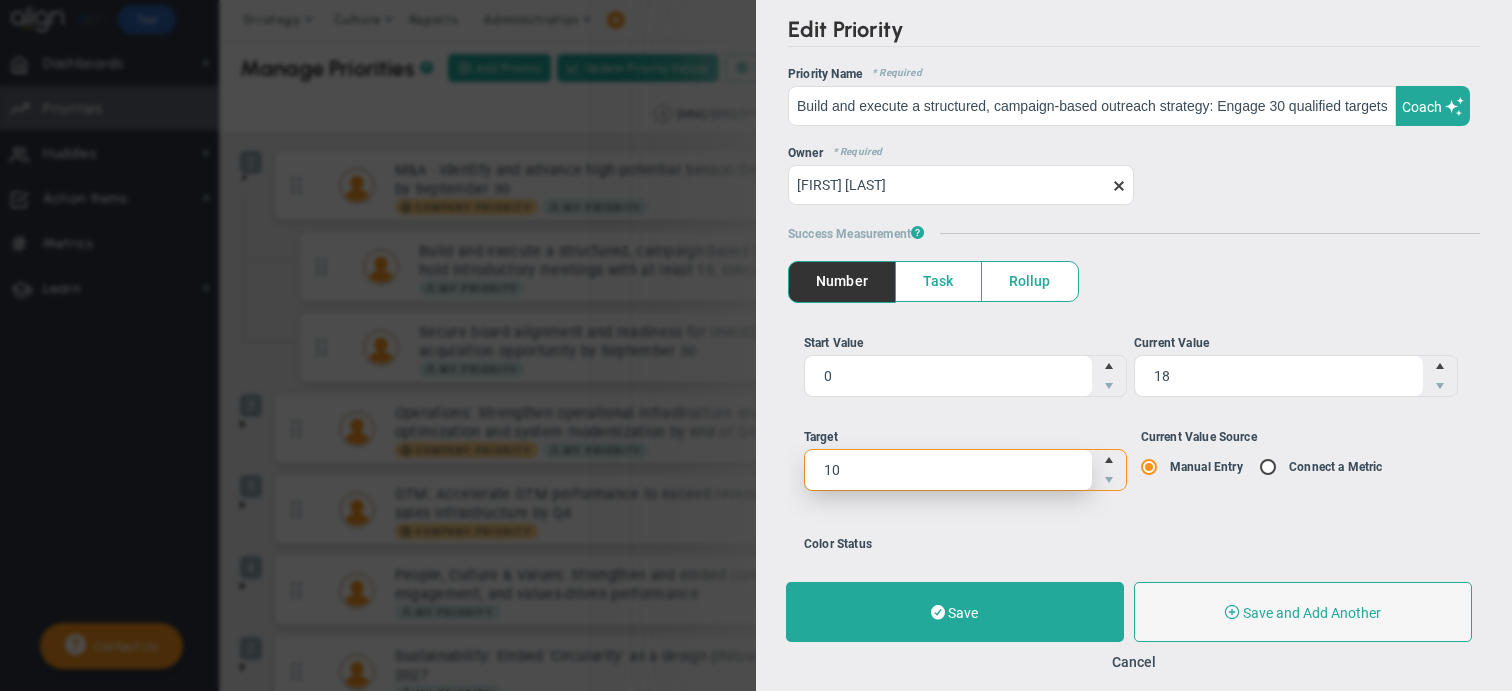 type on "100" 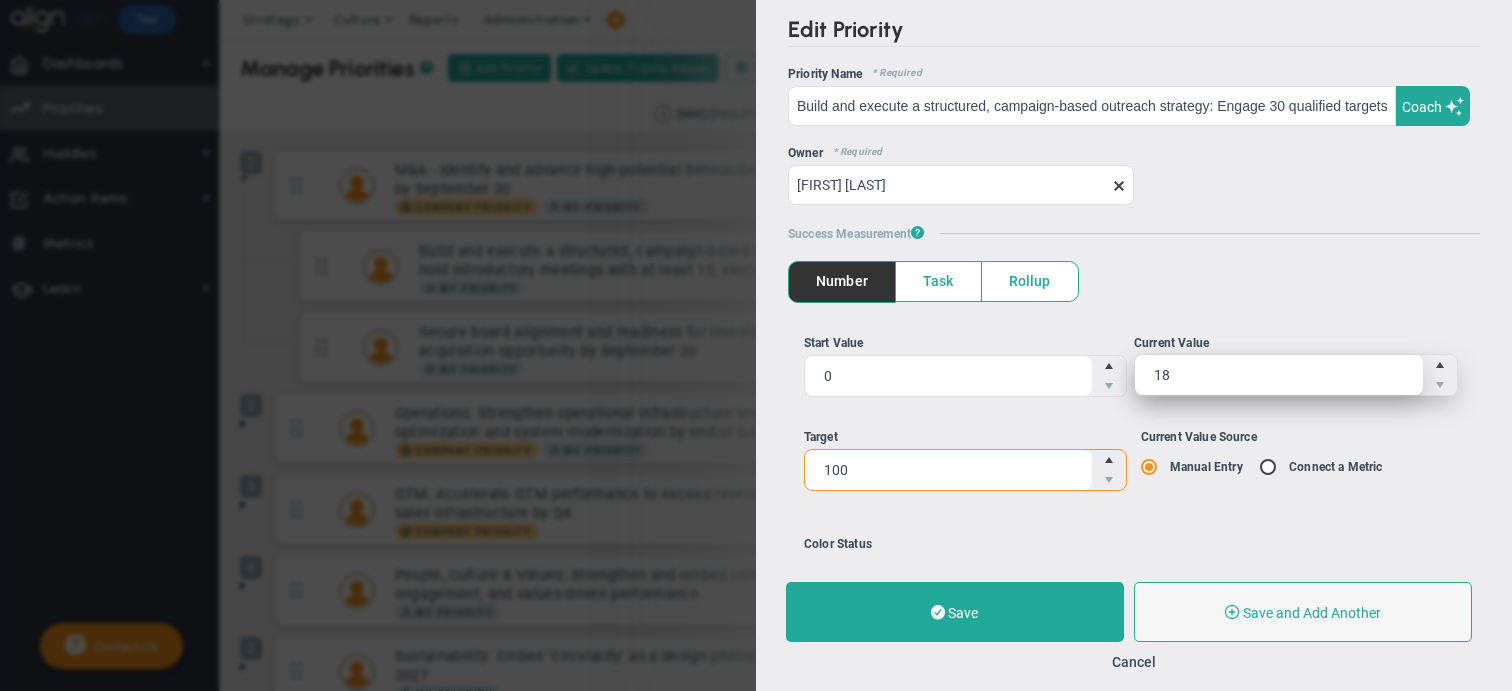 type on "100" 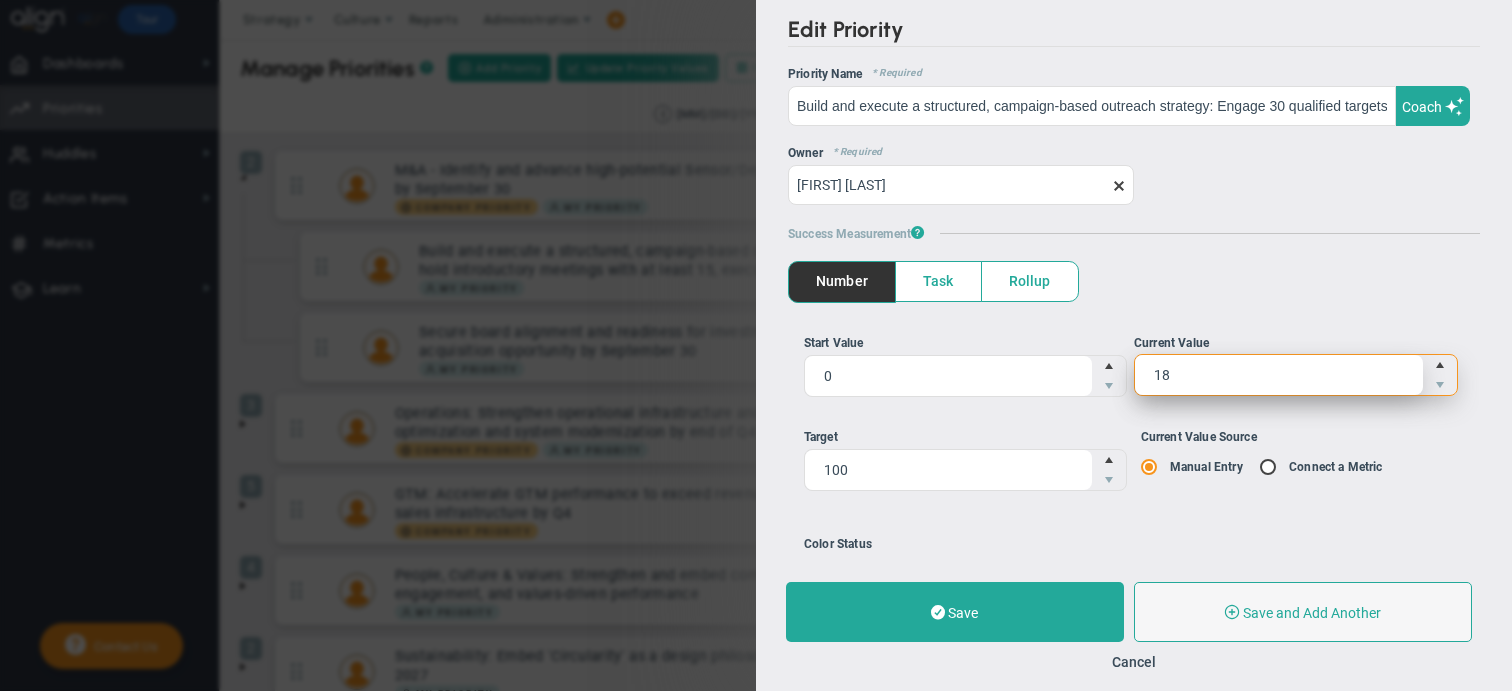 type on "1" 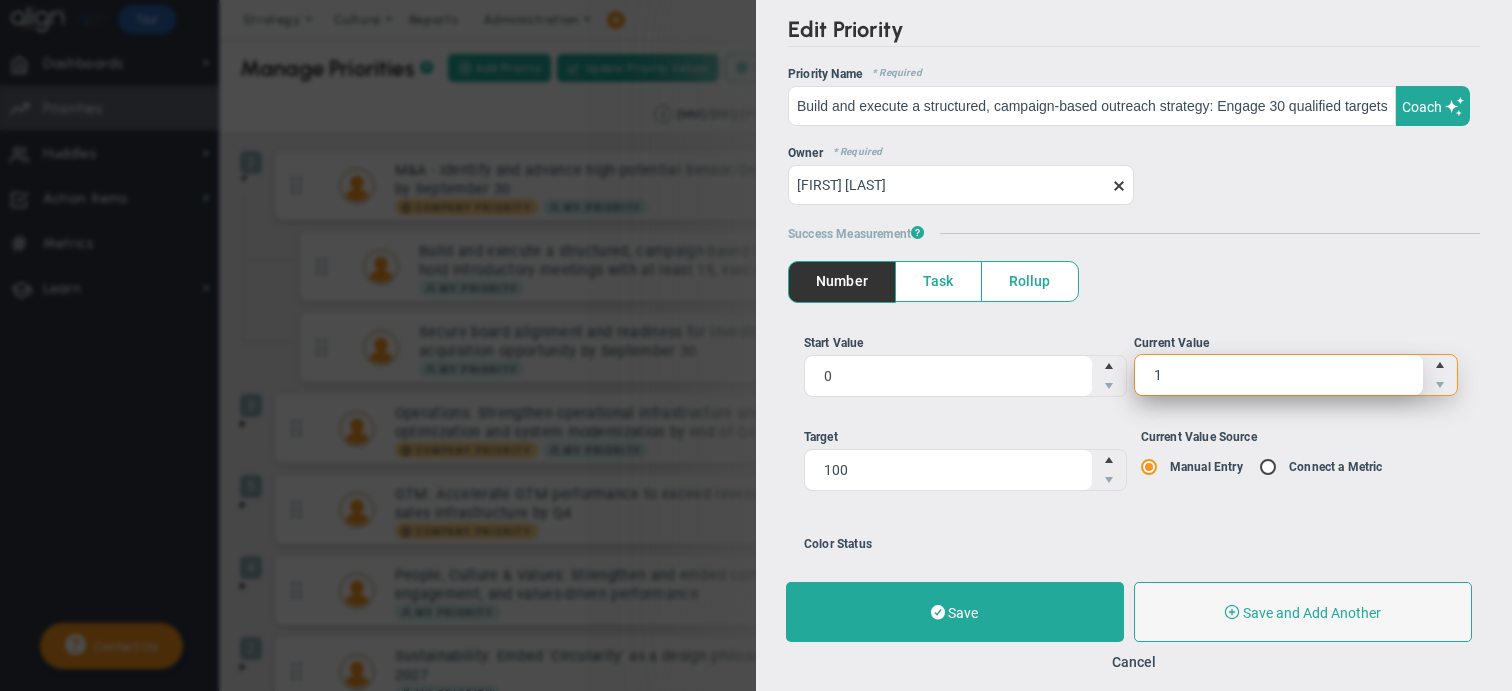 type 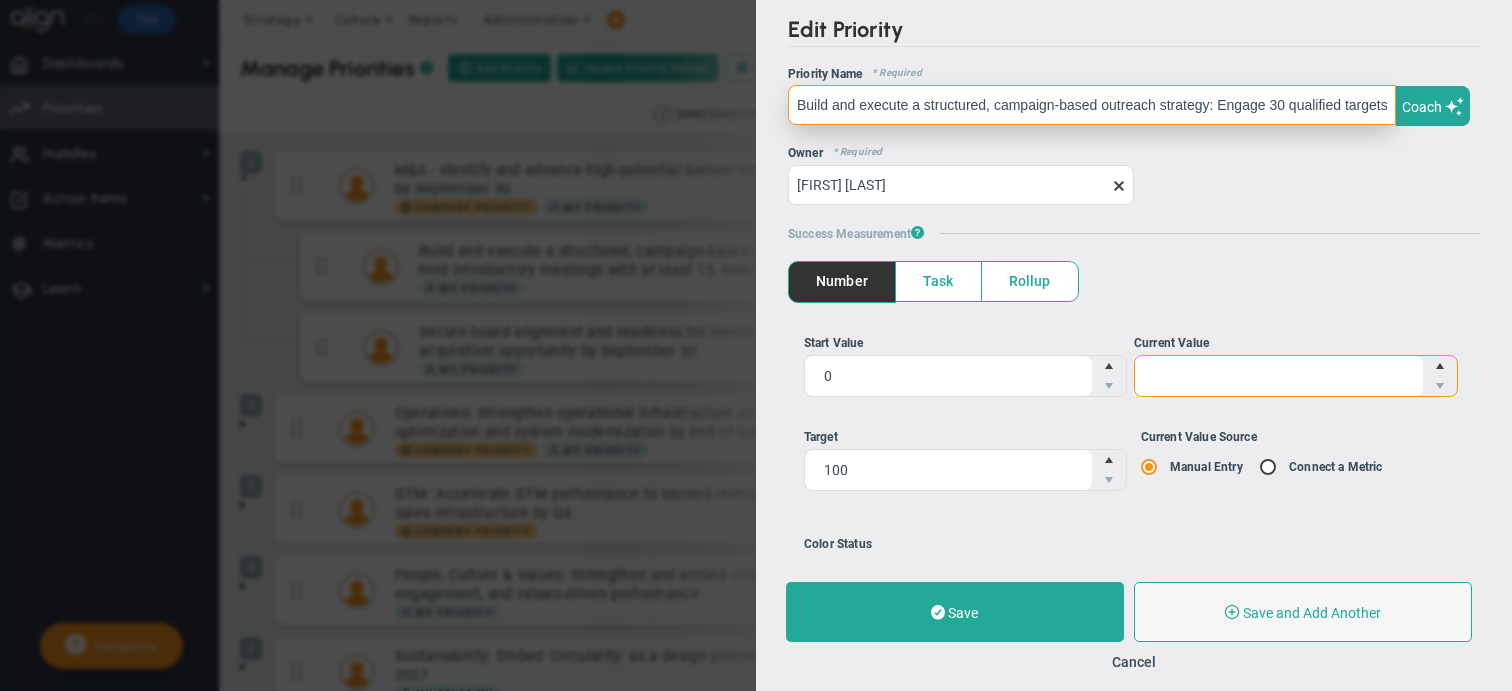type 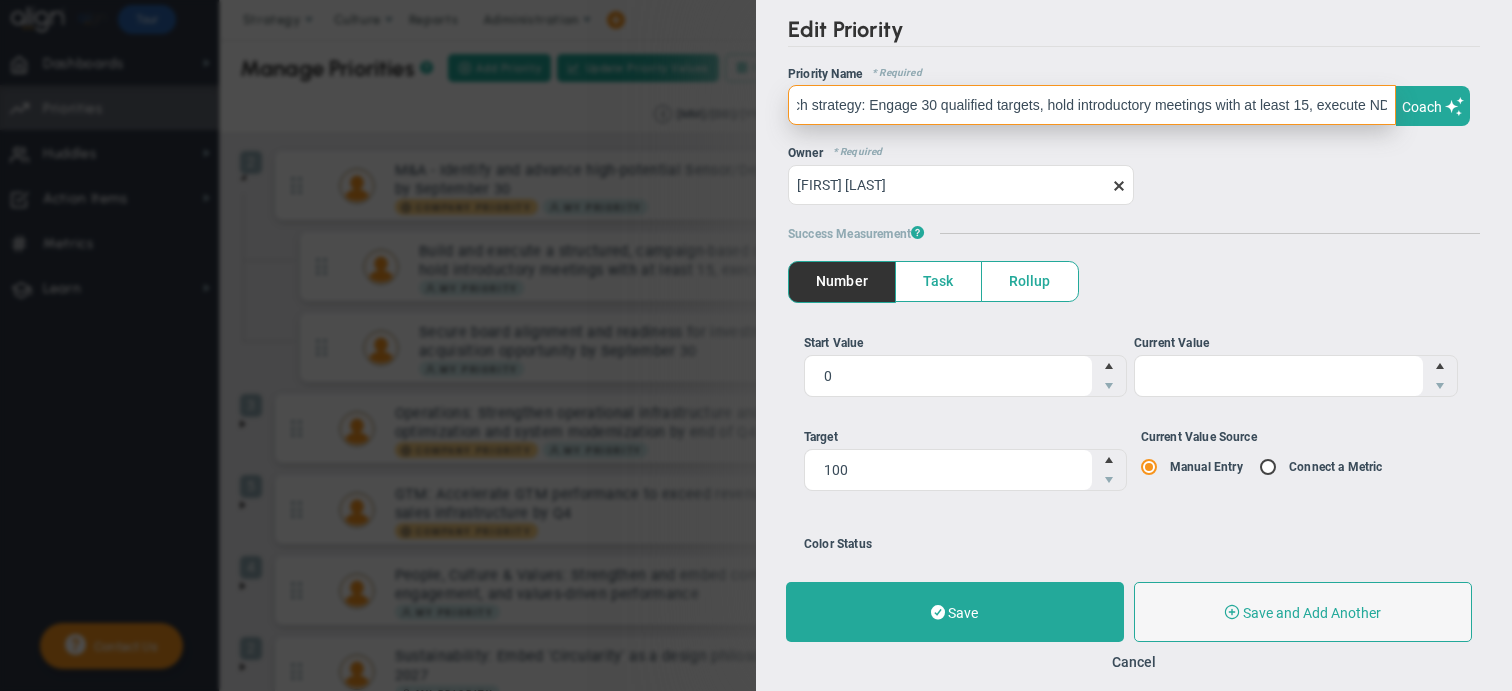 scroll, scrollTop: 0, scrollLeft: 350, axis: horizontal 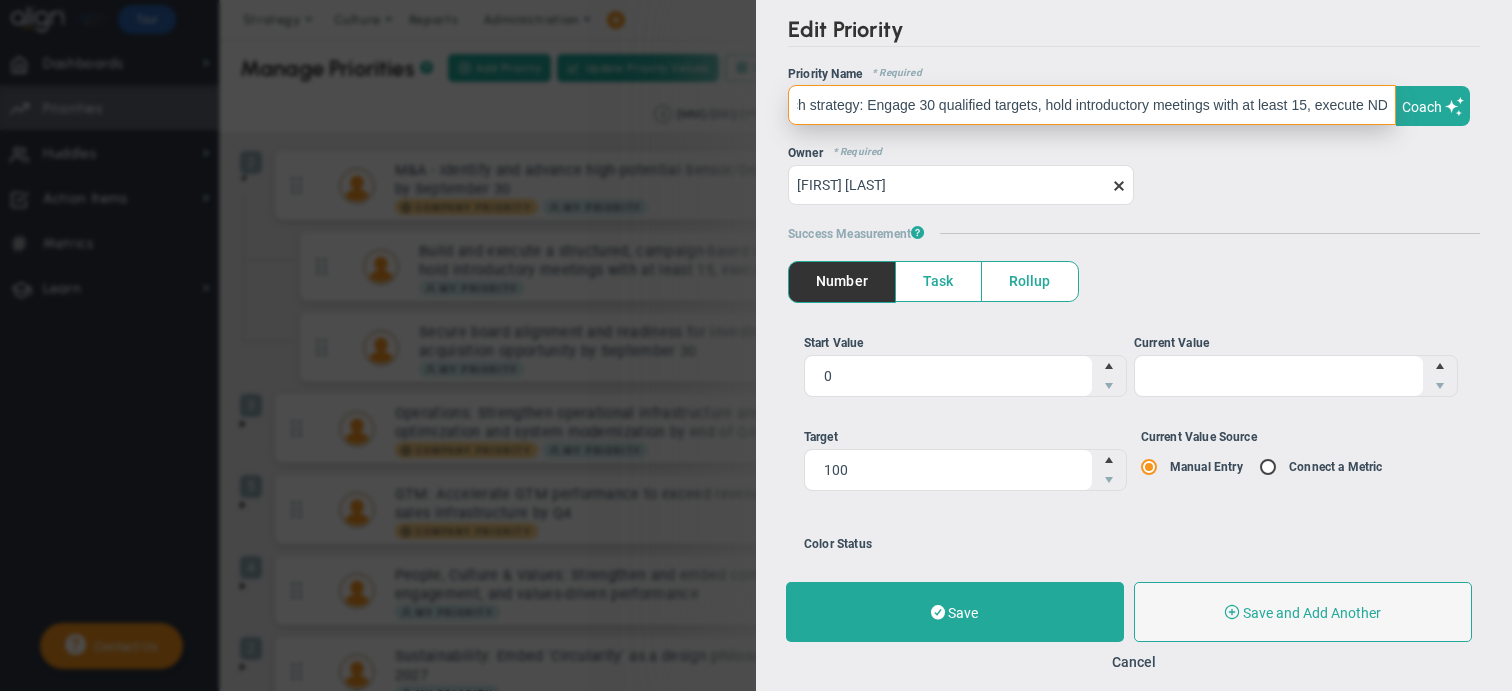 drag, startPoint x: 1330, startPoint y: 101, endPoint x: 1310, endPoint y: 108, distance: 21.189621 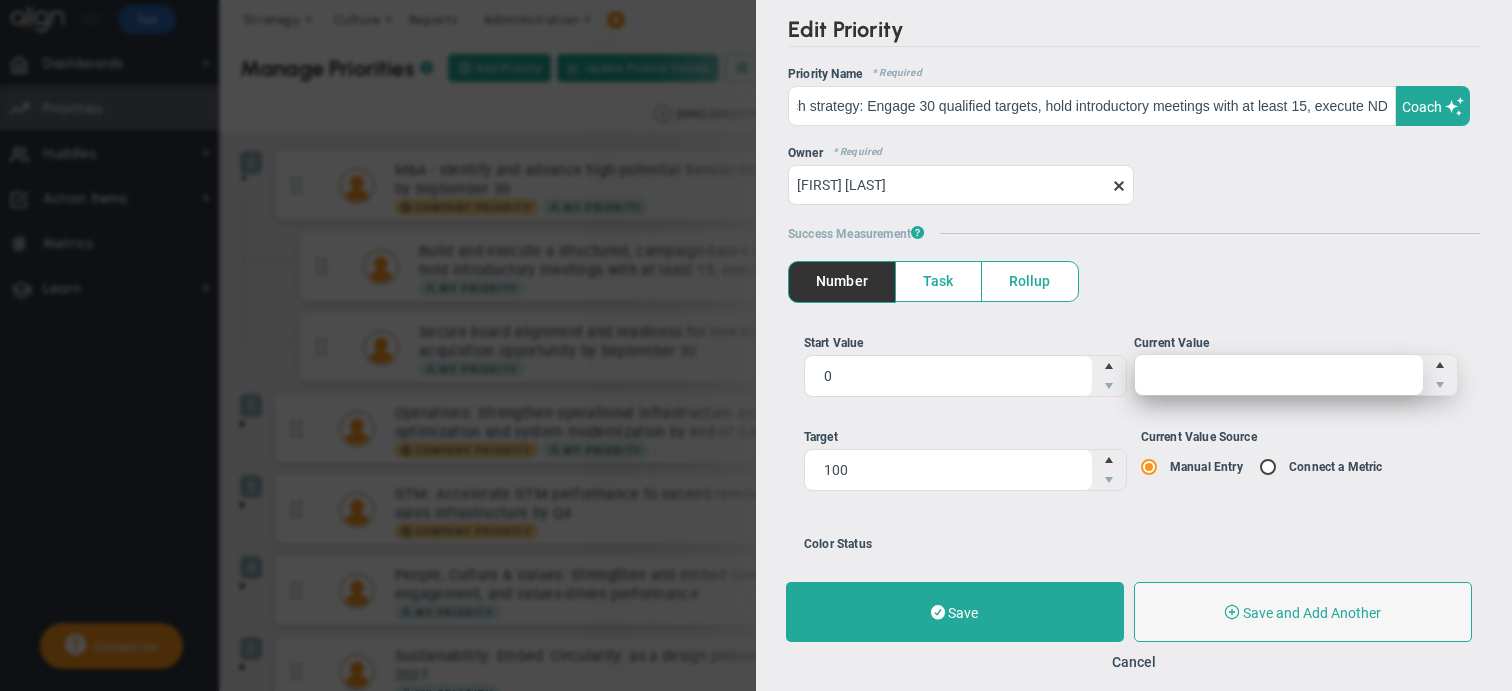 click at bounding box center (1296, 375) 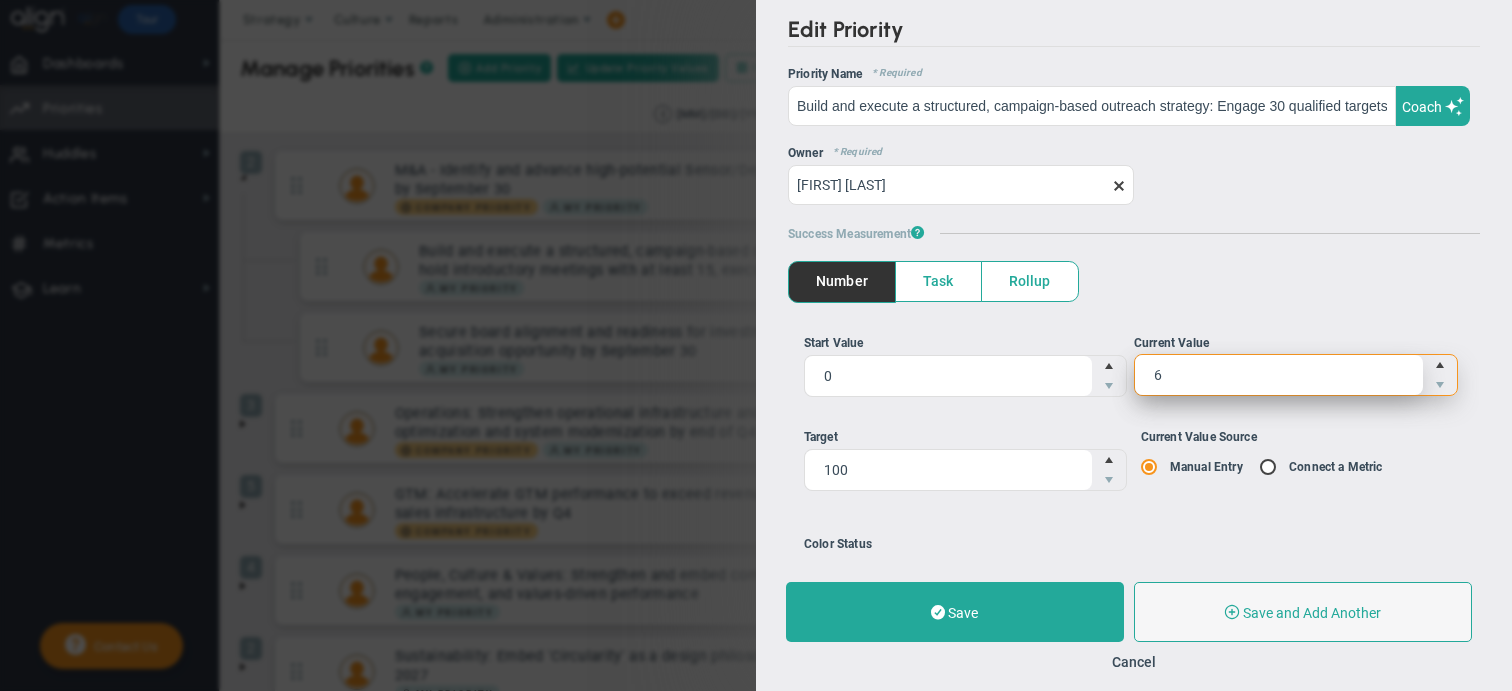 type on "60" 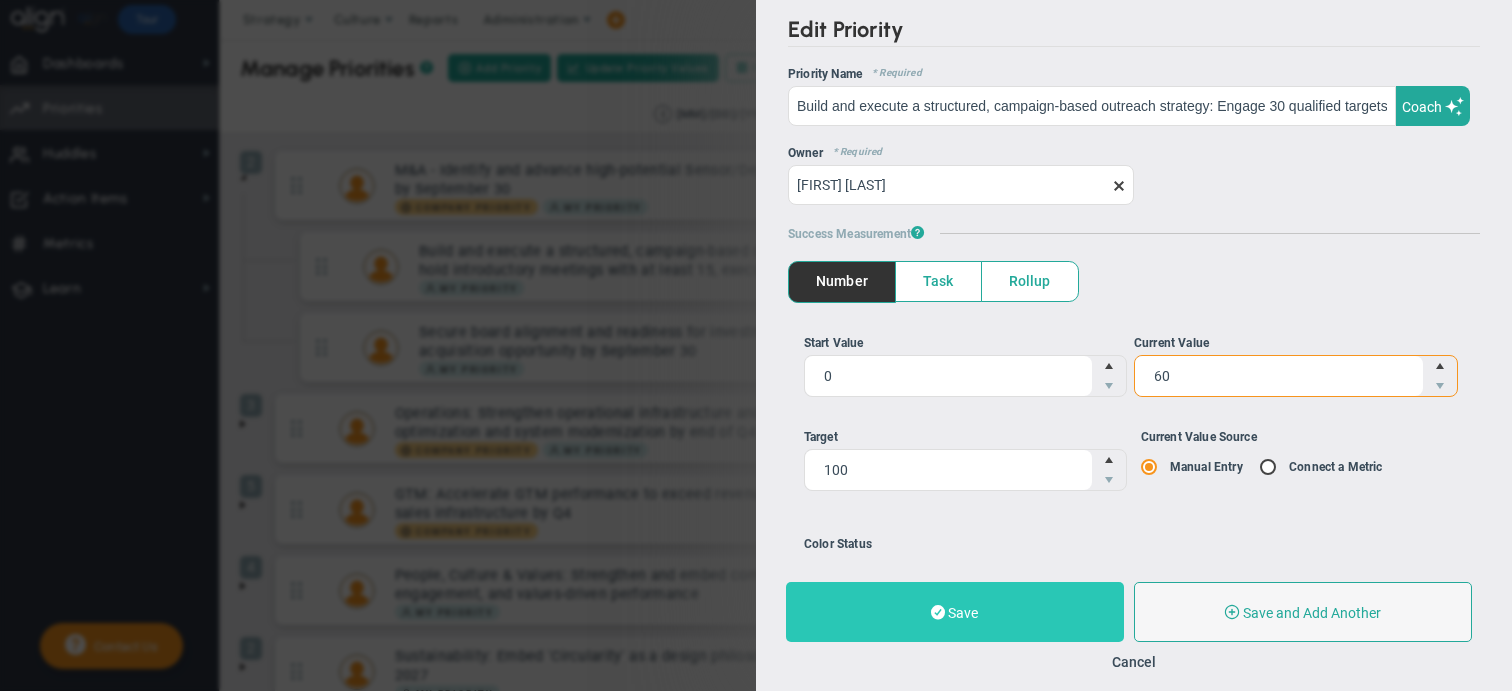 type on "60" 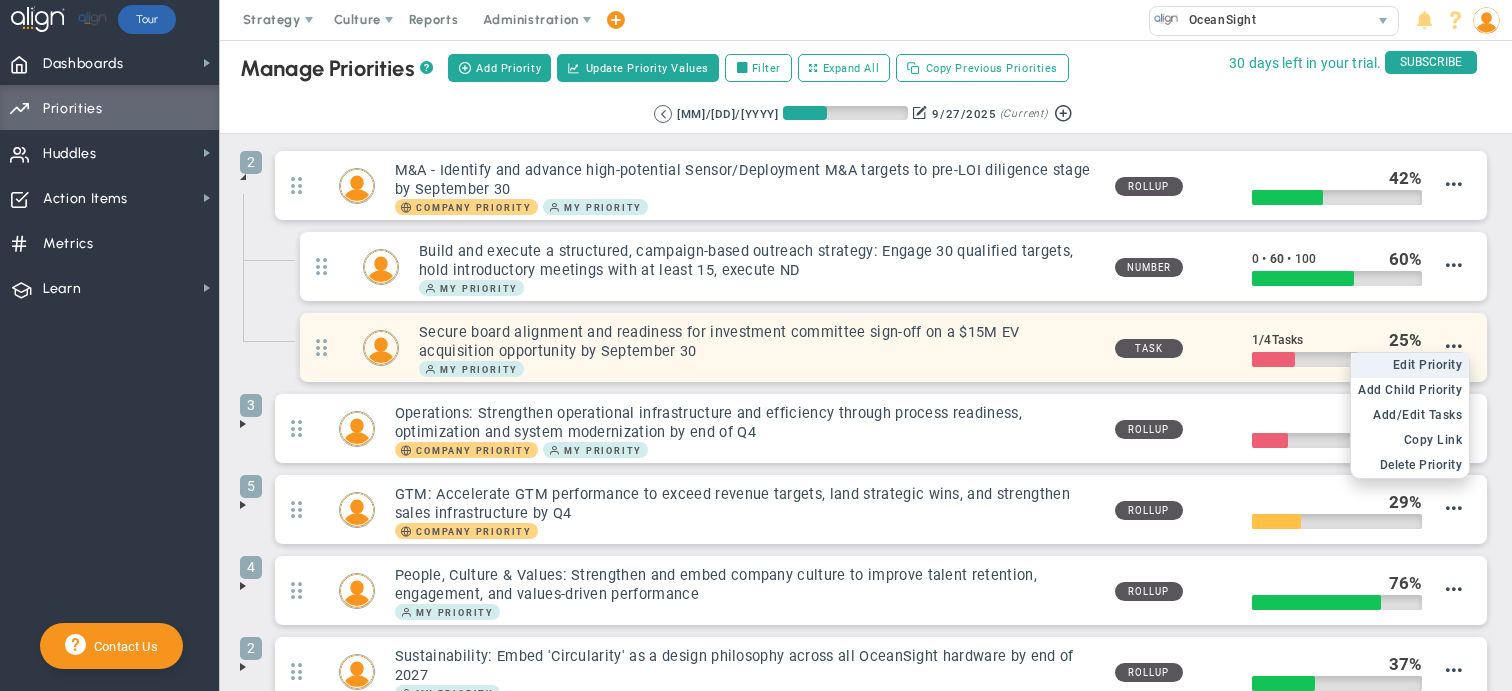 click on "Edit Priority" at bounding box center (1428, 365) 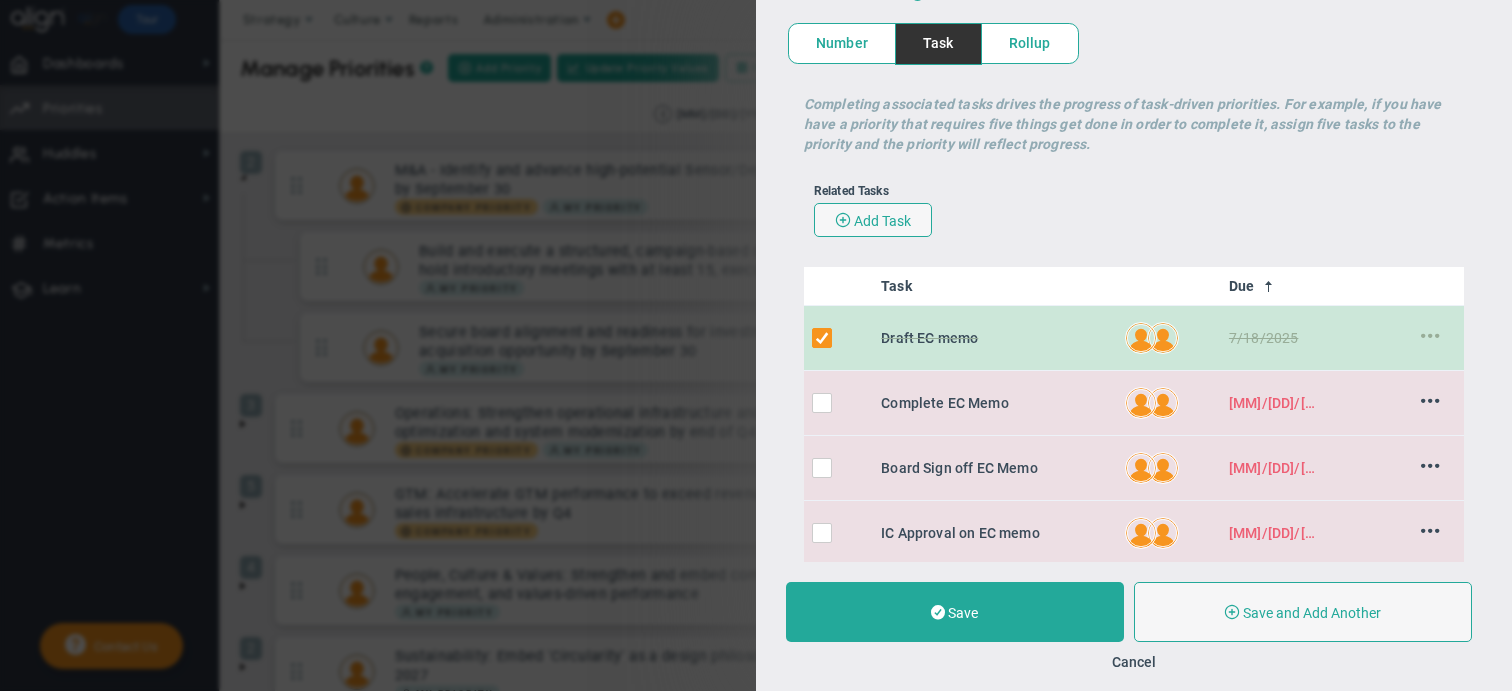 scroll, scrollTop: 402, scrollLeft: 0, axis: vertical 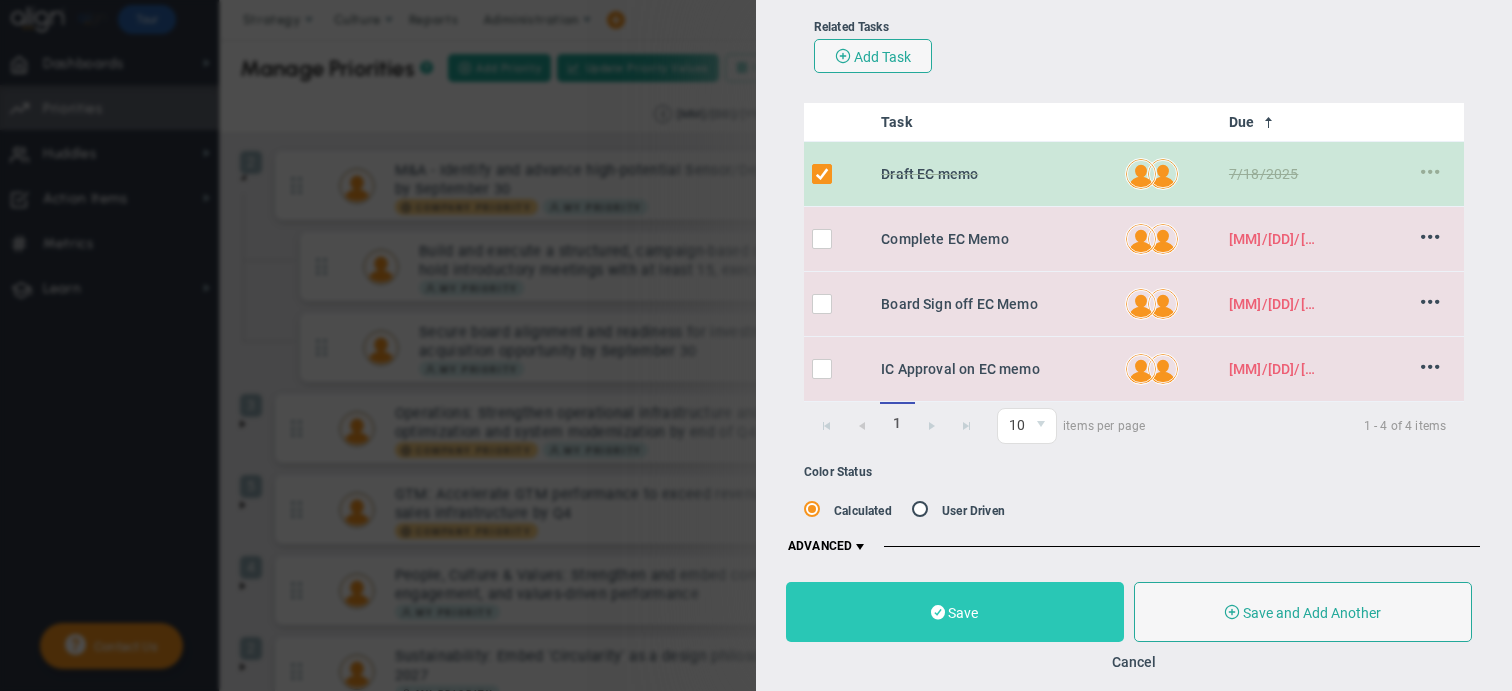click on "Save" at bounding box center [963, 613] 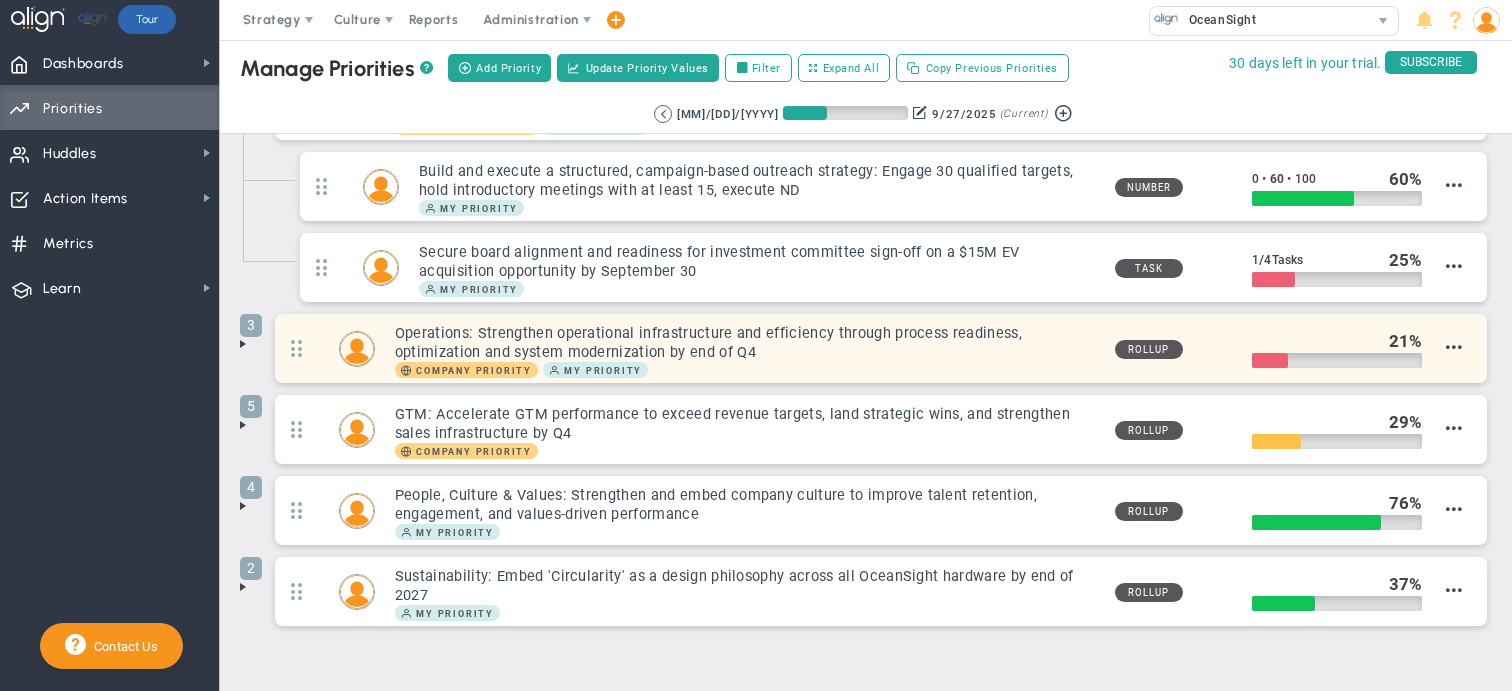scroll, scrollTop: 127, scrollLeft: 0, axis: vertical 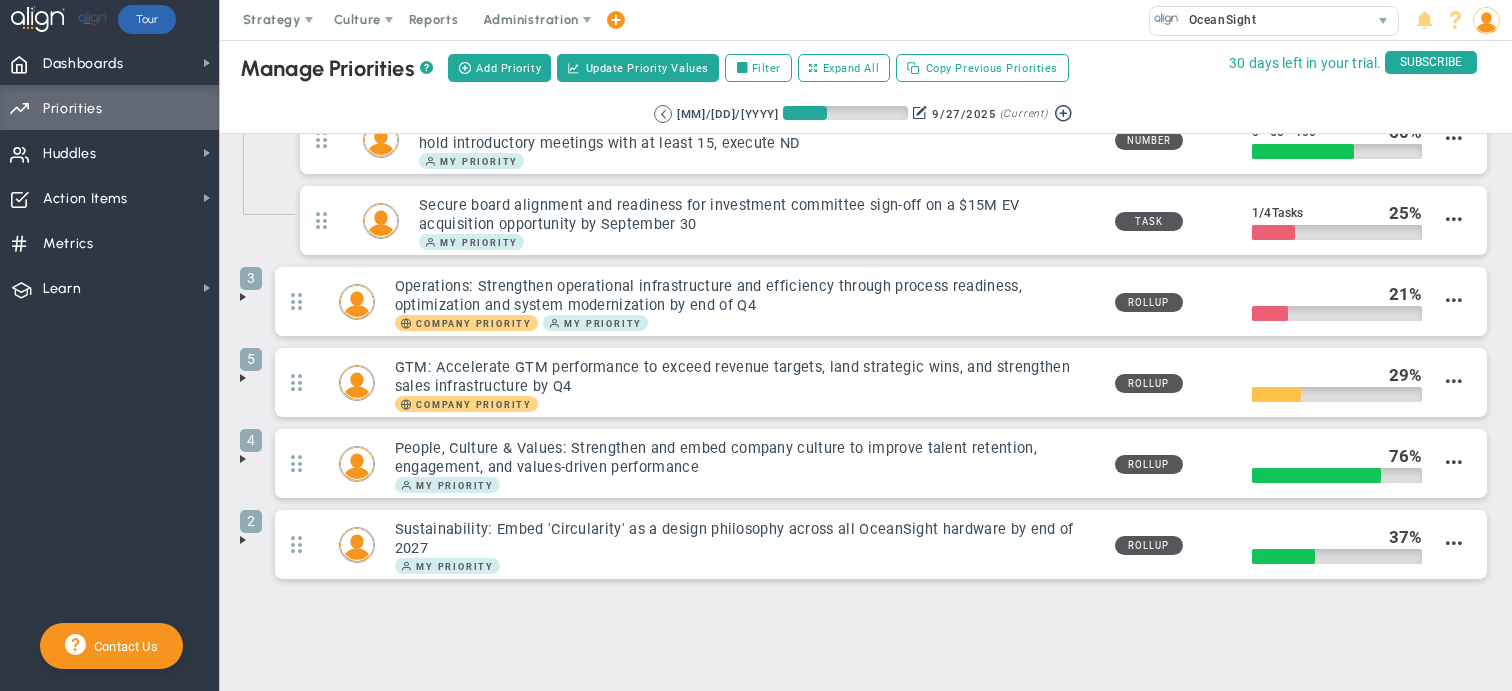 click at bounding box center (243, 297) 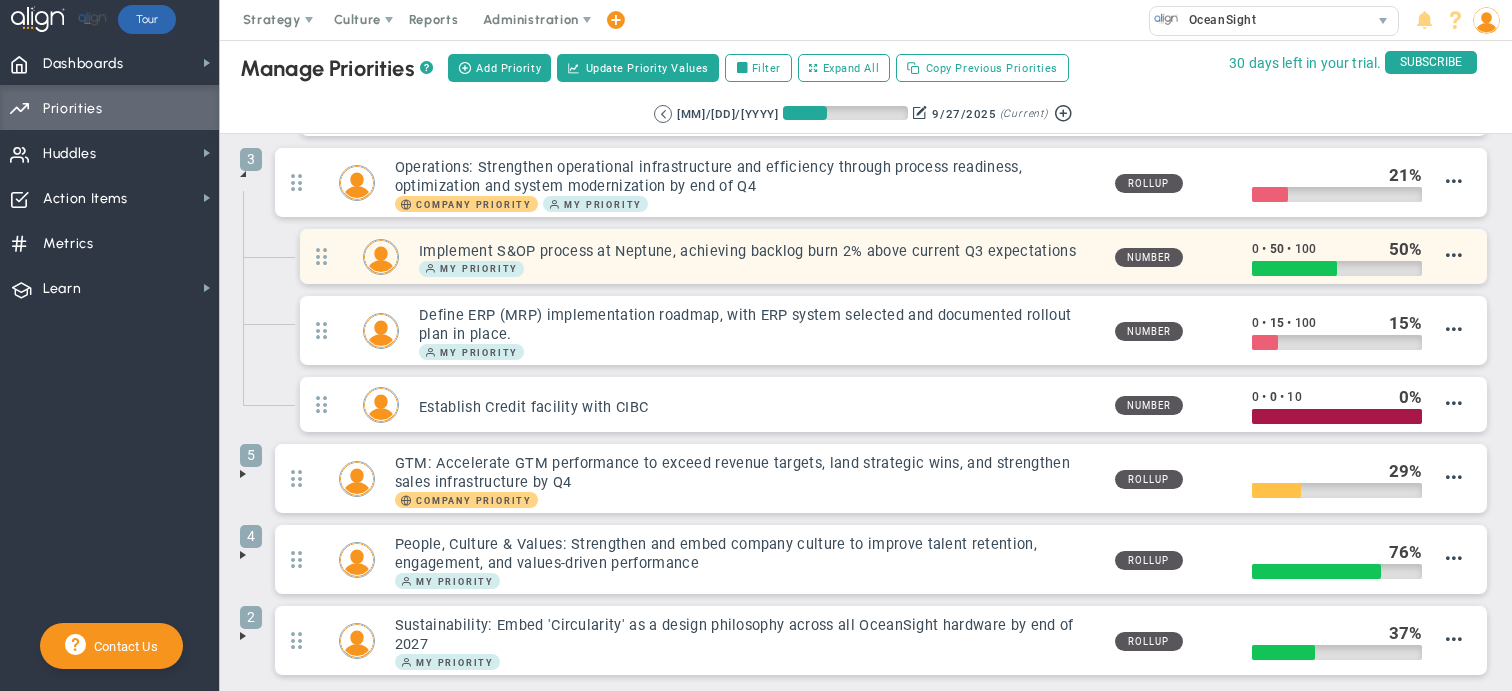 scroll, scrollTop: 257, scrollLeft: 0, axis: vertical 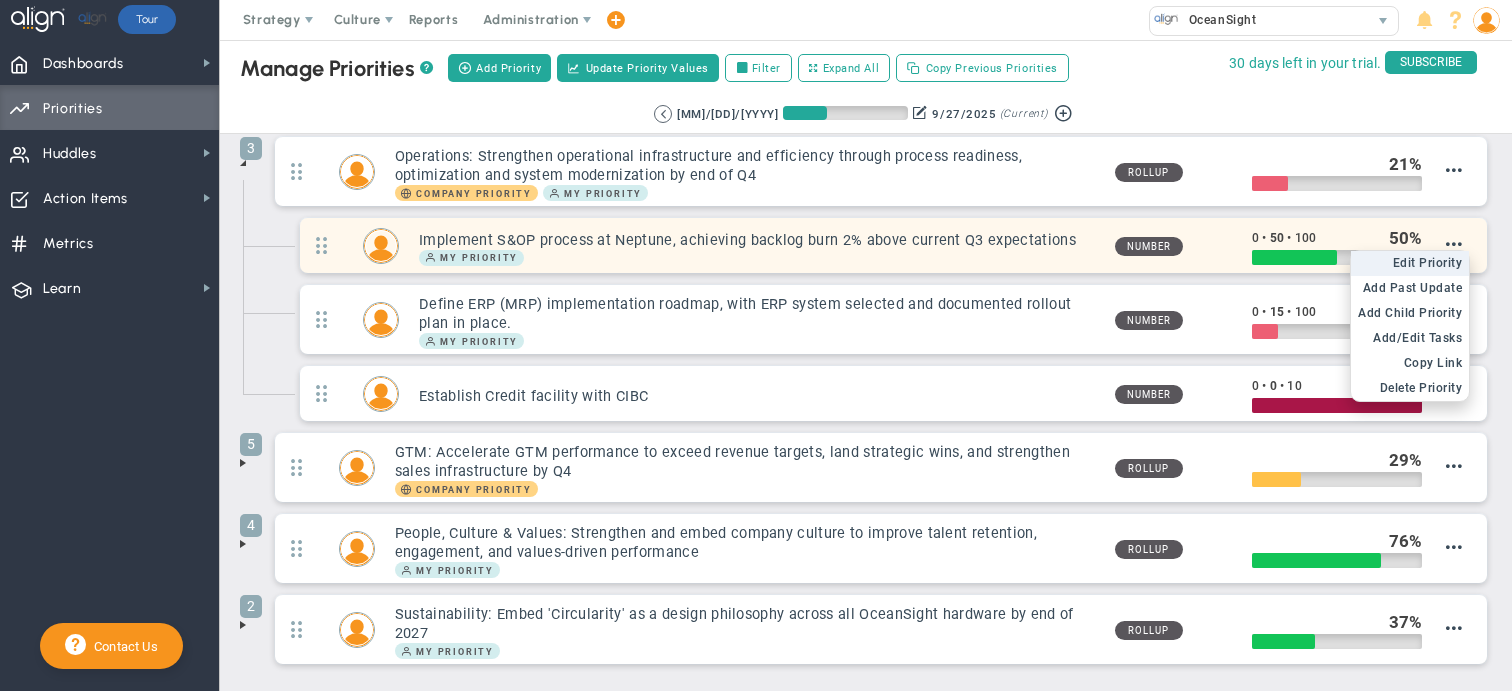 click on "Edit Priority" at bounding box center [1428, 263] 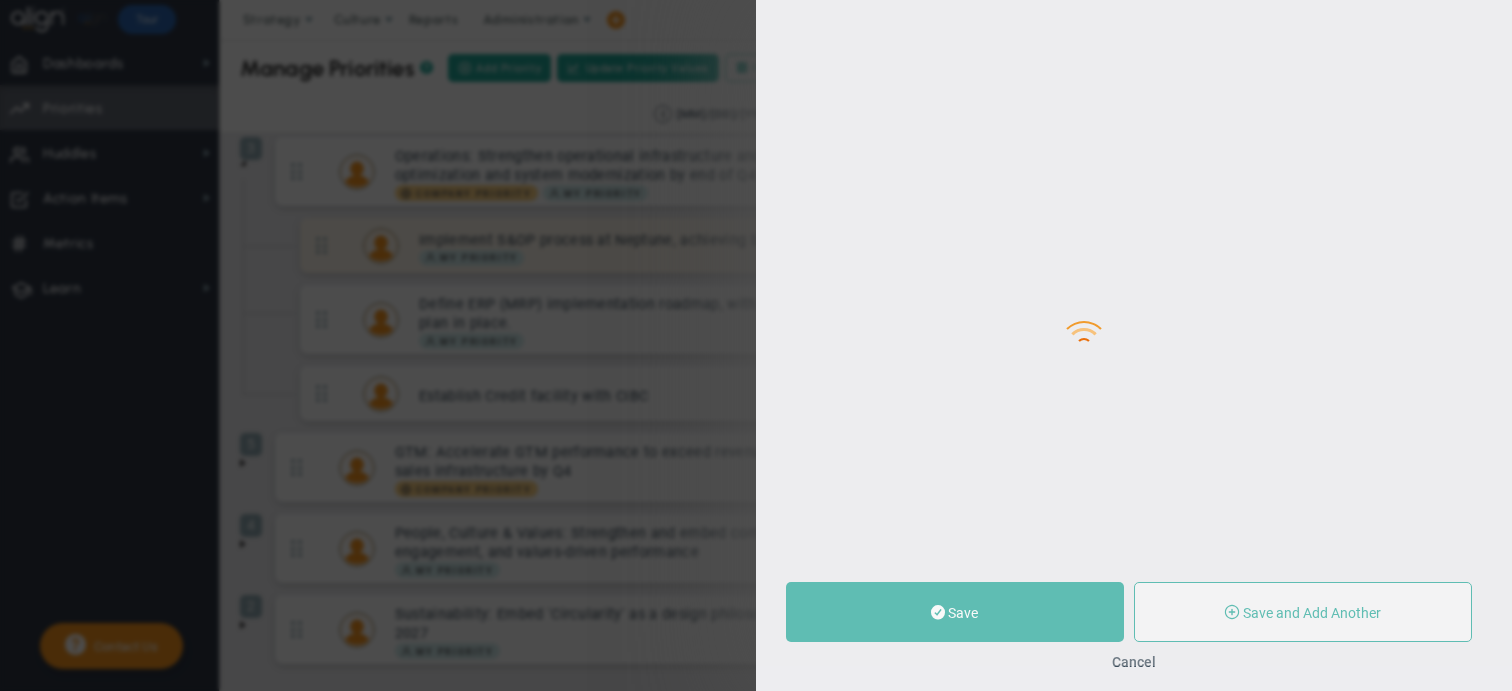 type on "Implement S&OP process at Neptune, achieving backlog burn 2% above current Q3 expectations" 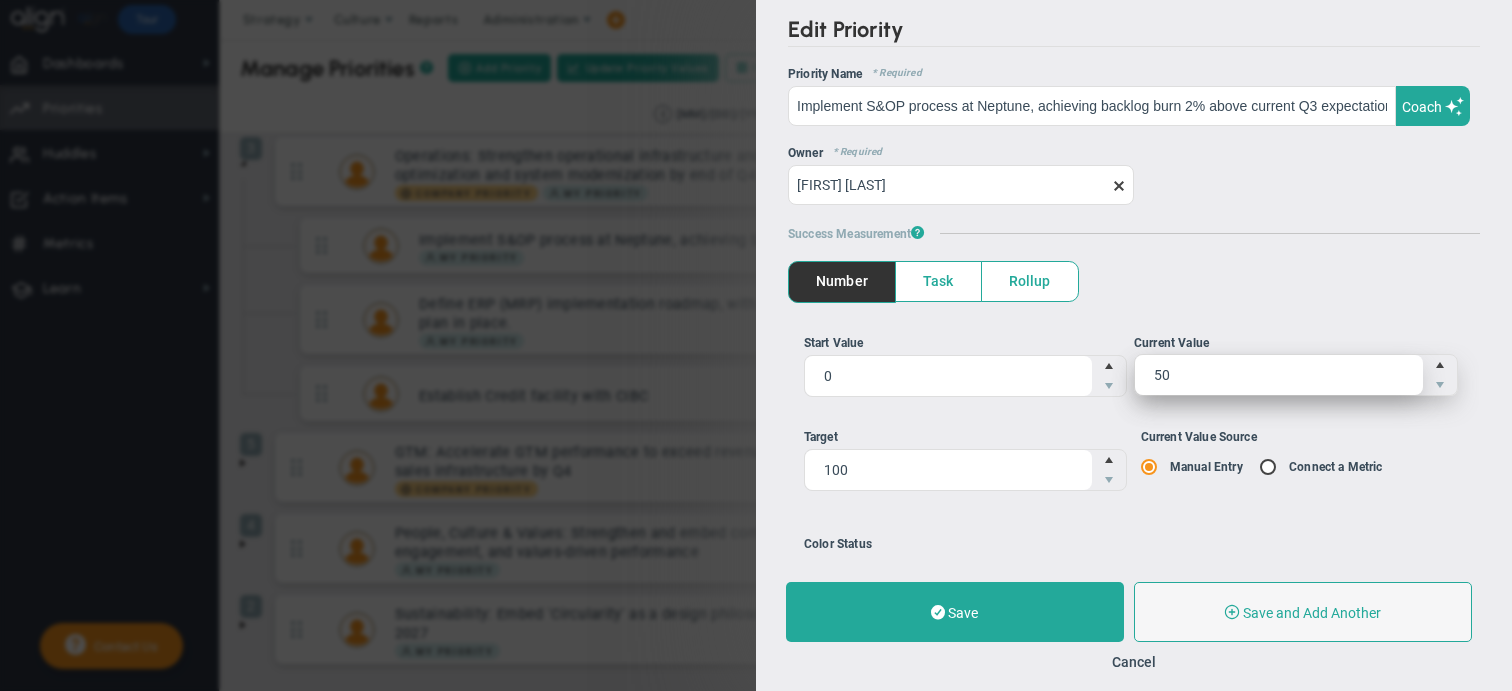 click on "50 50" at bounding box center (1296, 375) 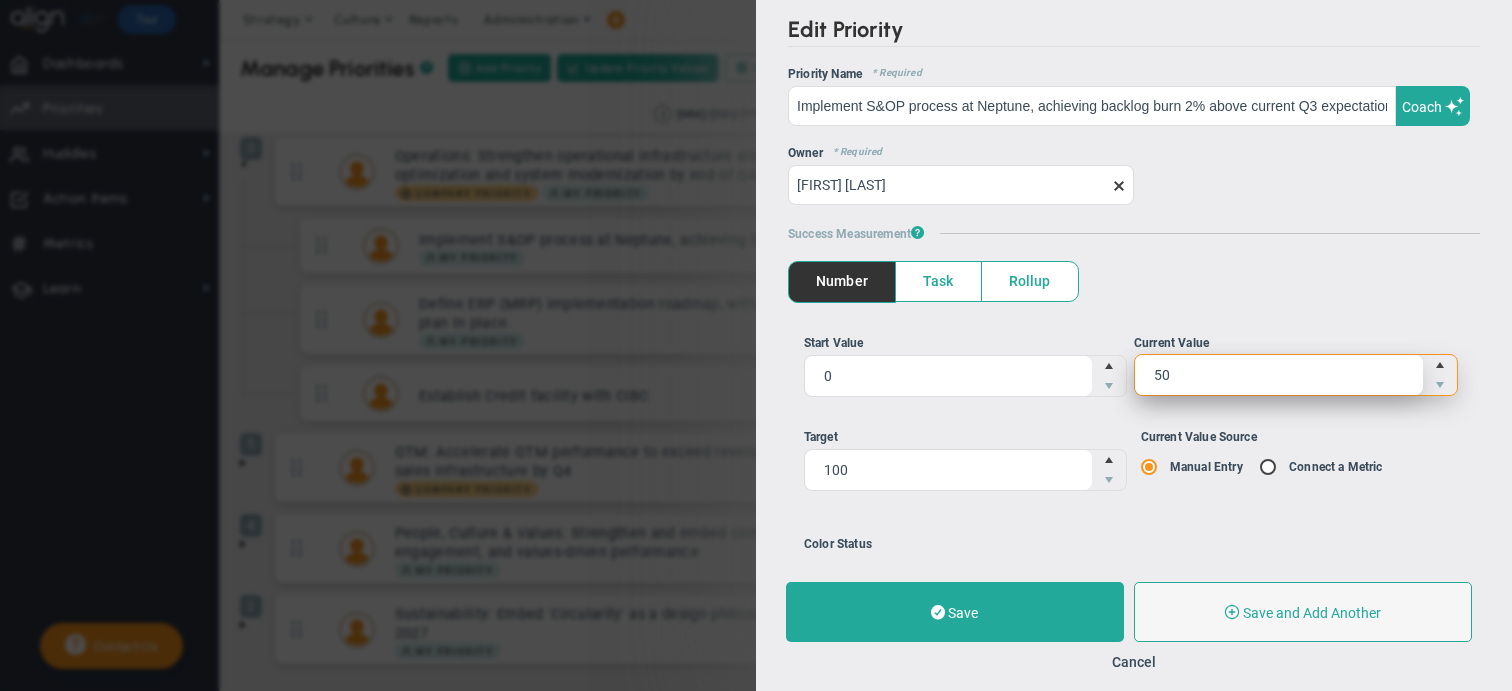 type on "5" 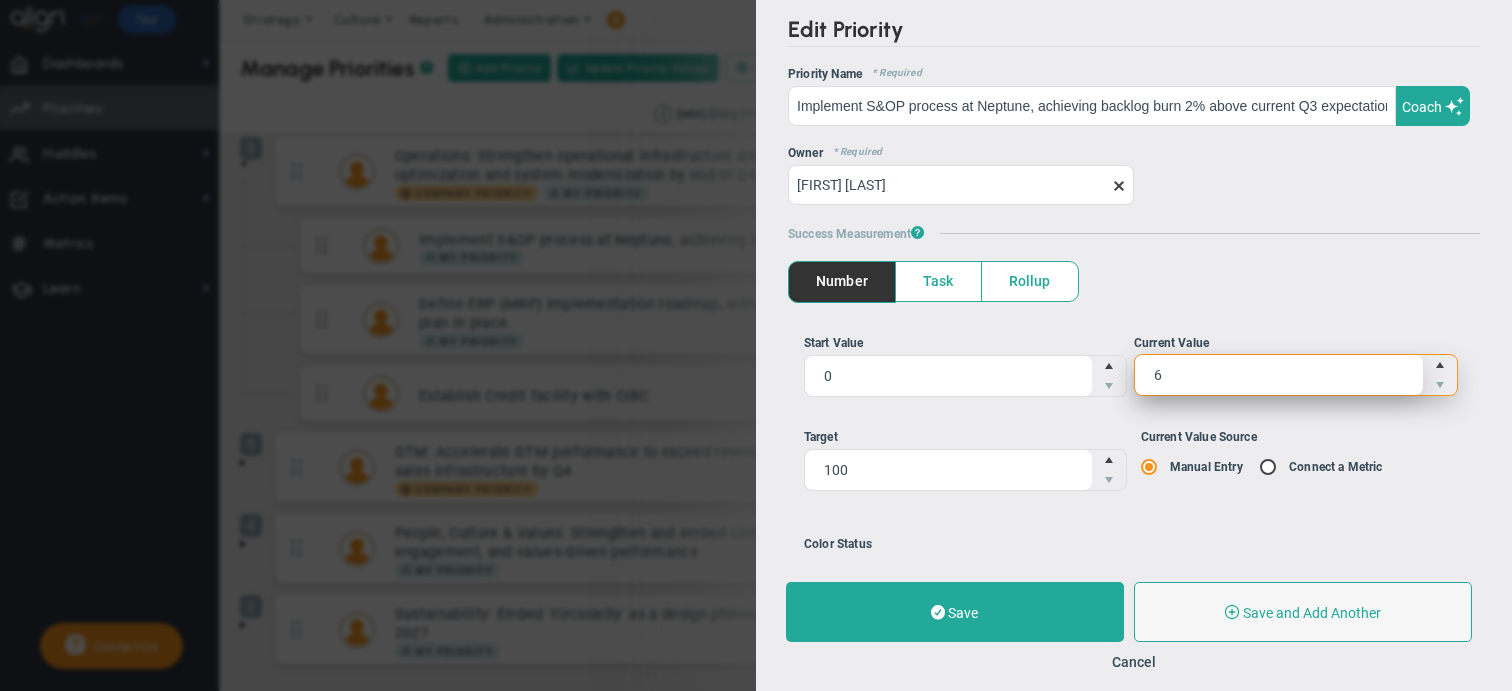 type on "65" 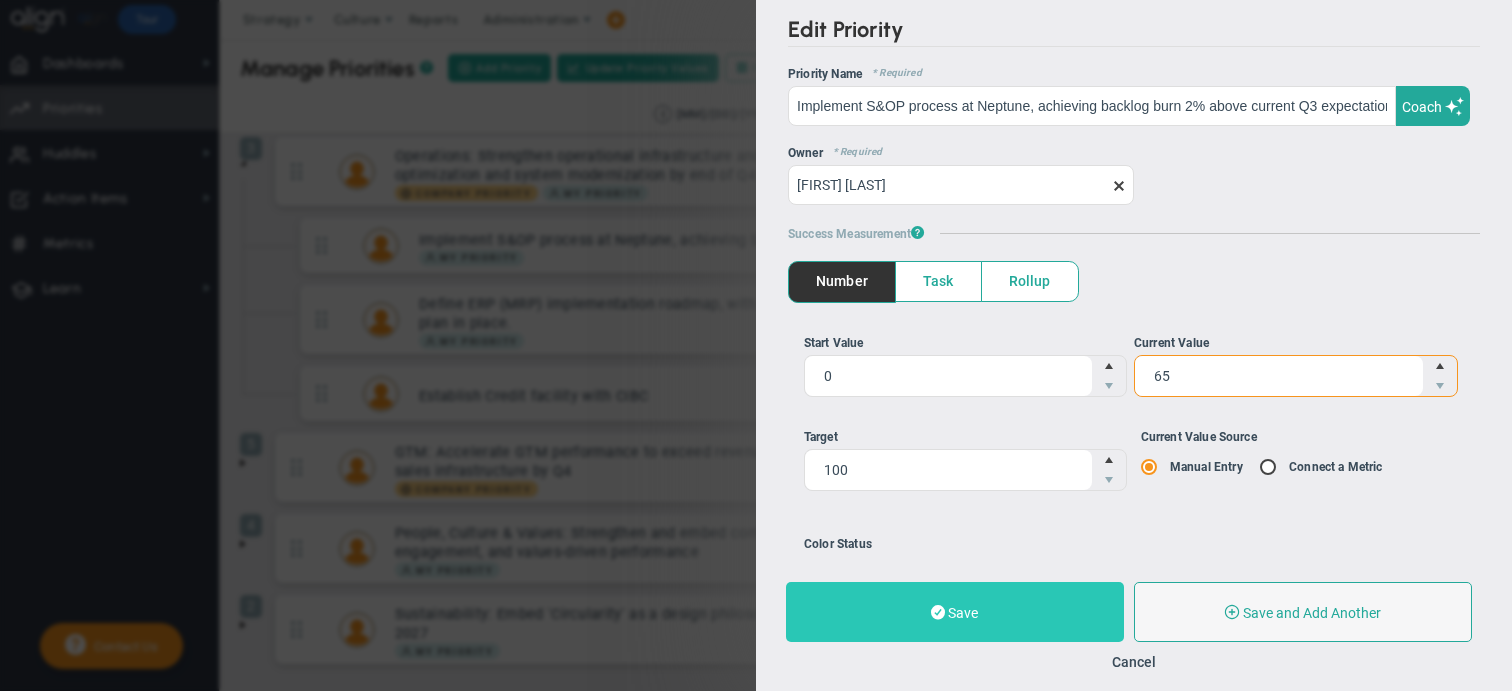 type on "65" 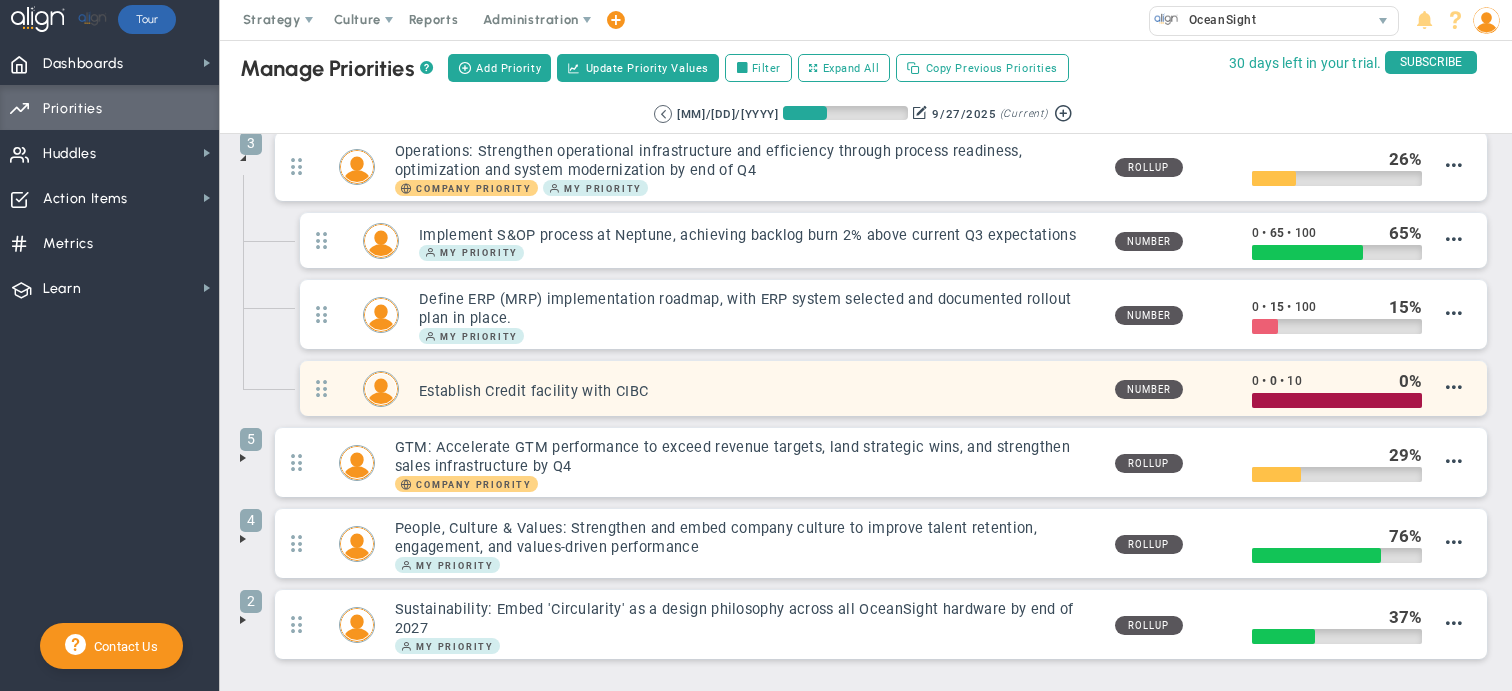 scroll, scrollTop: 180, scrollLeft: 0, axis: vertical 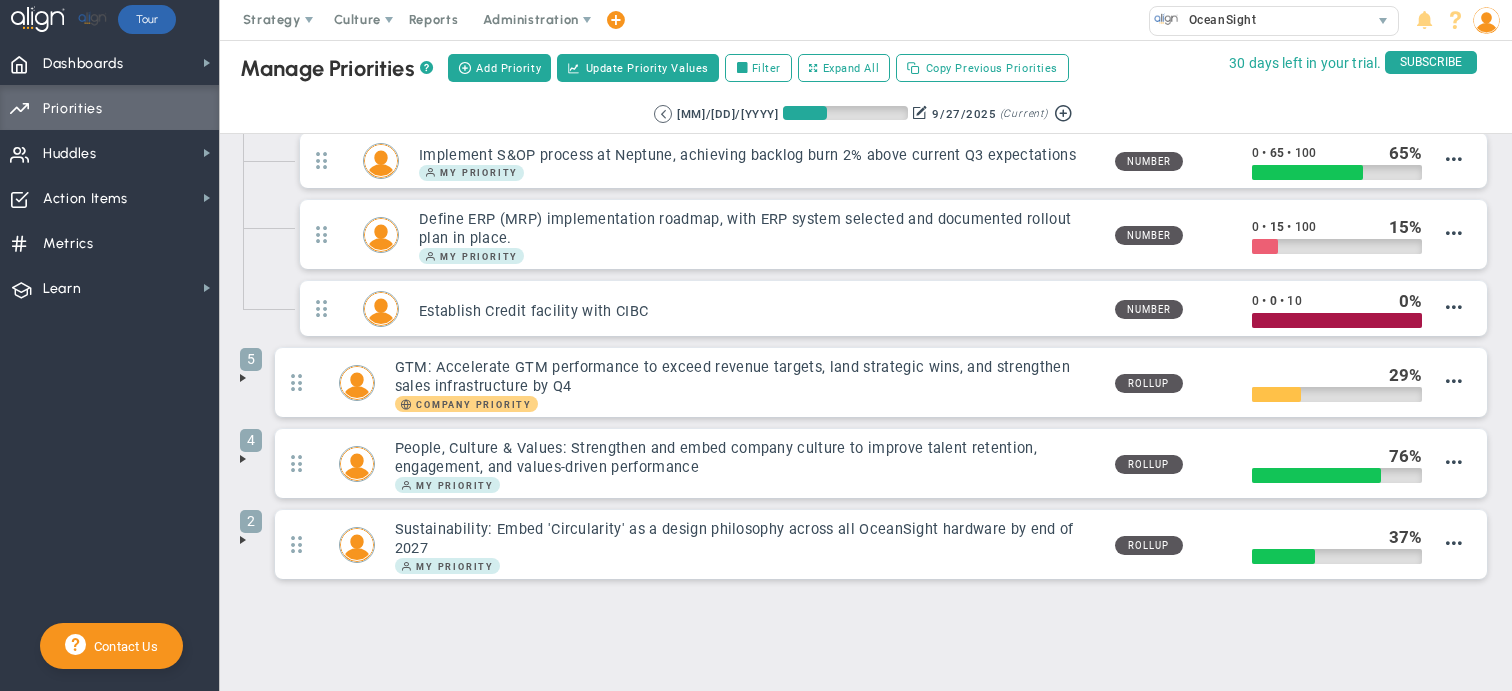 click at bounding box center [243, 378] 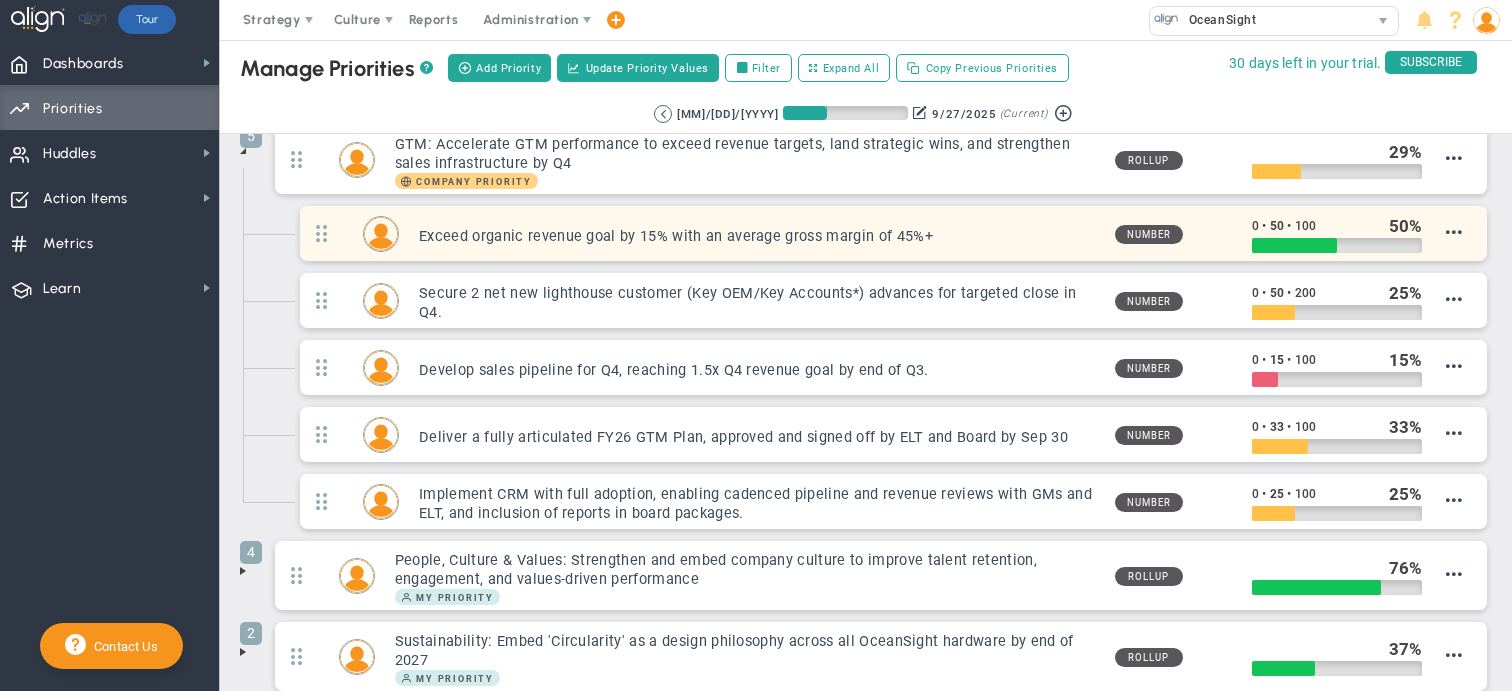 scroll, scrollTop: 394, scrollLeft: 0, axis: vertical 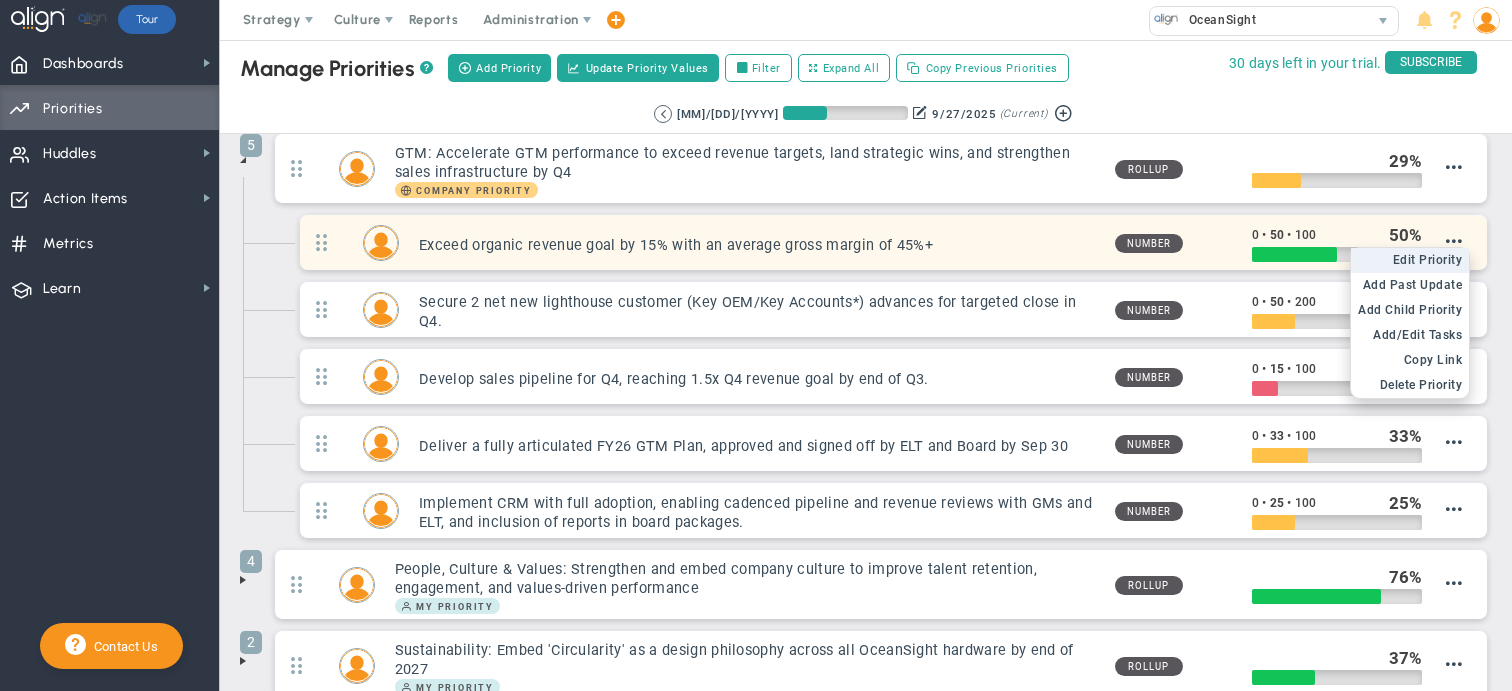 click on "Edit Priority" at bounding box center (1428, 260) 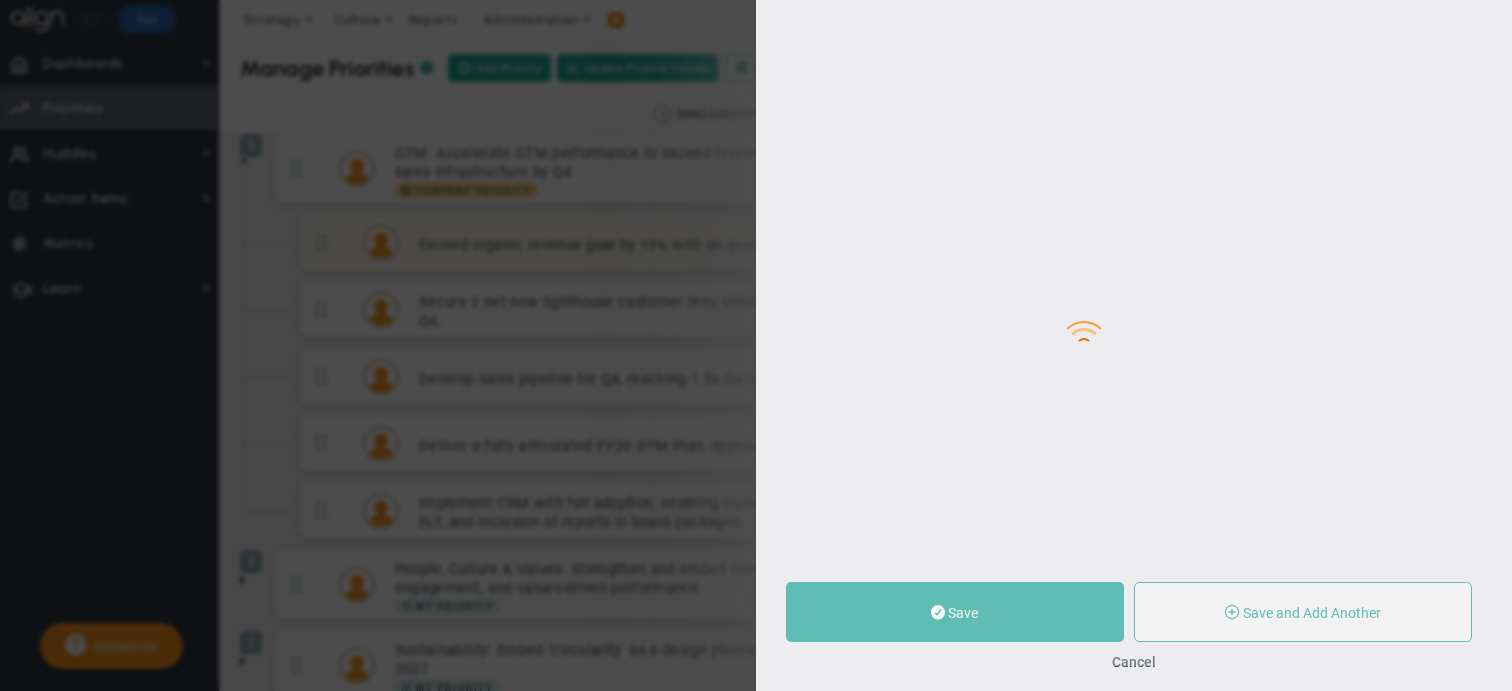 type on "Exceed organic revenue goal by 15% with an average gross margin of 45%+" 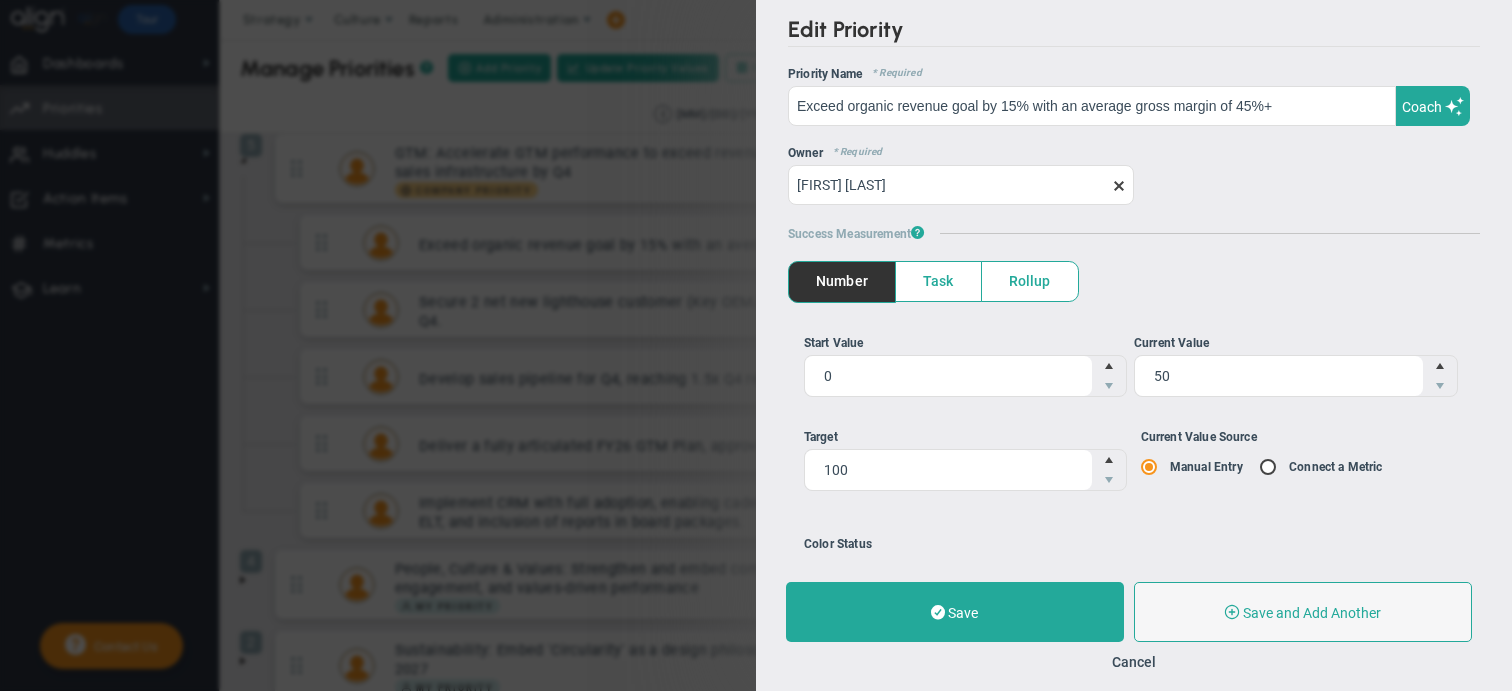 scroll, scrollTop: 80, scrollLeft: 0, axis: vertical 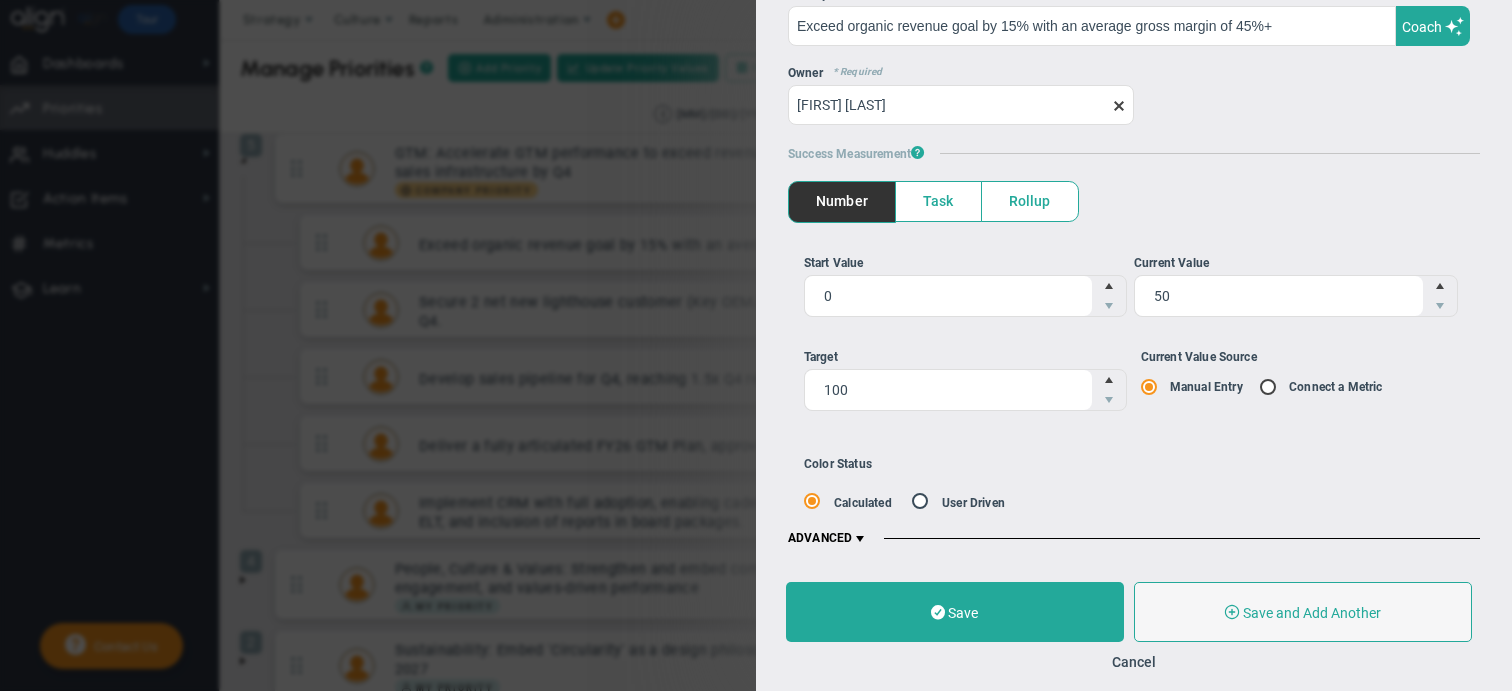 click at bounding box center [860, 539] 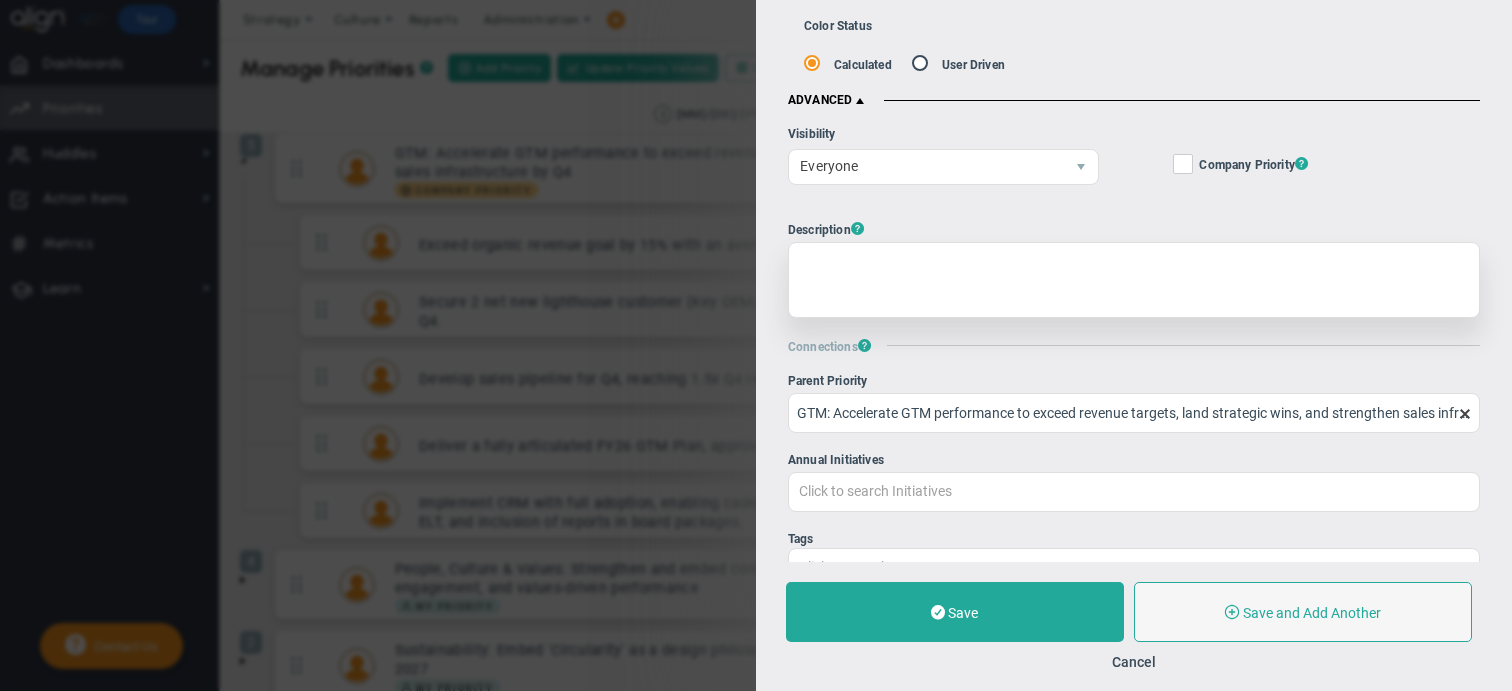 scroll, scrollTop: 514, scrollLeft: 0, axis: vertical 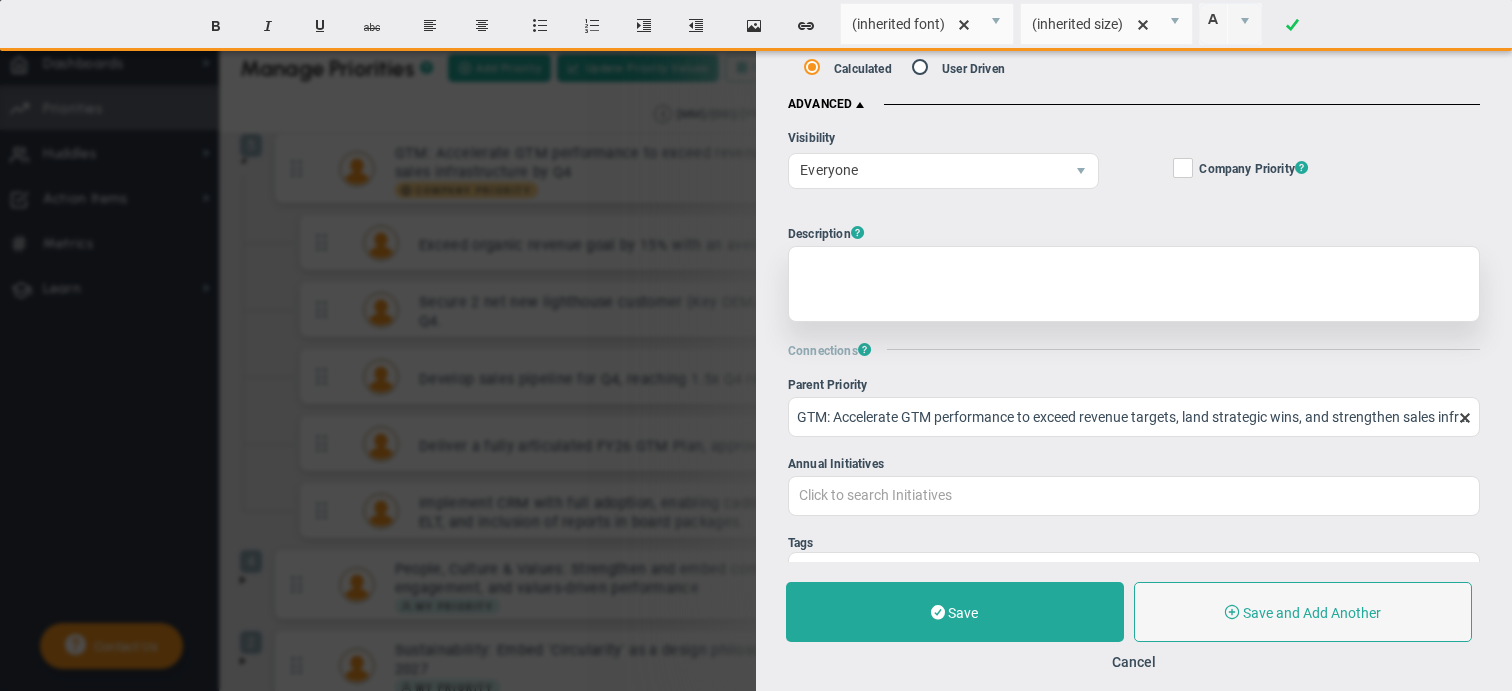 click at bounding box center [1134, 284] 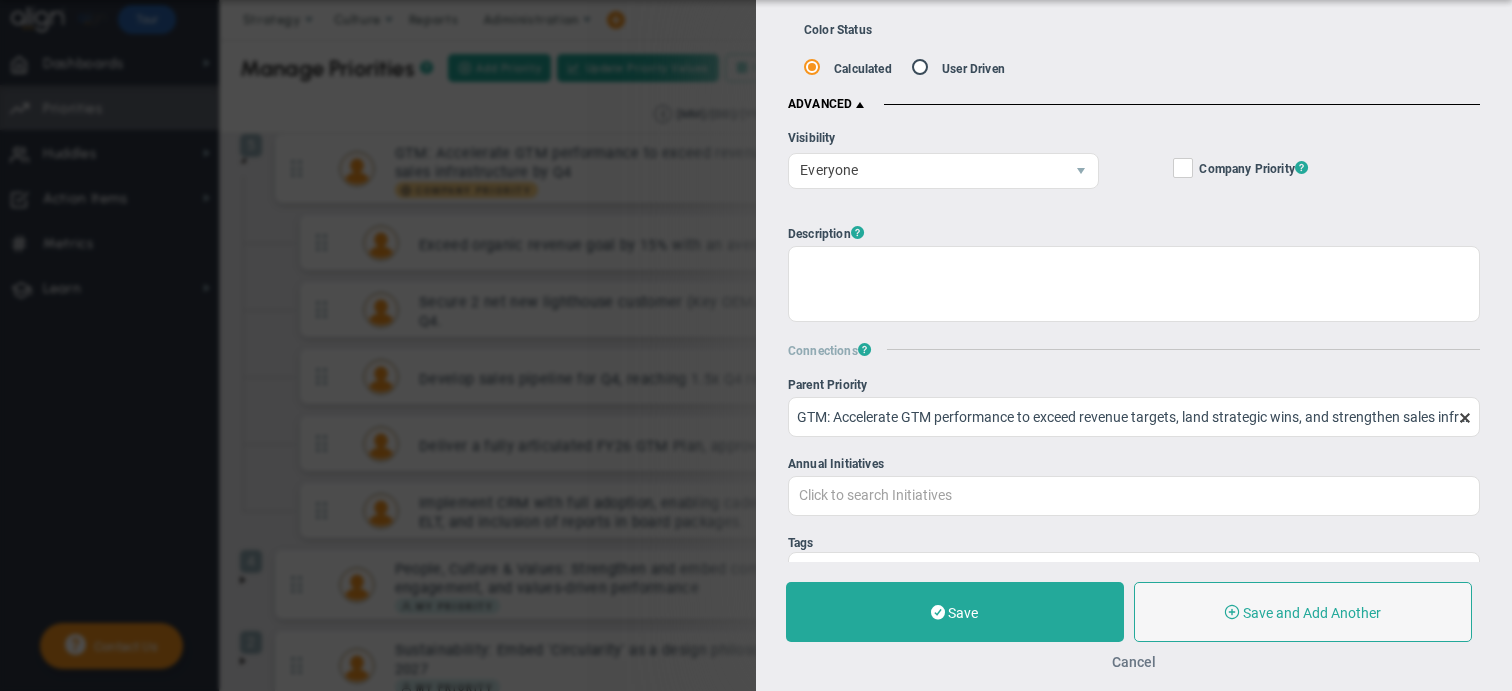 click on "Cancel" at bounding box center (1134, 662) 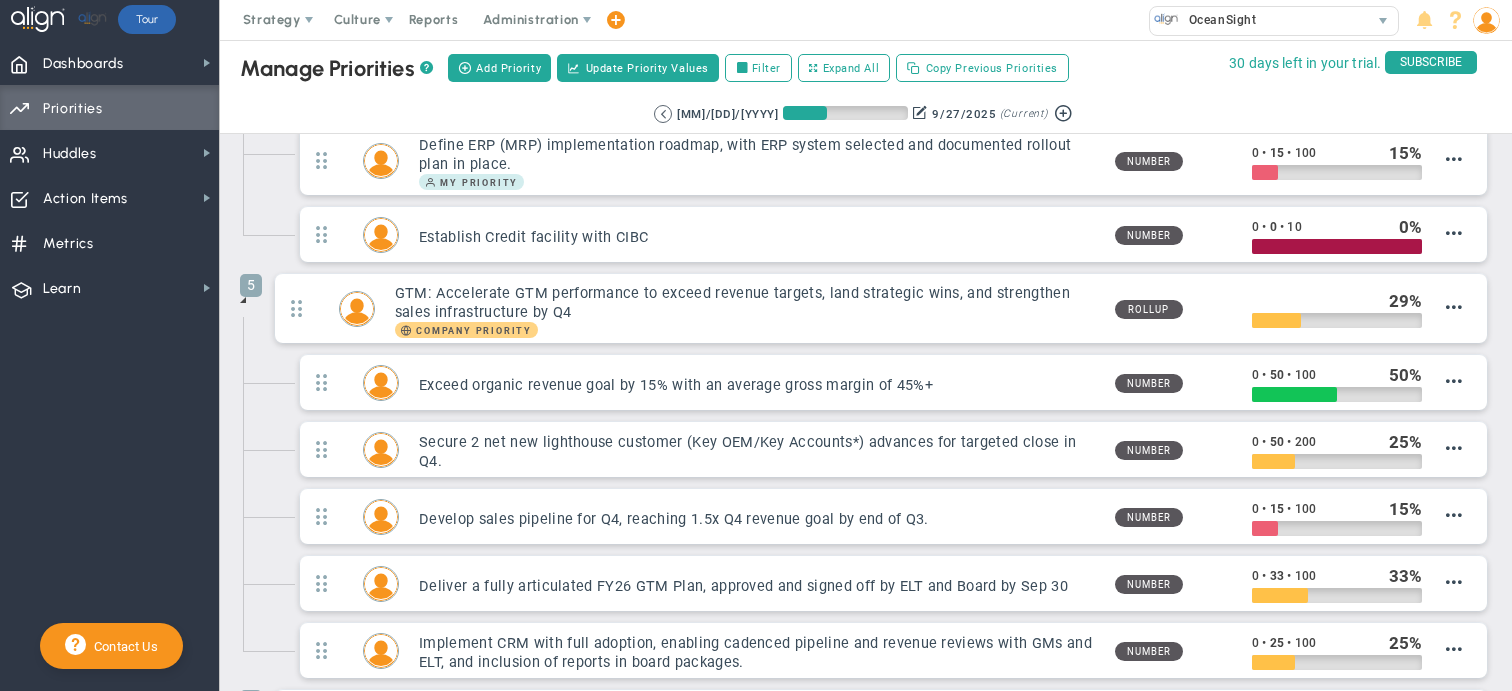 scroll, scrollTop: 246, scrollLeft: 0, axis: vertical 